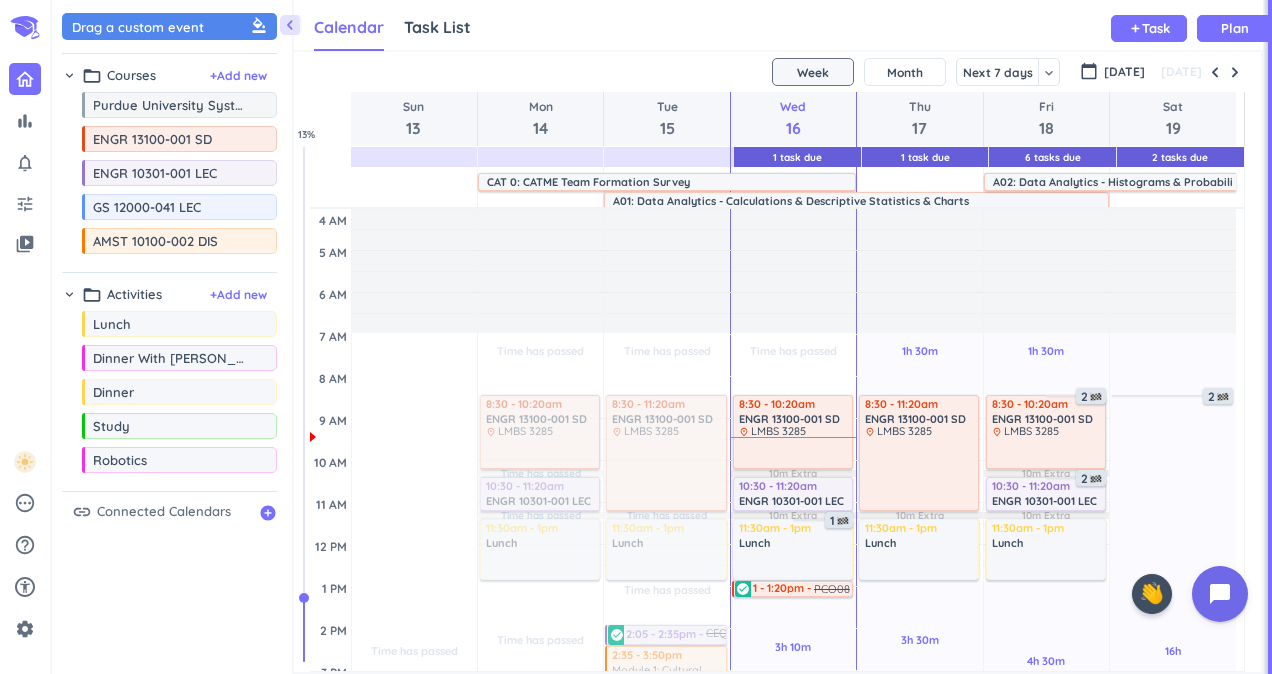 scroll, scrollTop: 0, scrollLeft: 0, axis: both 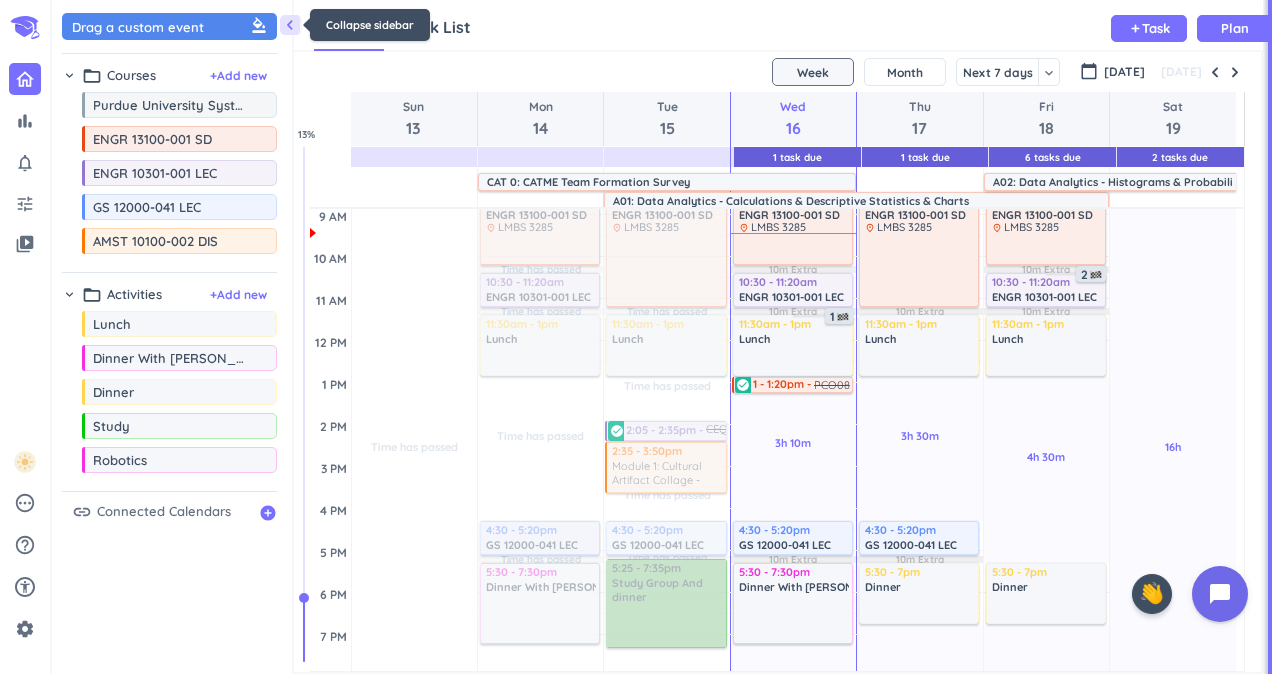click on "chevron_left" at bounding box center [290, 25] 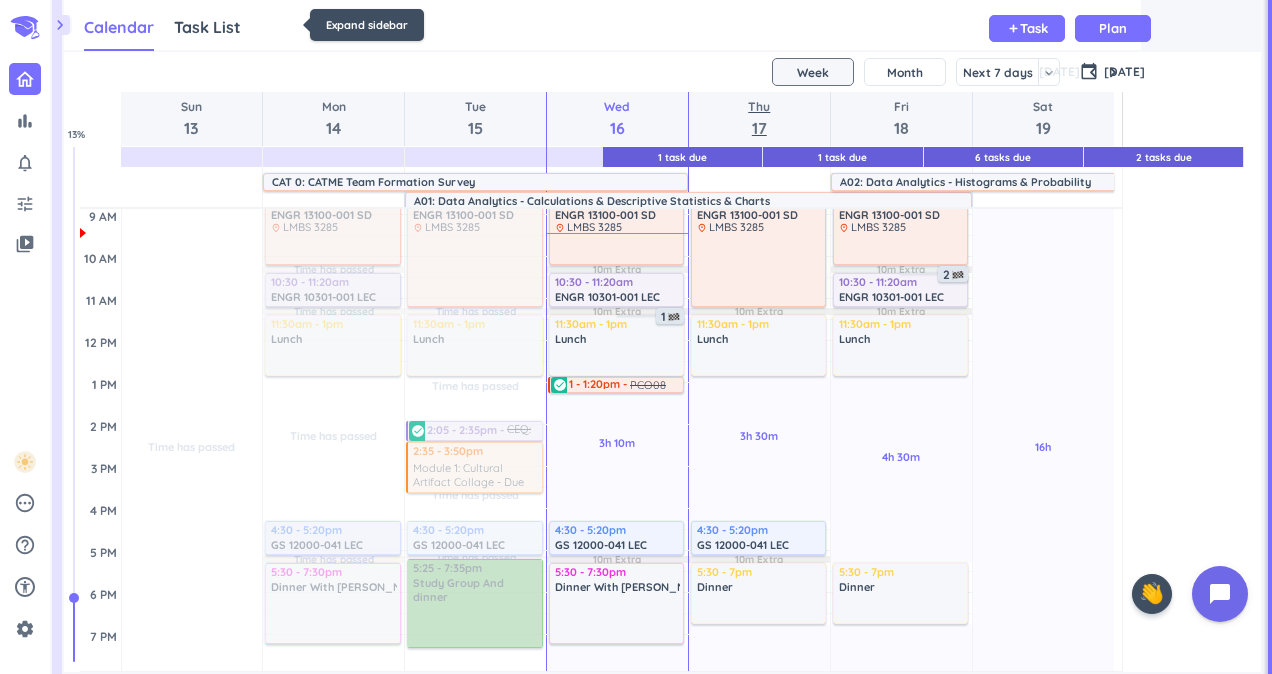 scroll, scrollTop: 9, scrollLeft: 9, axis: both 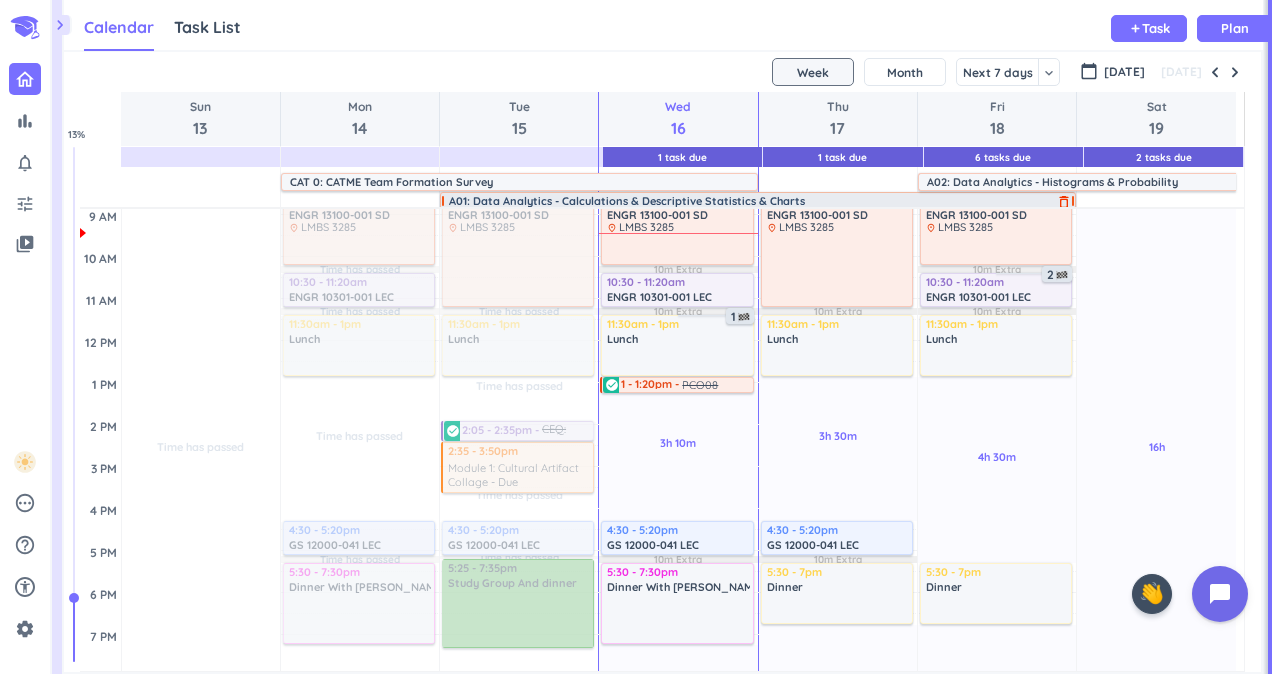 click on "A01: Data Analytics - Calculations & Descriptive Statistics & Charts" at bounding box center [627, 201] 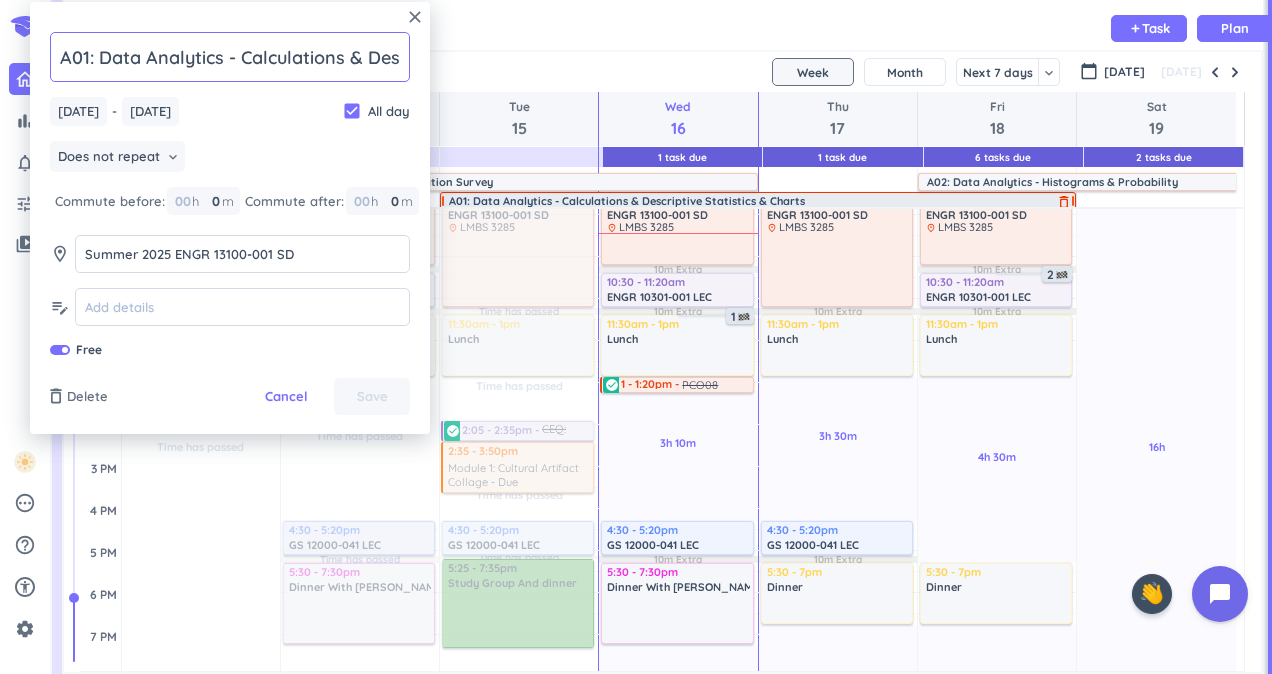 scroll, scrollTop: 0, scrollLeft: 223, axis: horizontal 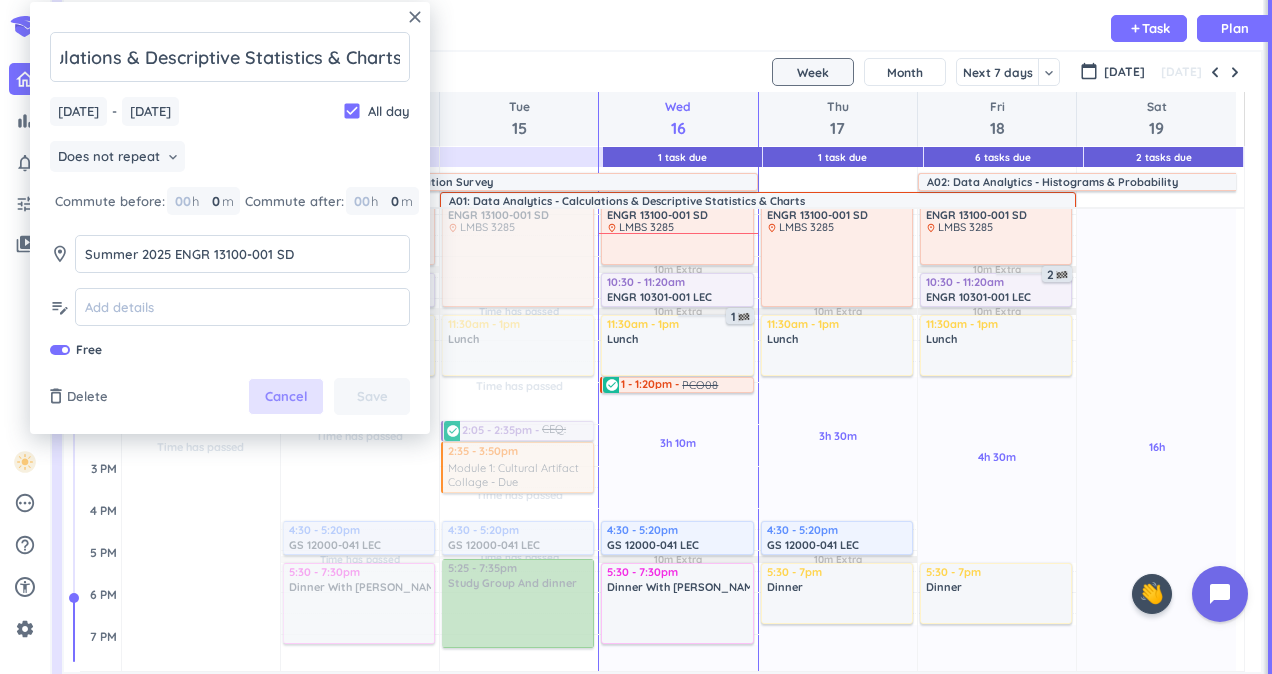 click on "Cancel" at bounding box center (286, 397) 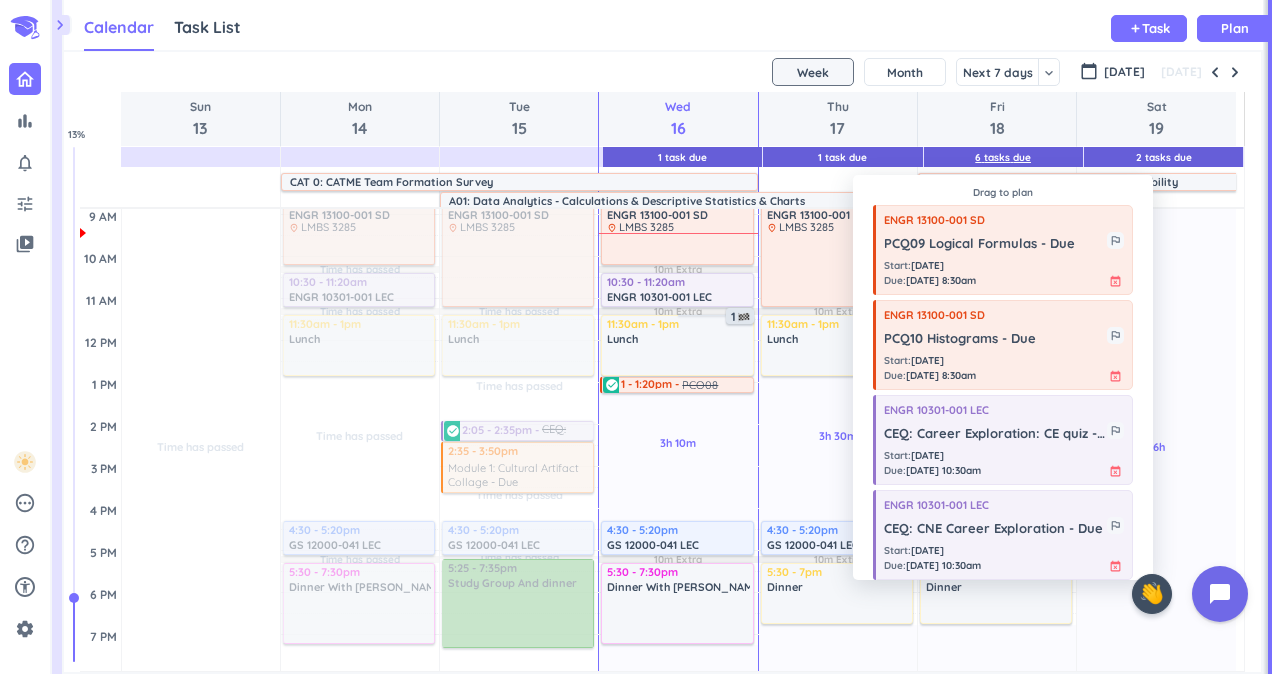 click on "6   Tasks   Due" at bounding box center (1003, 157) 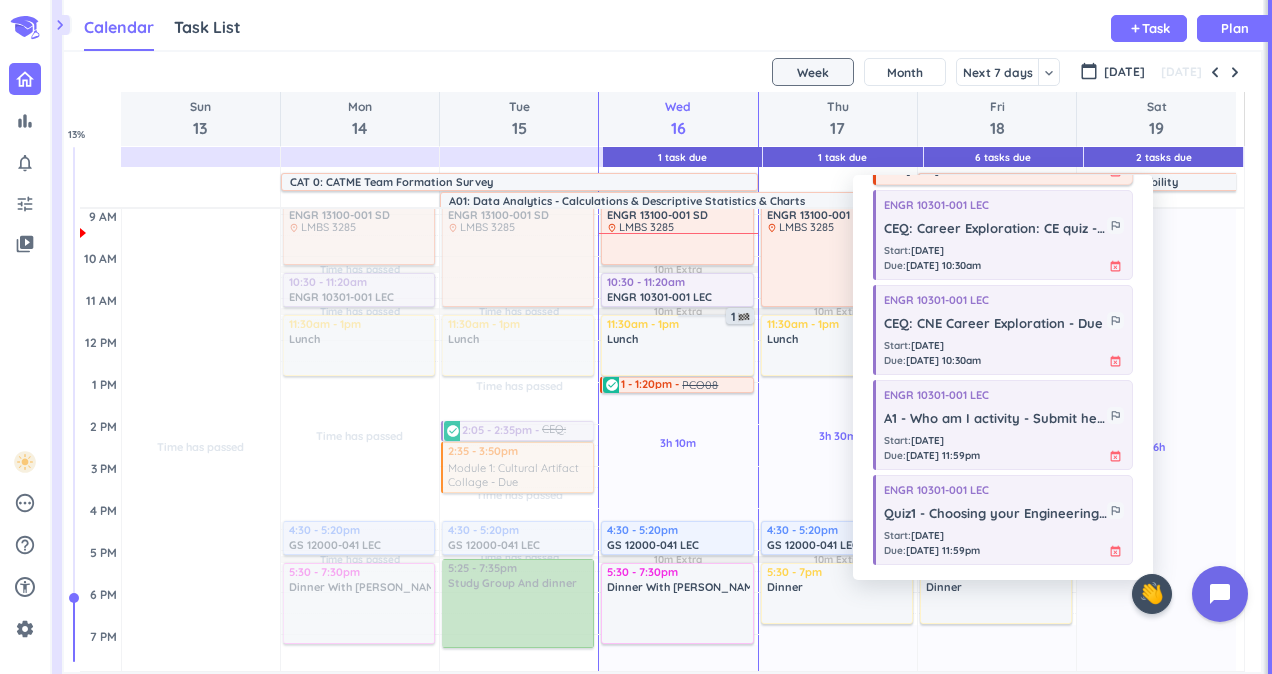 scroll, scrollTop: 0, scrollLeft: 0, axis: both 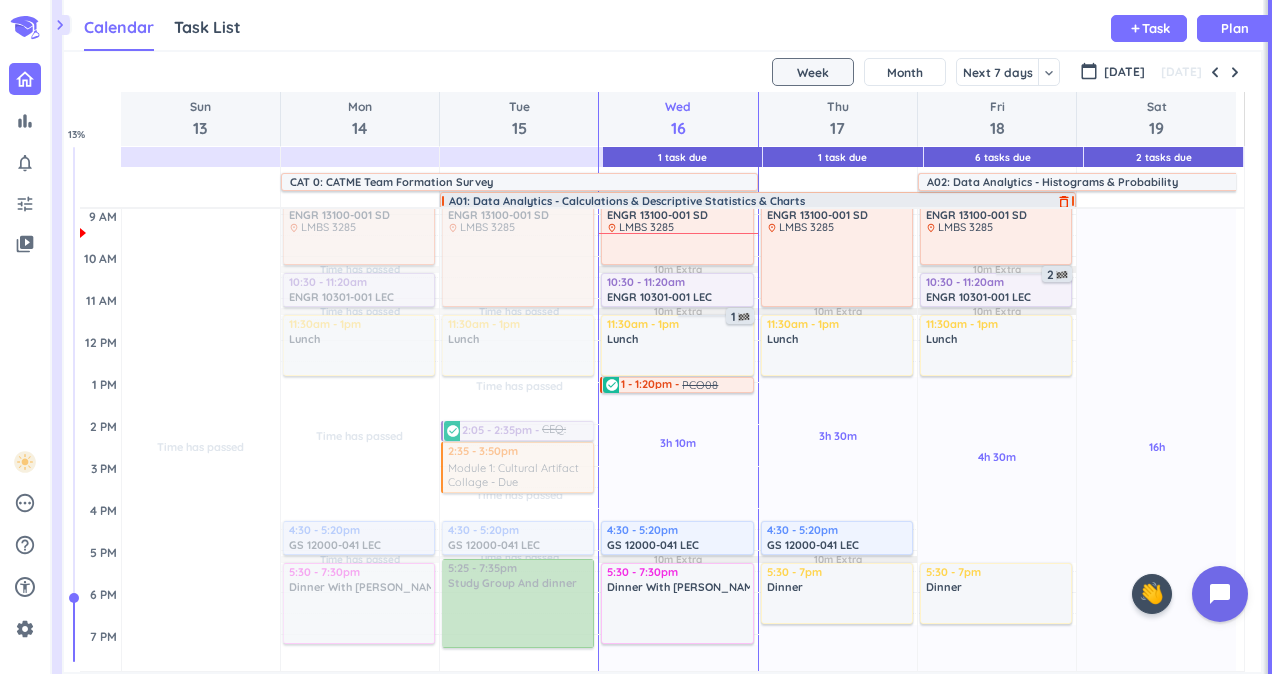 click on "delete_outline" at bounding box center (1064, 202) 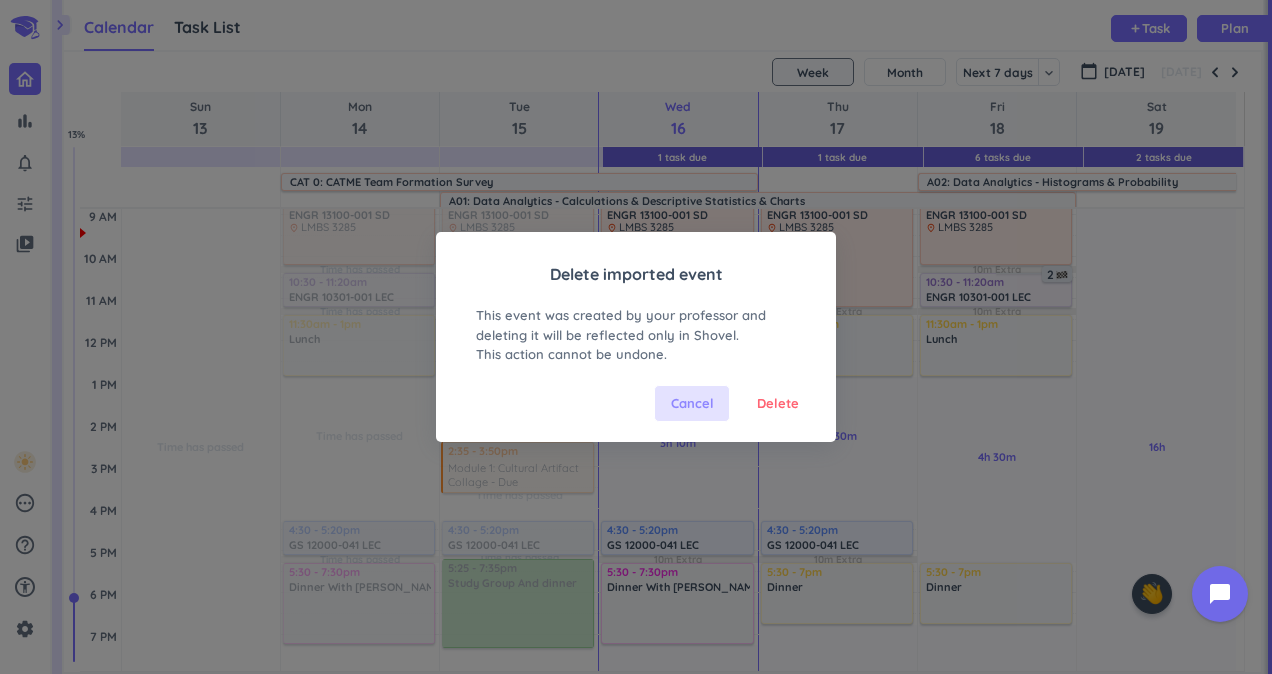 click on "Cancel" at bounding box center (692, 404) 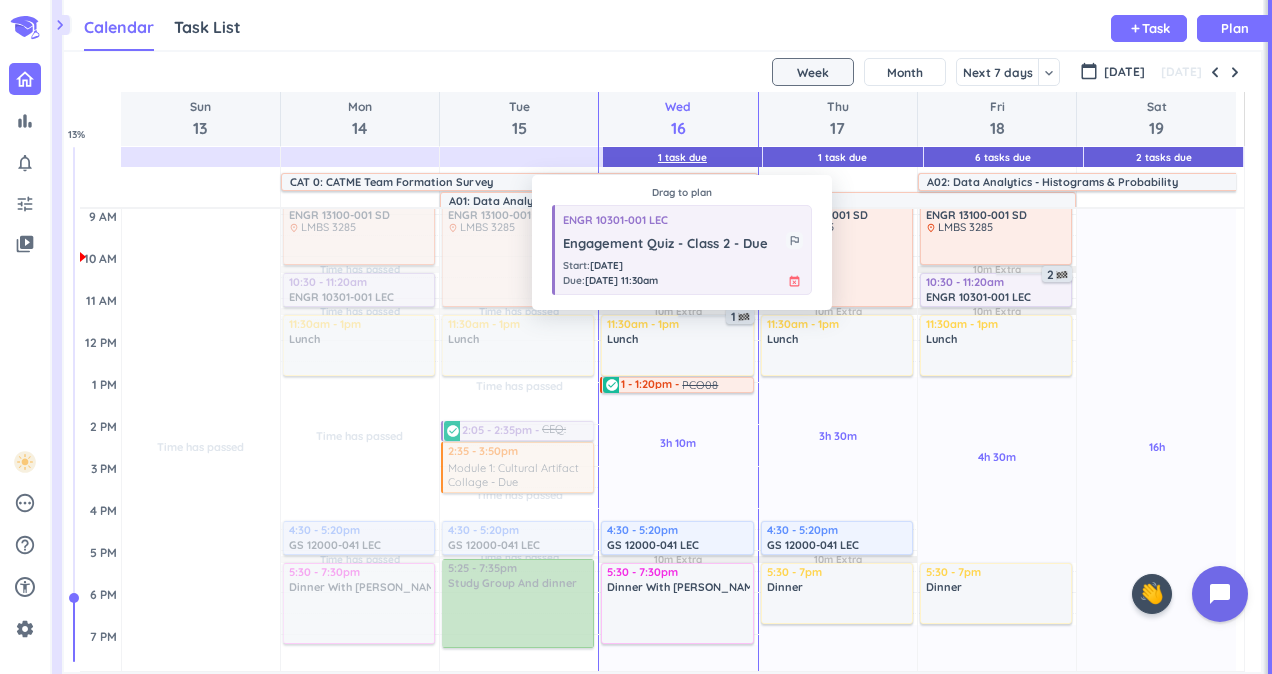 click on "1   Task   Due" at bounding box center [682, 157] 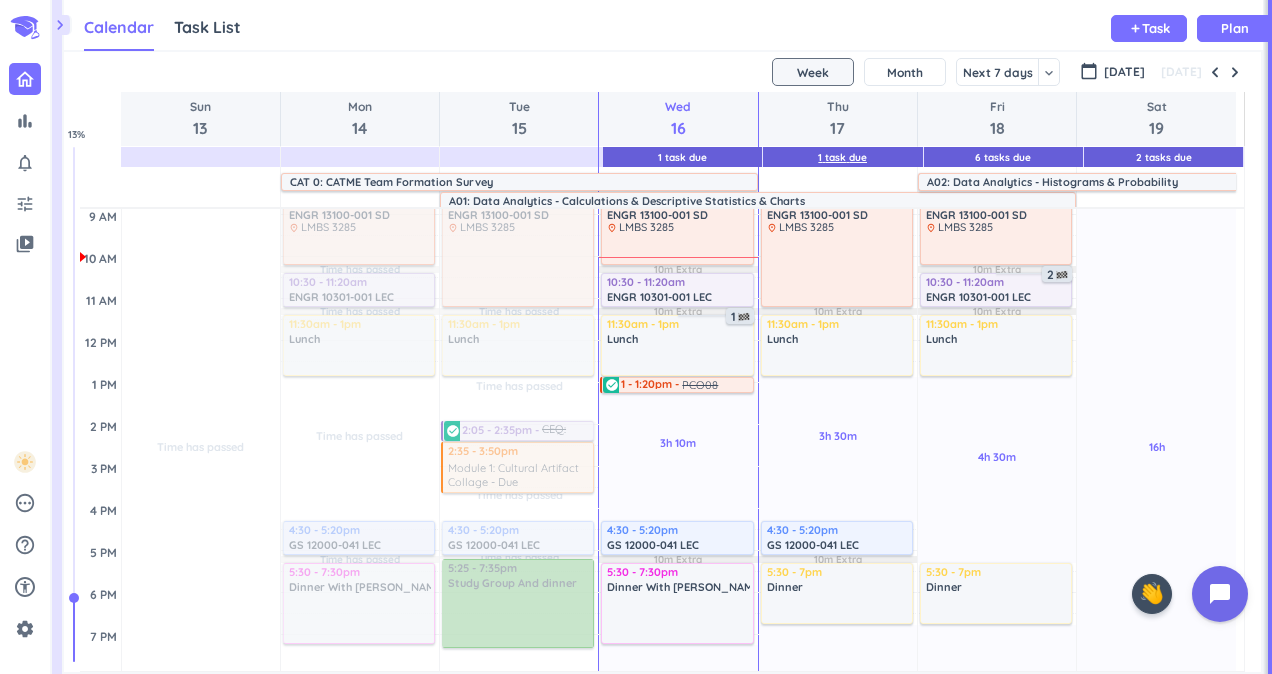 click on "1   Task   Due" at bounding box center (842, 157) 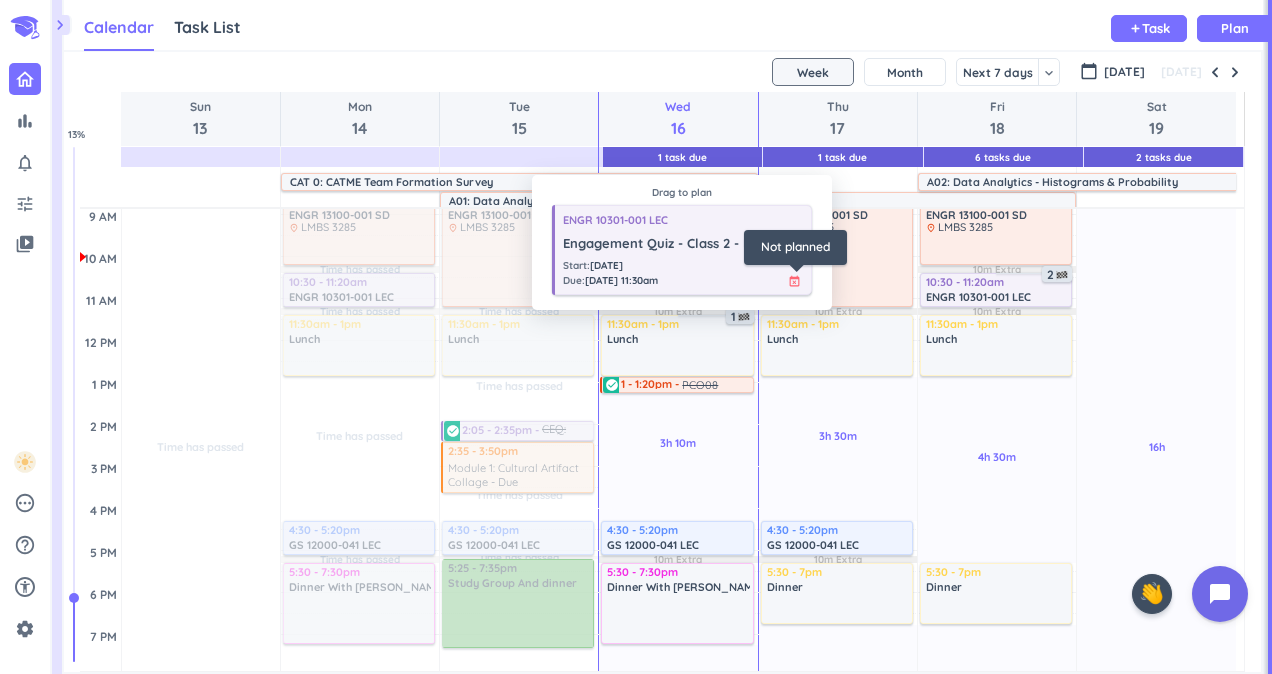click on "event_busy" at bounding box center [794, 281] 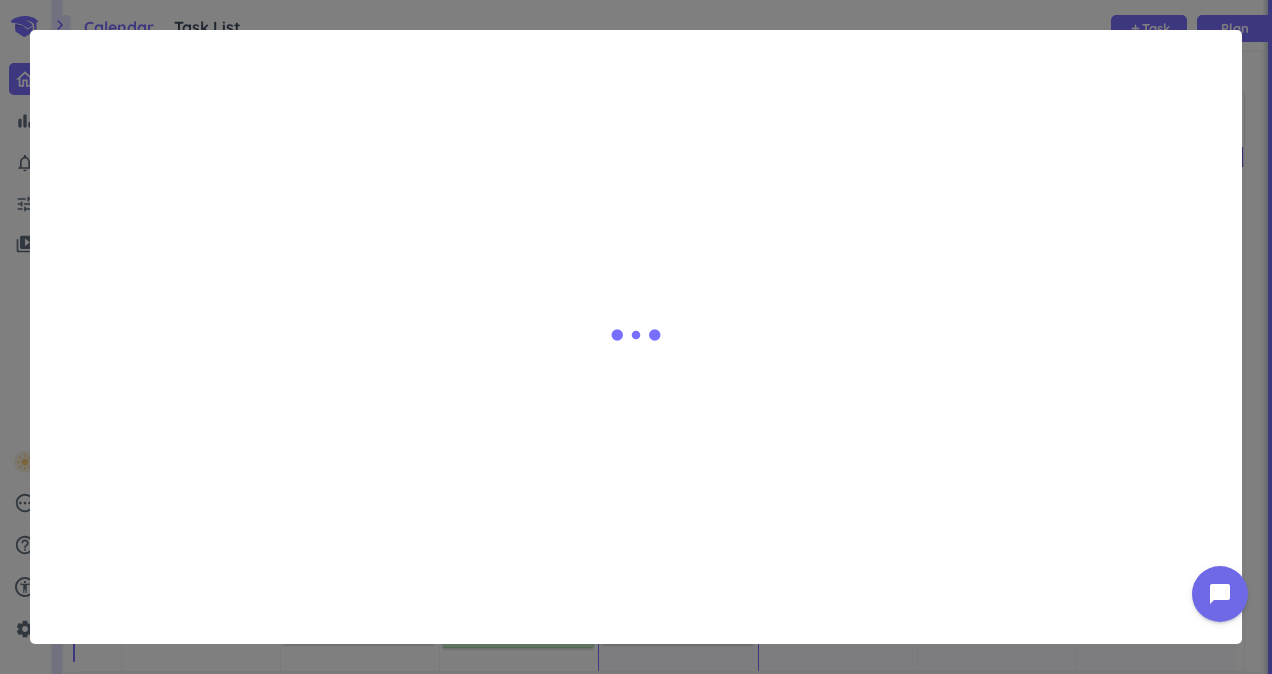 type on "x" 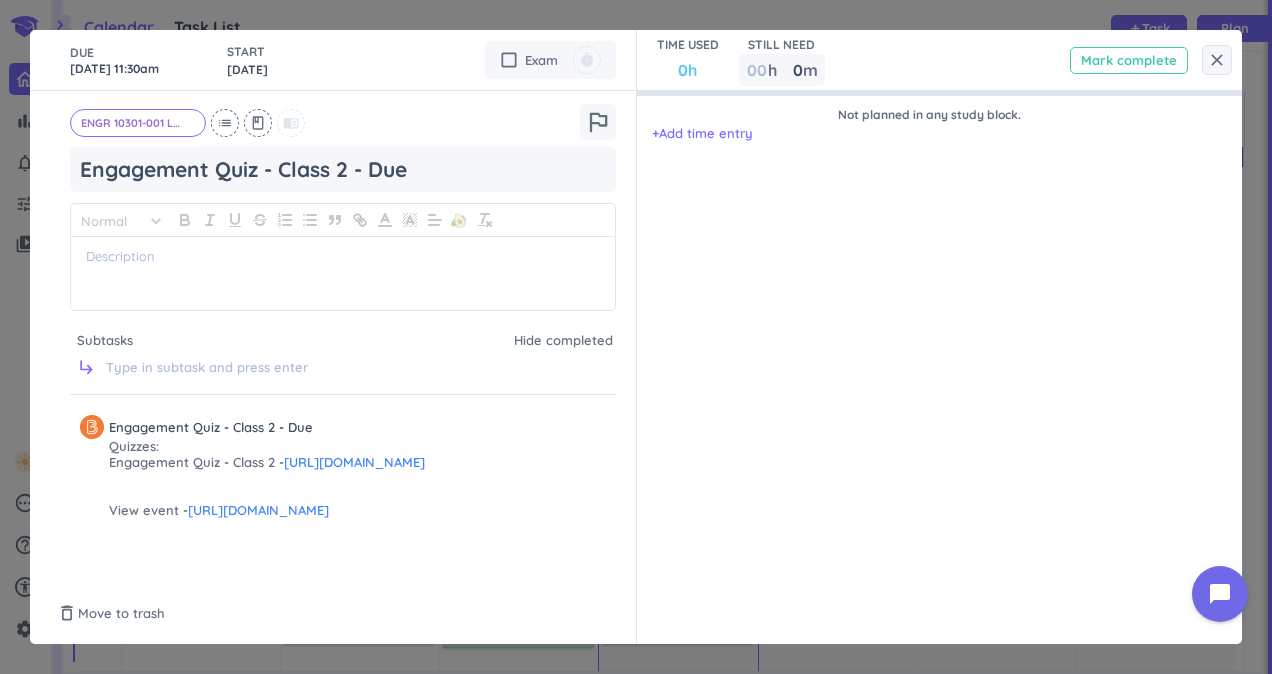 click on "Mark complete" at bounding box center (1129, 60) 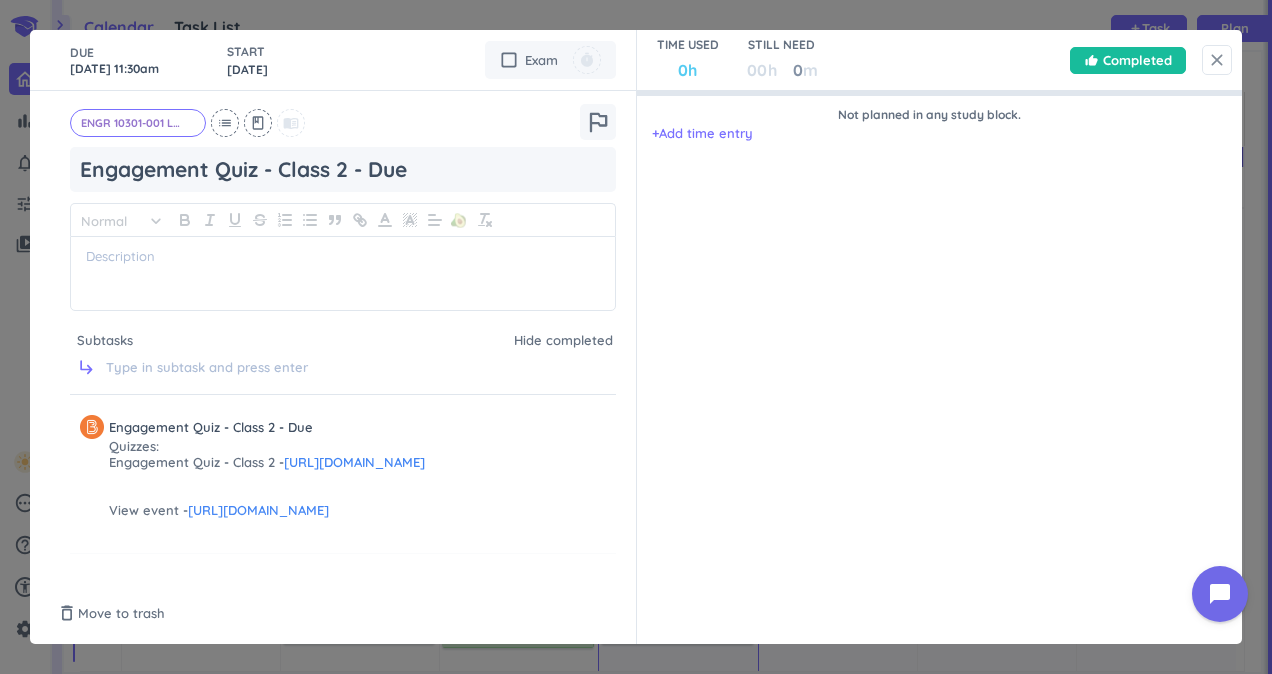 click on "close" at bounding box center [1217, 60] 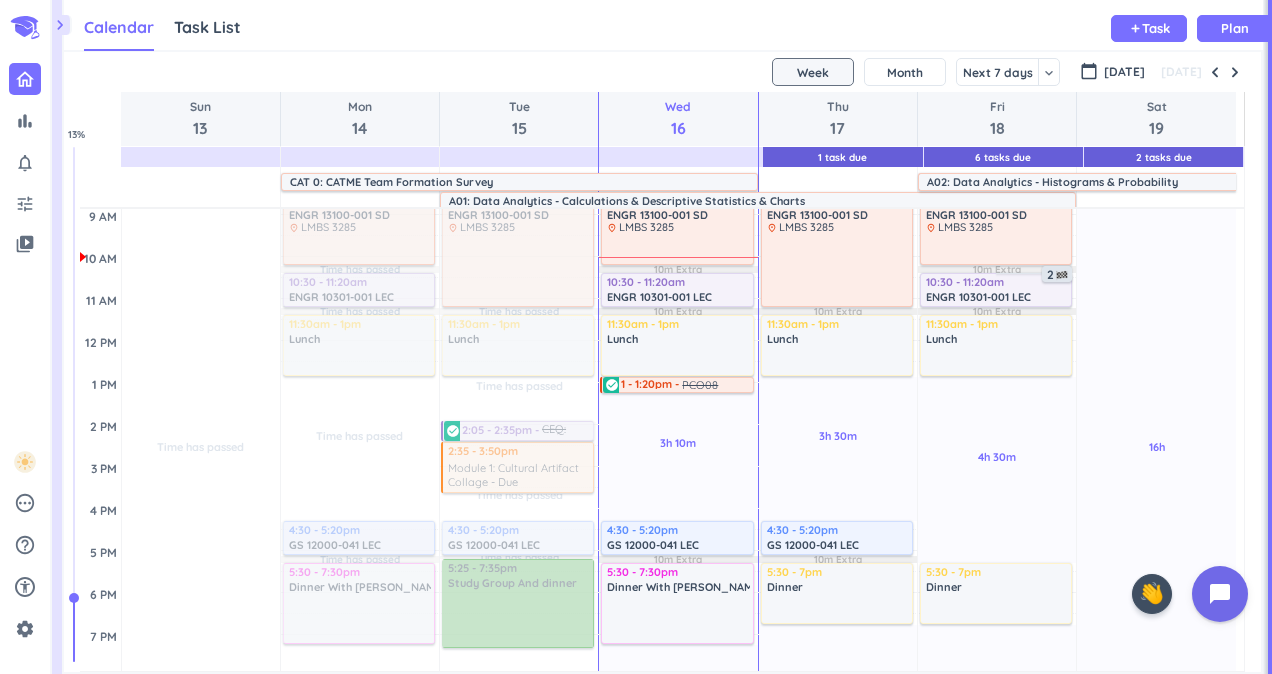 click at bounding box center (837, 176) 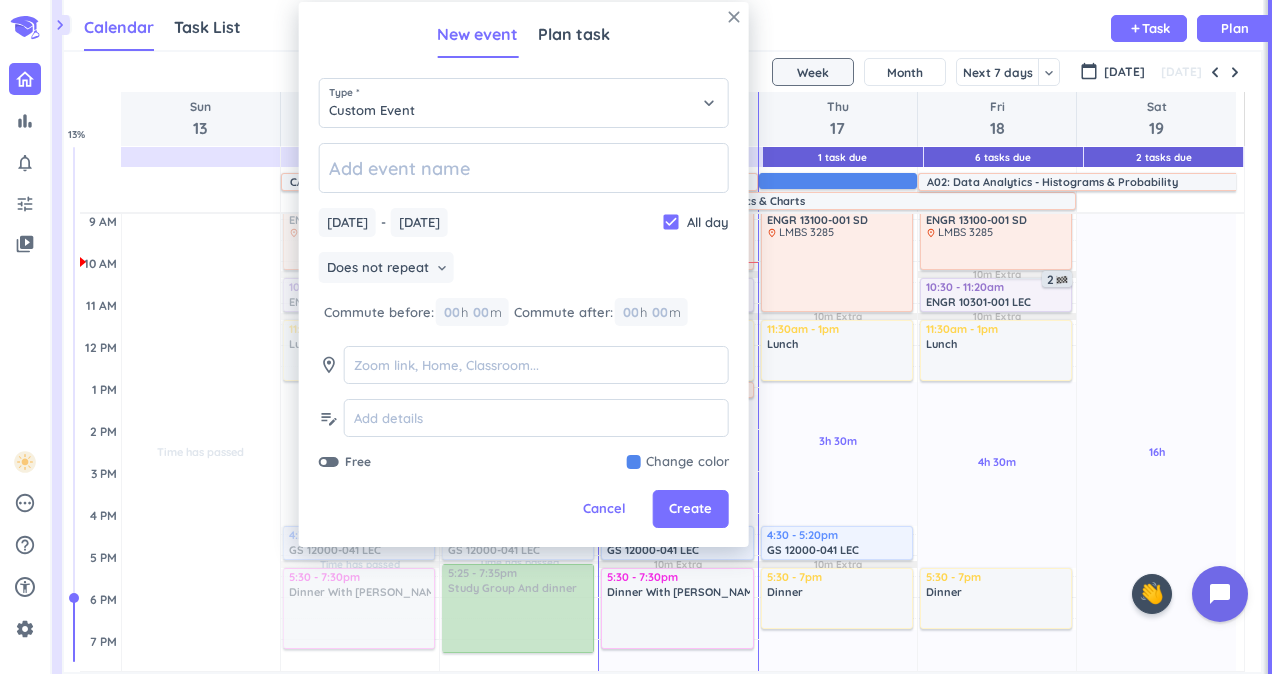 click on "close" at bounding box center [734, 17] 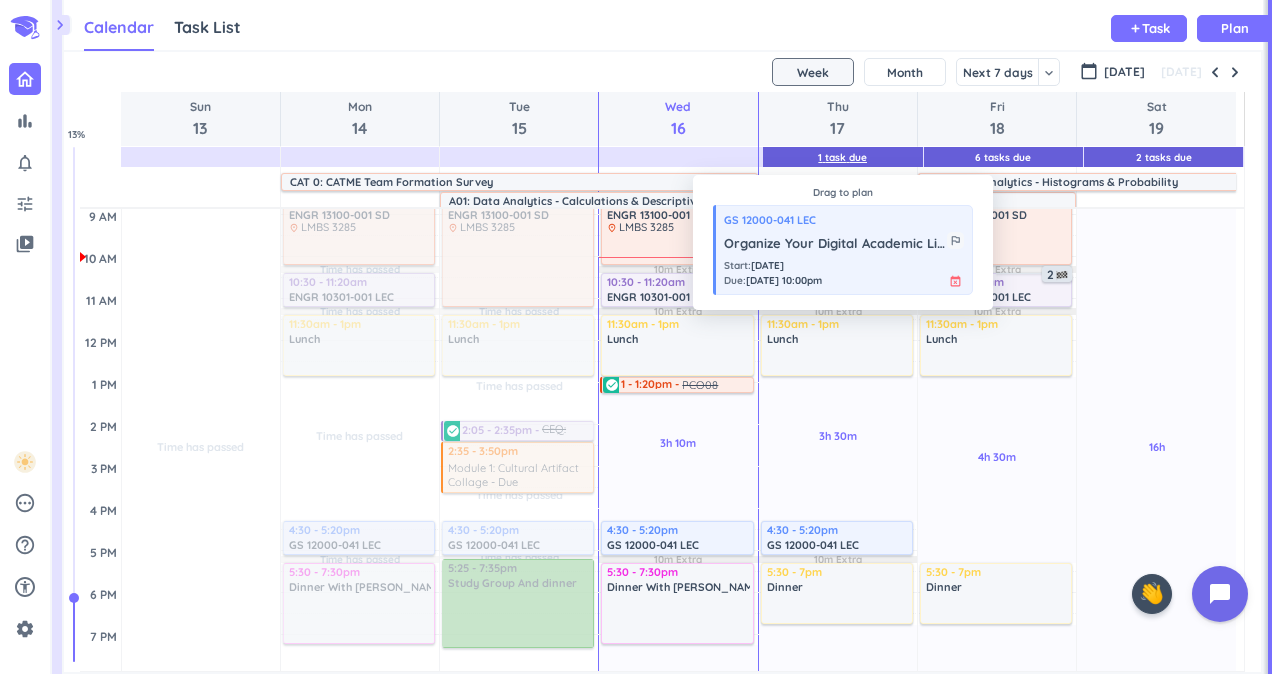click on "1   Task   Due" at bounding box center [842, 157] 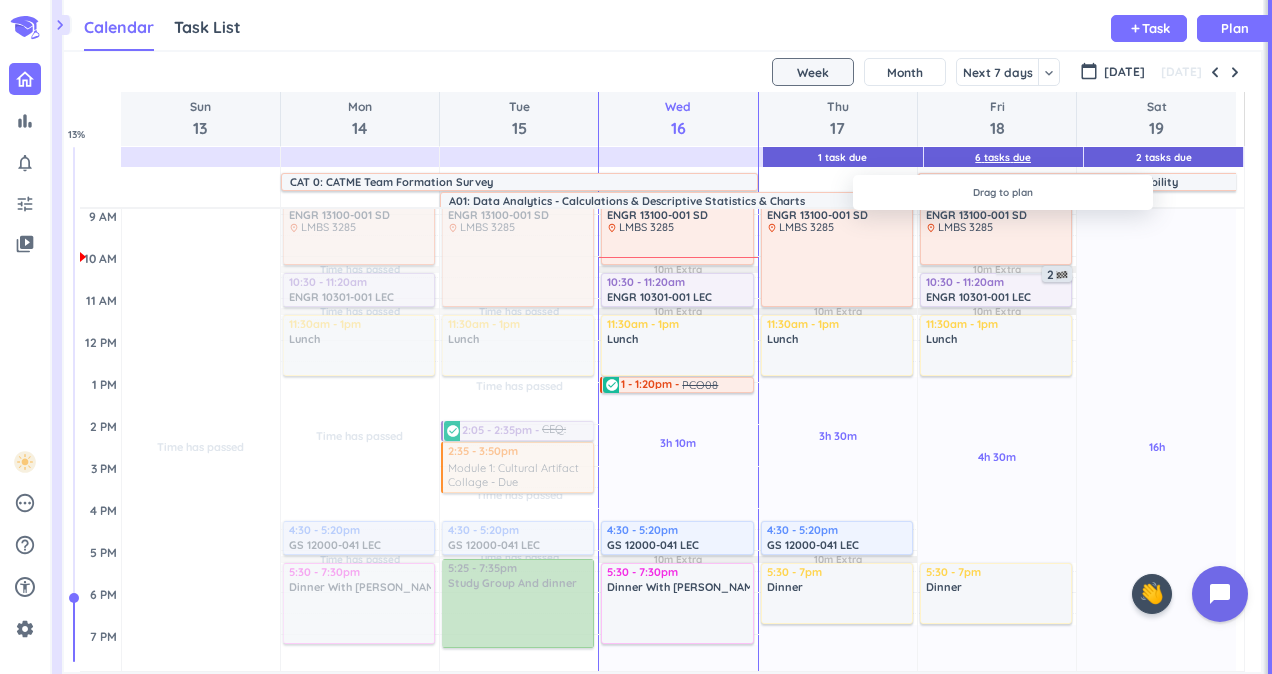 click on "6   Tasks   Due" at bounding box center (1003, 157) 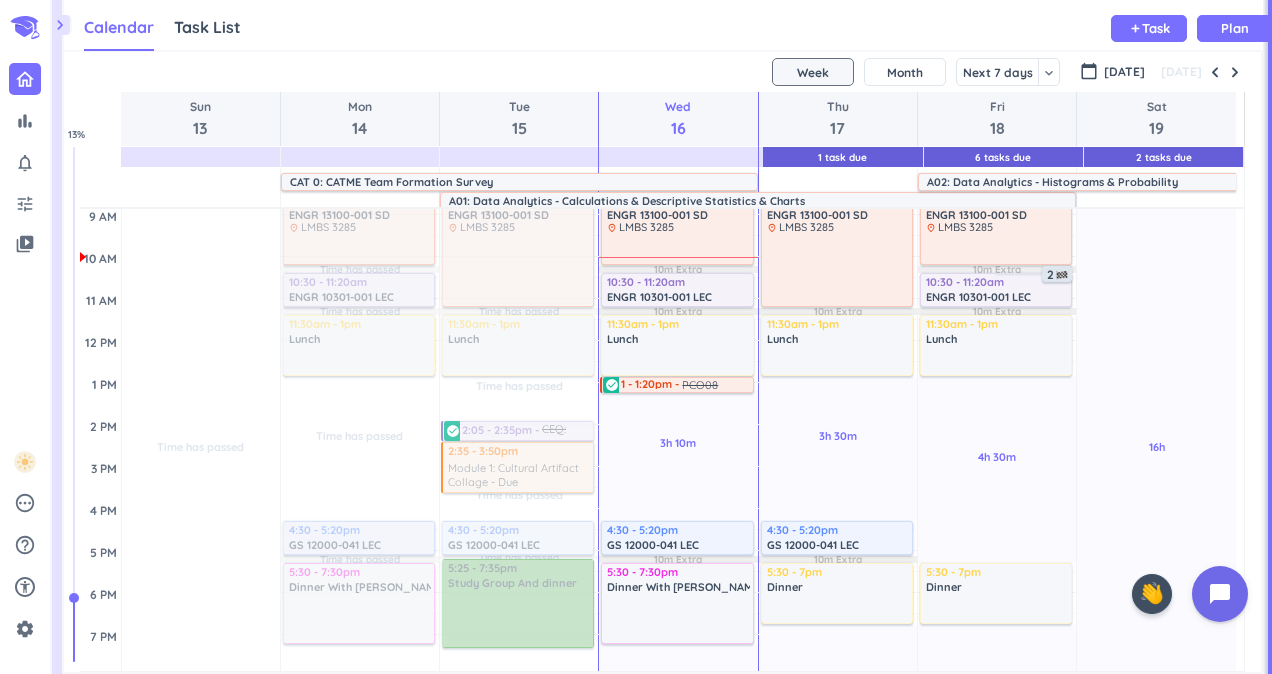 click on "[DATE]" at bounding box center [662, 72] 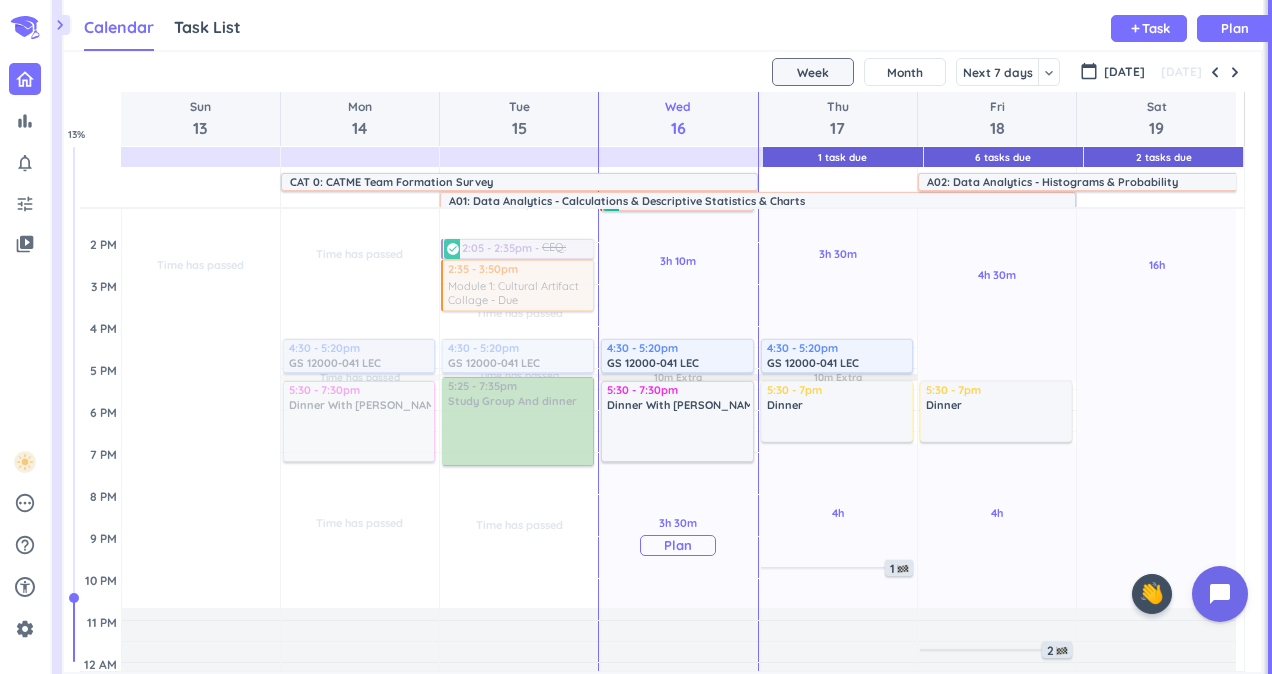 scroll, scrollTop: 384, scrollLeft: 0, axis: vertical 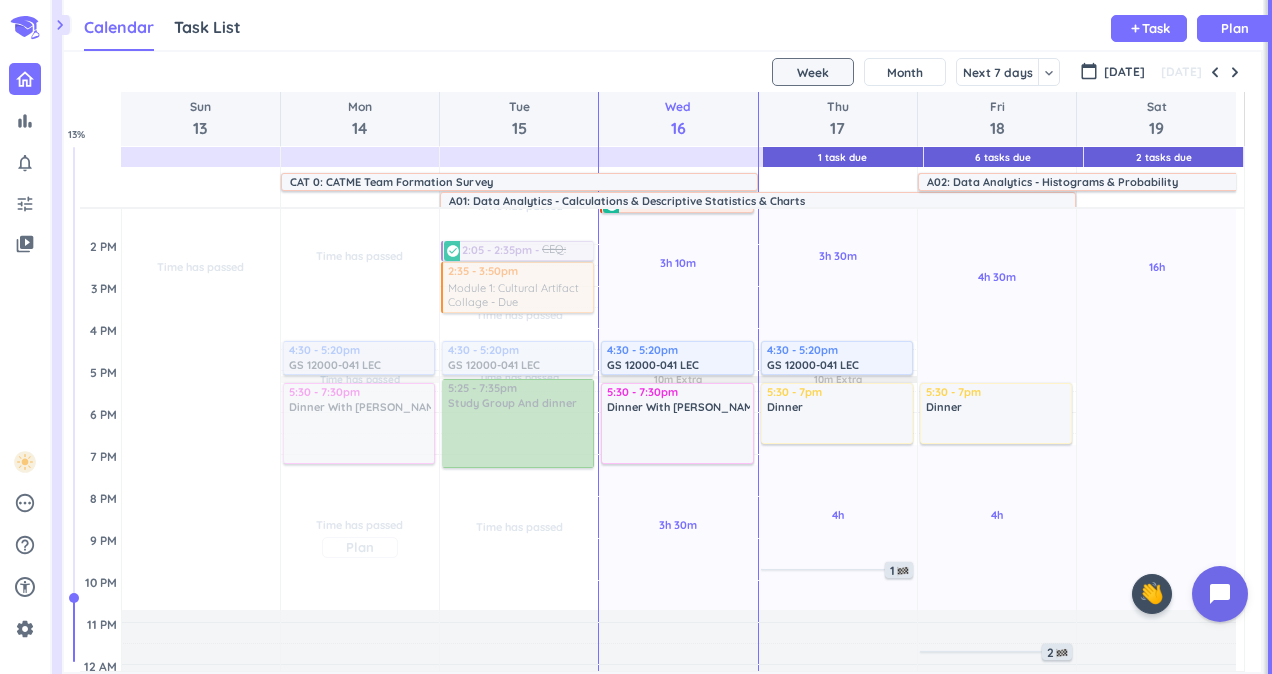 click on "Plan" at bounding box center [360, 547] 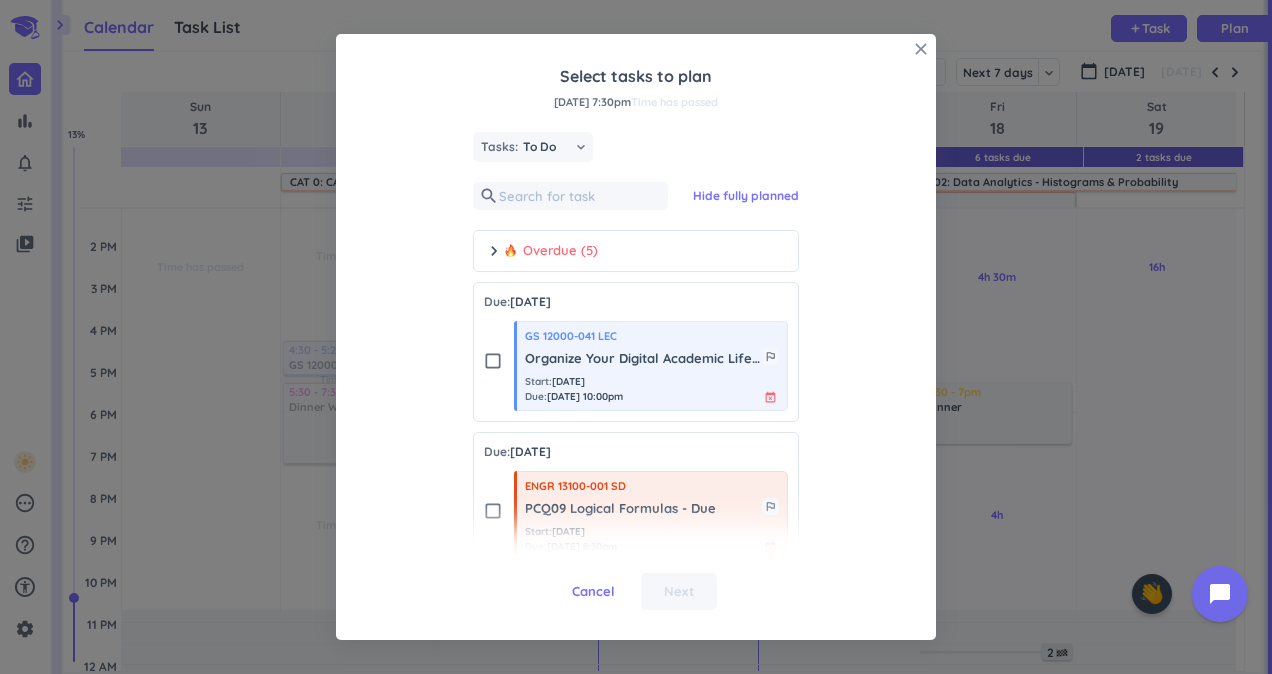 click on "close" at bounding box center [921, 49] 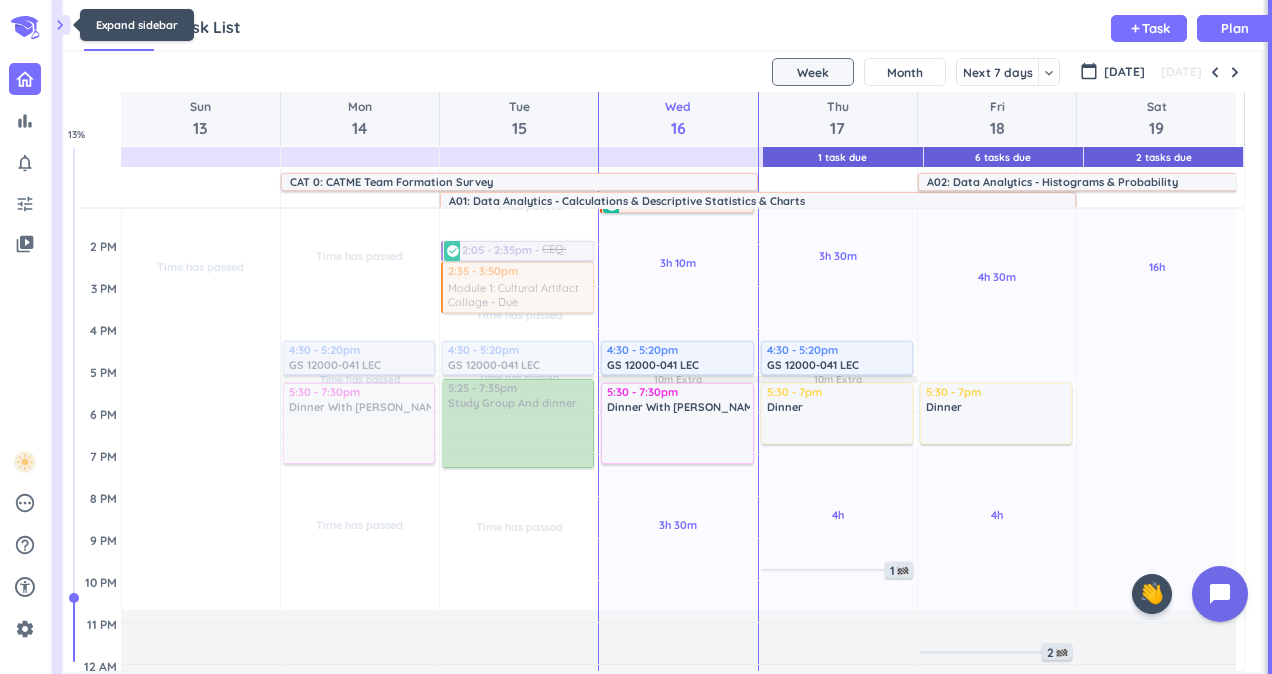 click on "chevron_right" at bounding box center (60, 25) 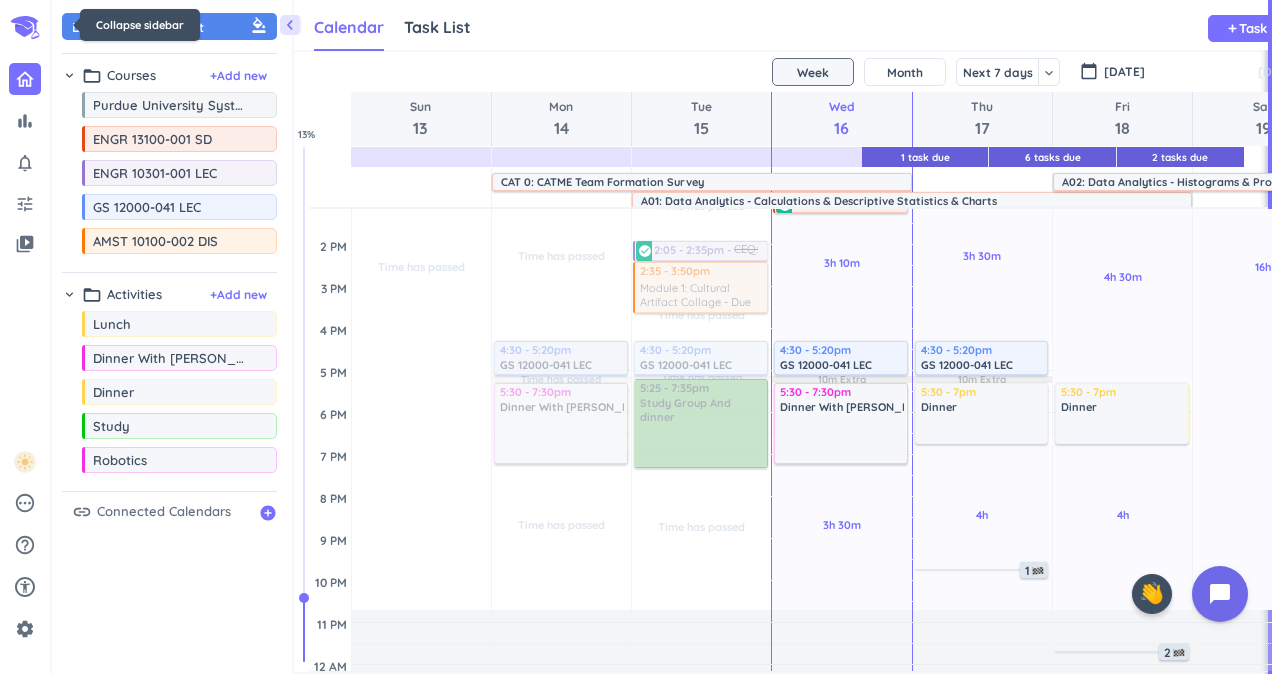 scroll, scrollTop: 42, scrollLeft: 986, axis: both 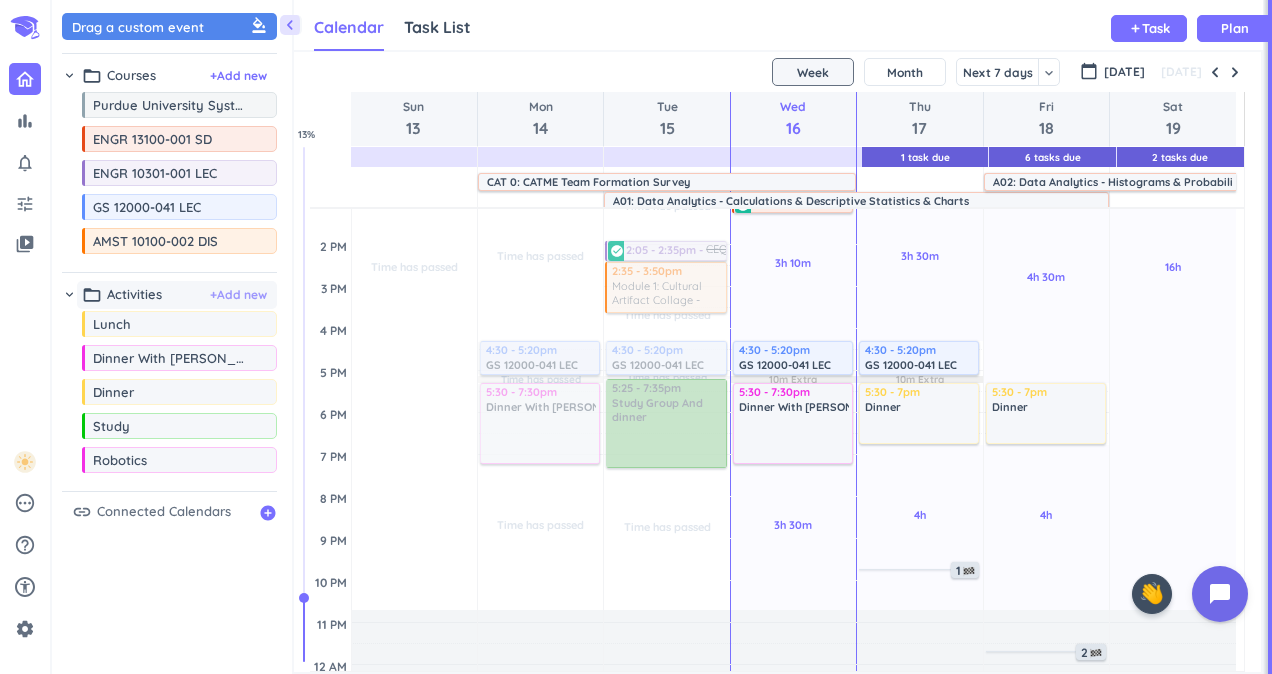 click on "+  Add new" at bounding box center (238, 295) 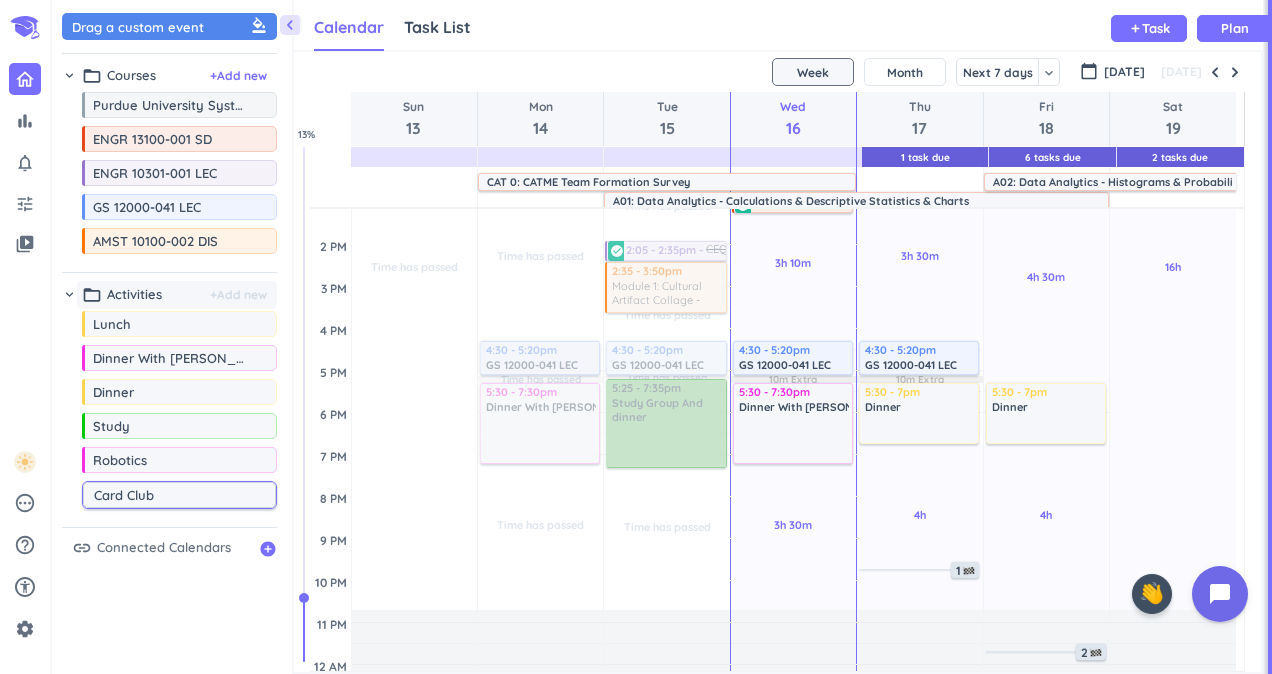 type on "Card Club" 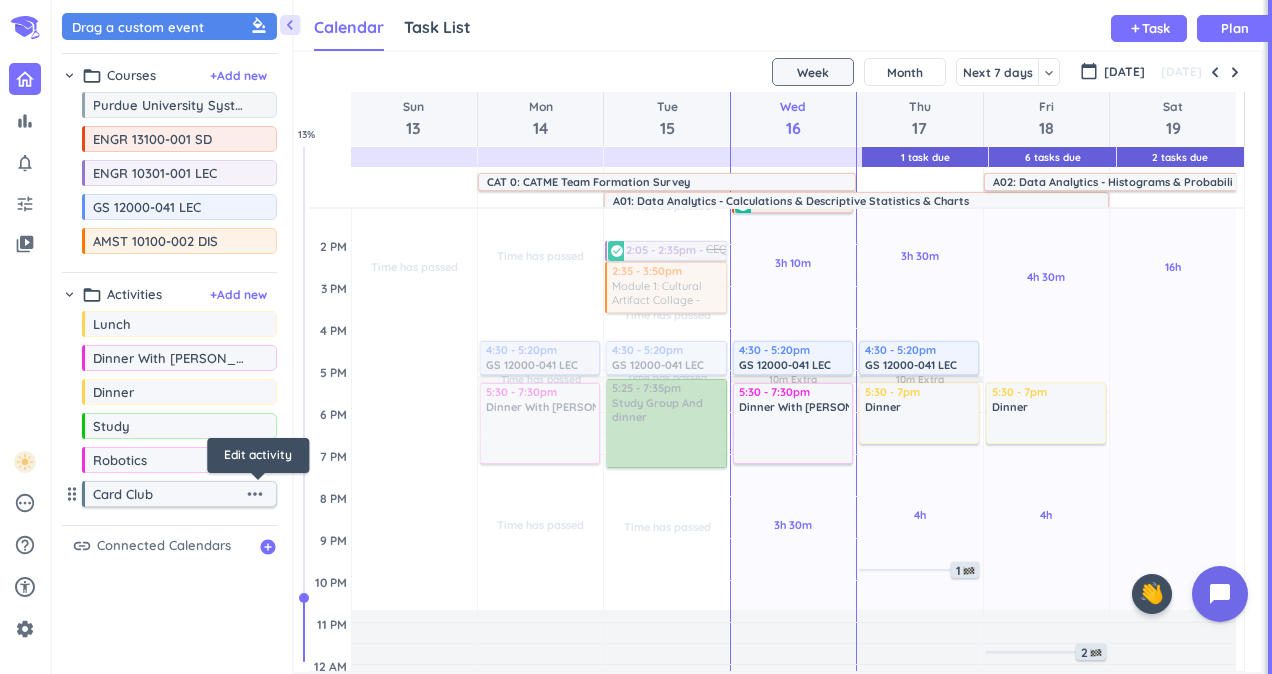 click on "more_horiz" at bounding box center (255, 494) 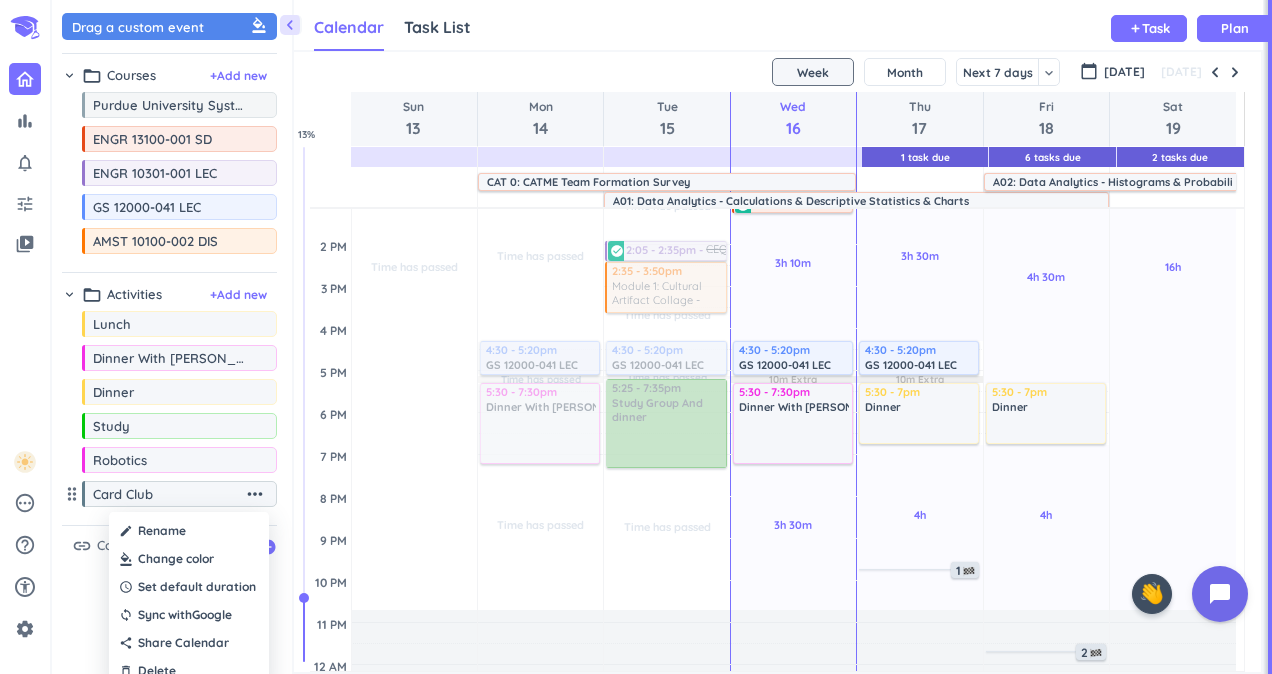 click at bounding box center (189, 559) 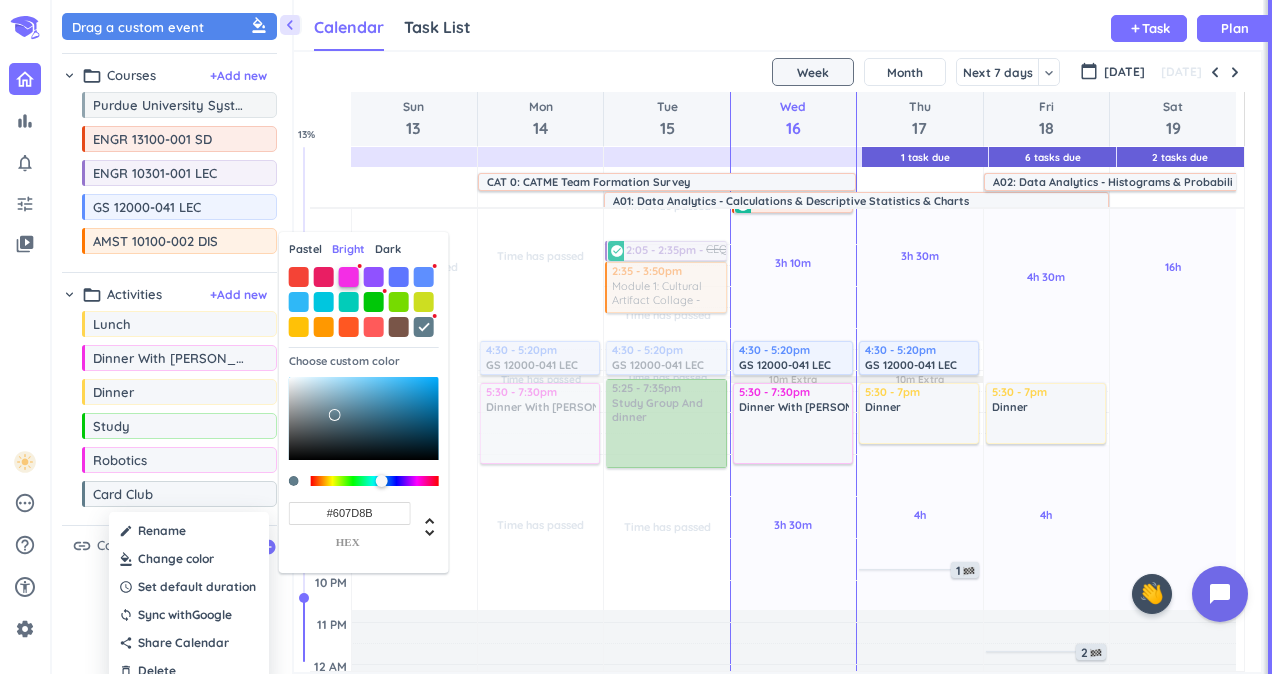click at bounding box center (349, 277) 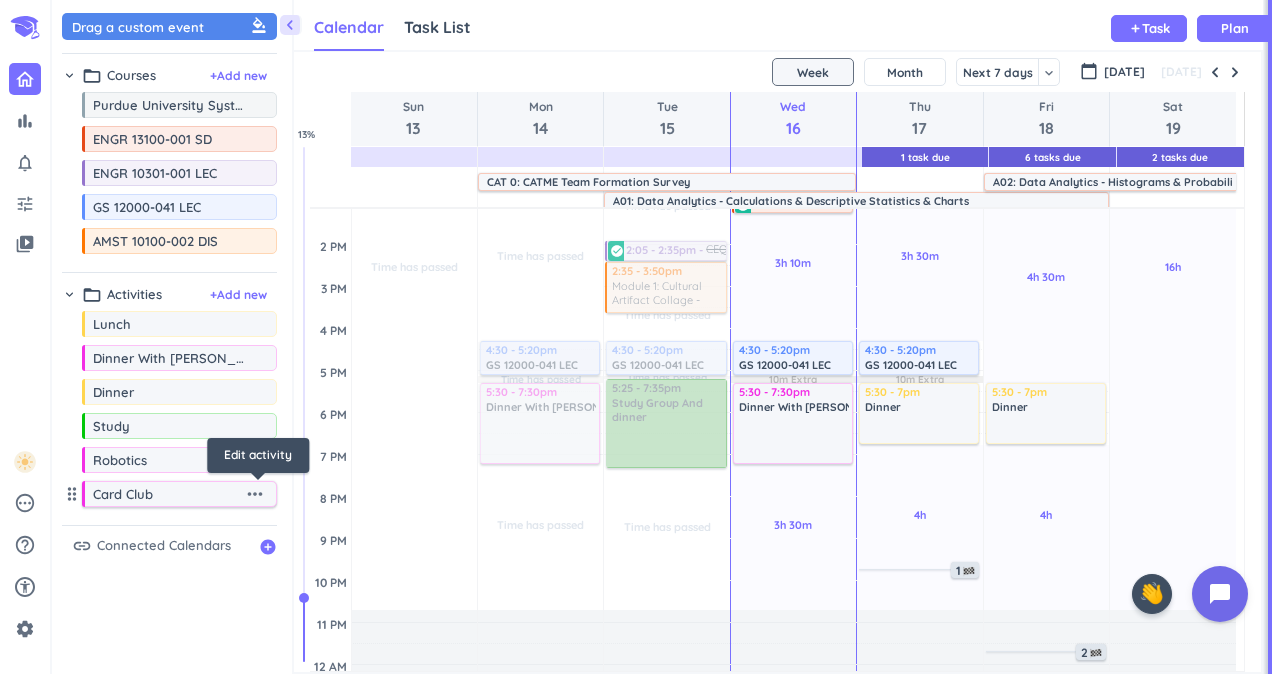 click on "more_horiz" at bounding box center (255, 494) 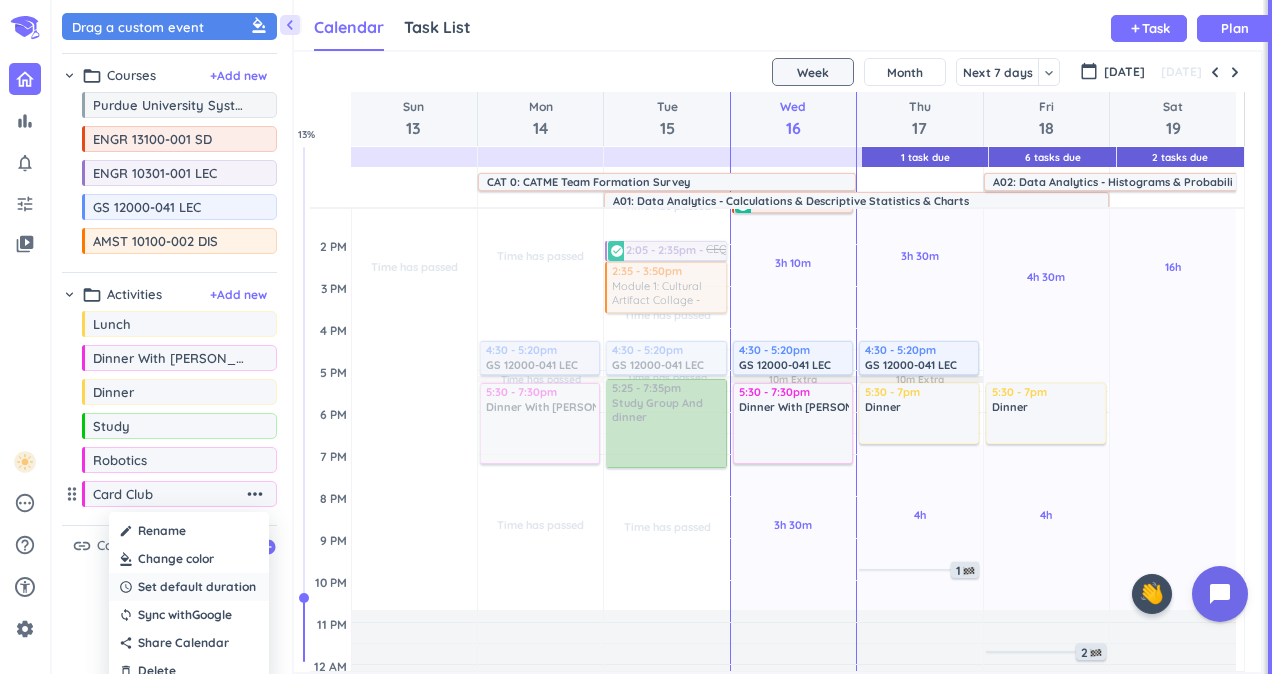 click on "Set default duration" at bounding box center [197, 587] 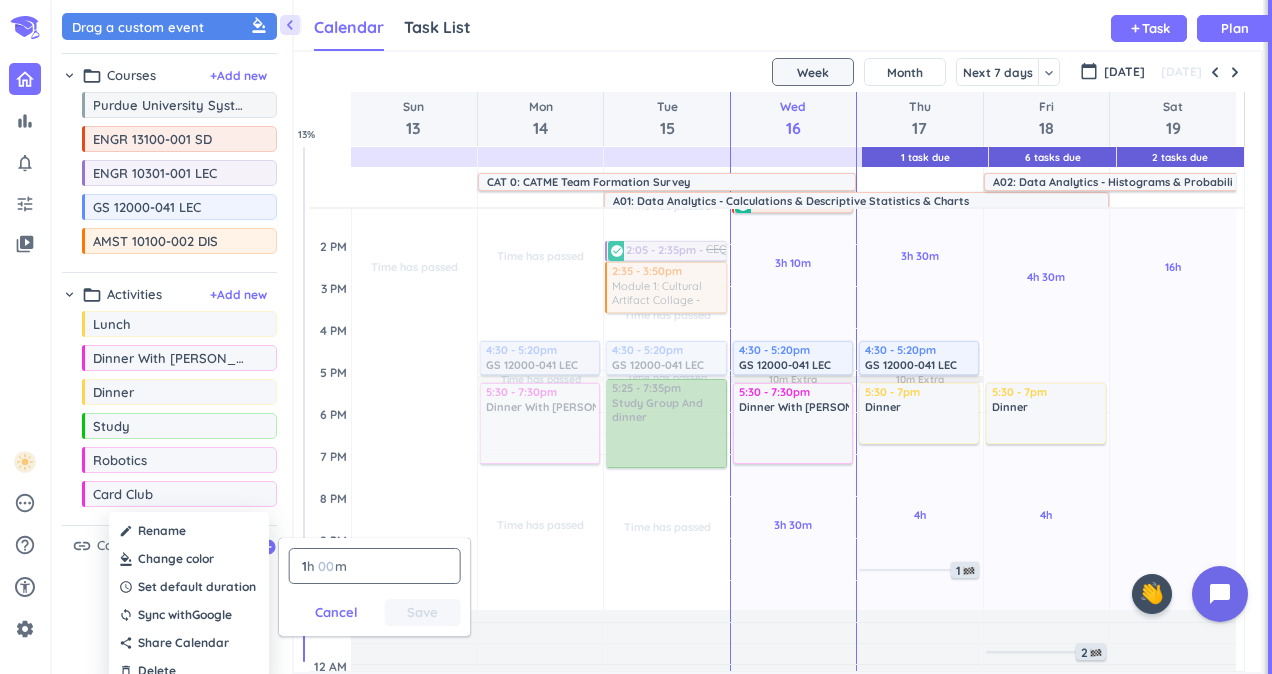 click on "1 1 00" at bounding box center (308, 566) 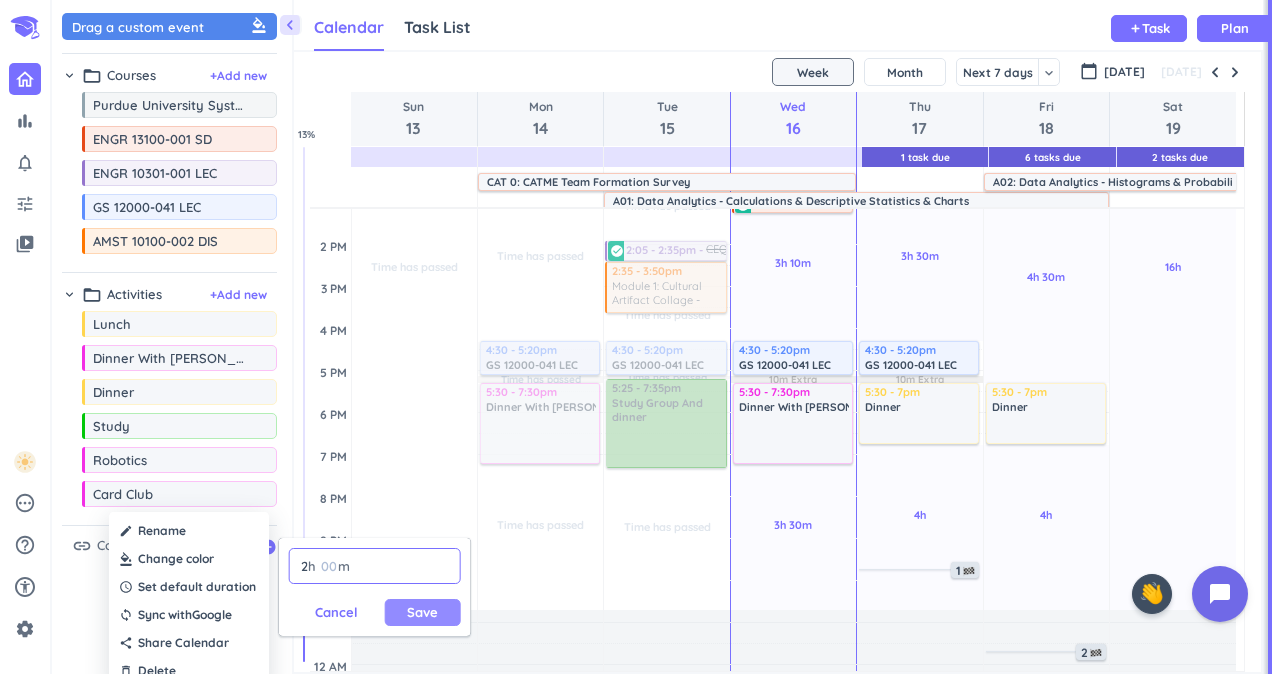 type on "2" 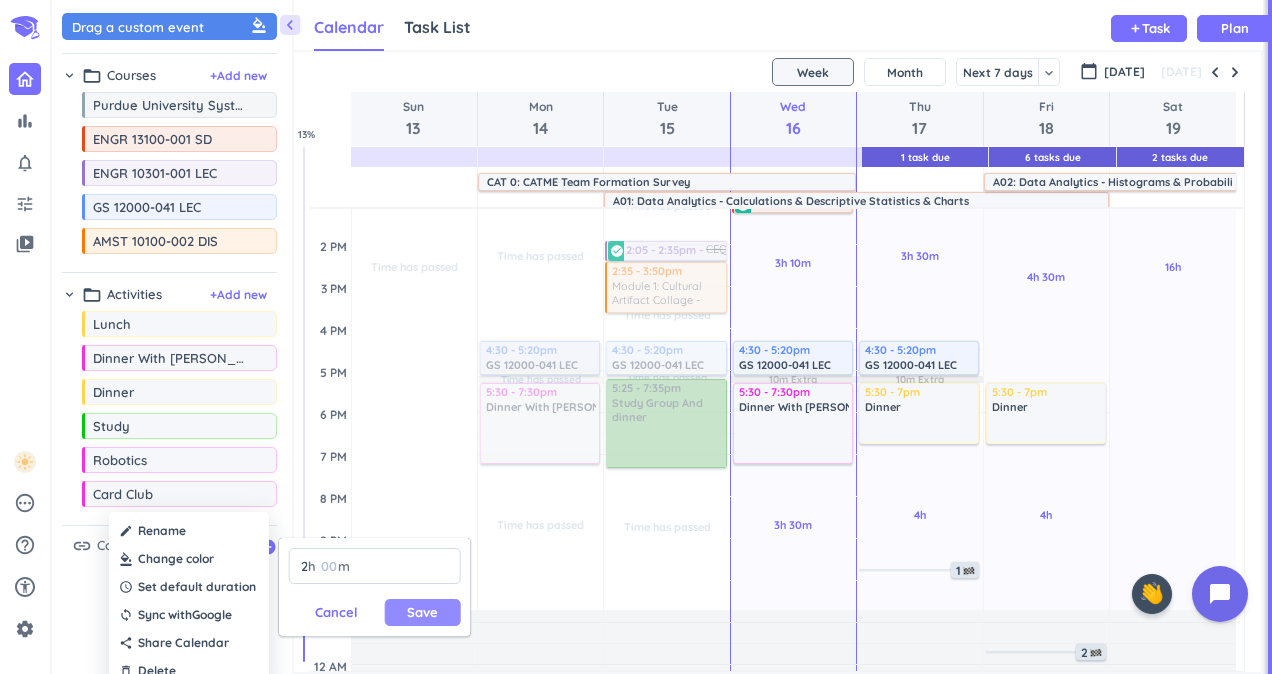 click on "Save" at bounding box center [422, 612] 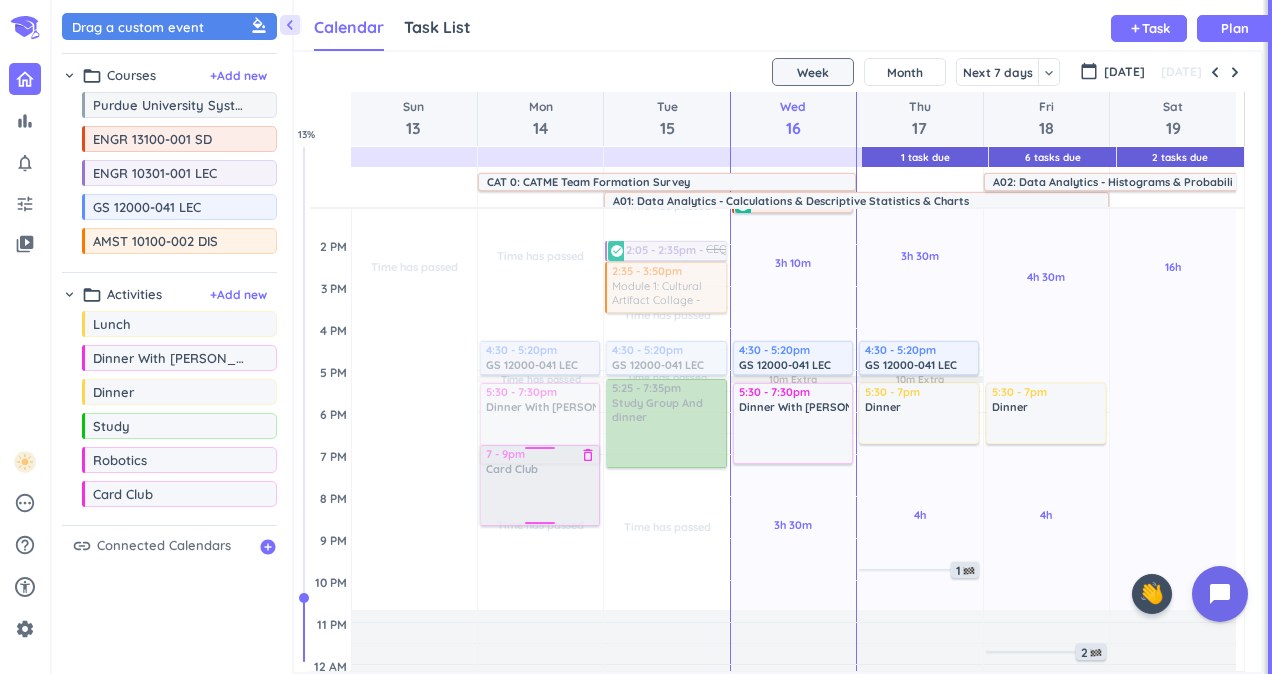 drag, startPoint x: 134, startPoint y: 493, endPoint x: 478, endPoint y: 446, distance: 347.19592 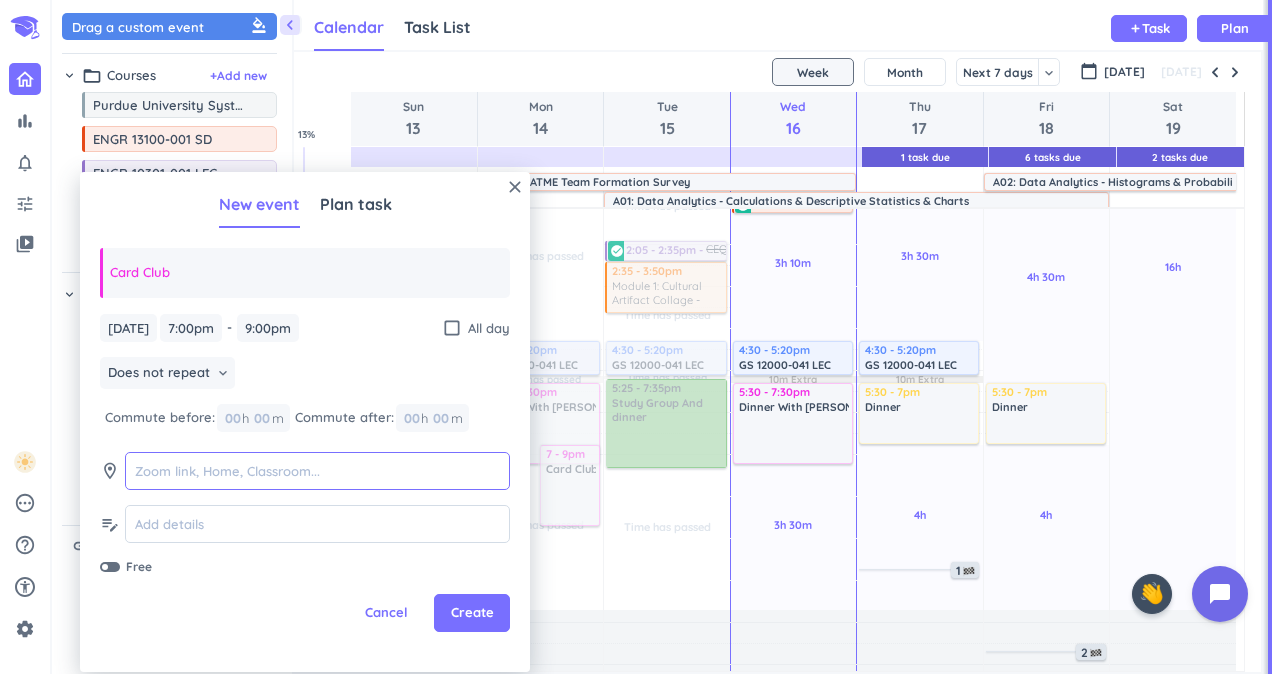 click at bounding box center [317, 471] 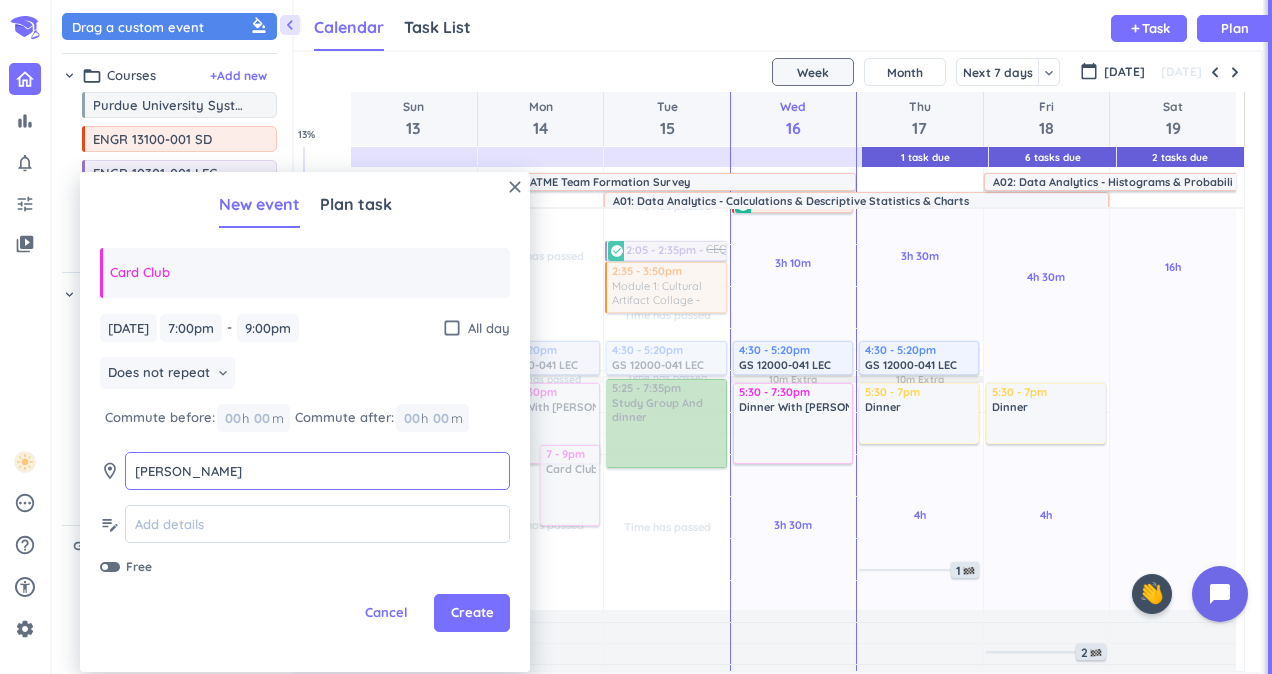 type on "[PERSON_NAME]" 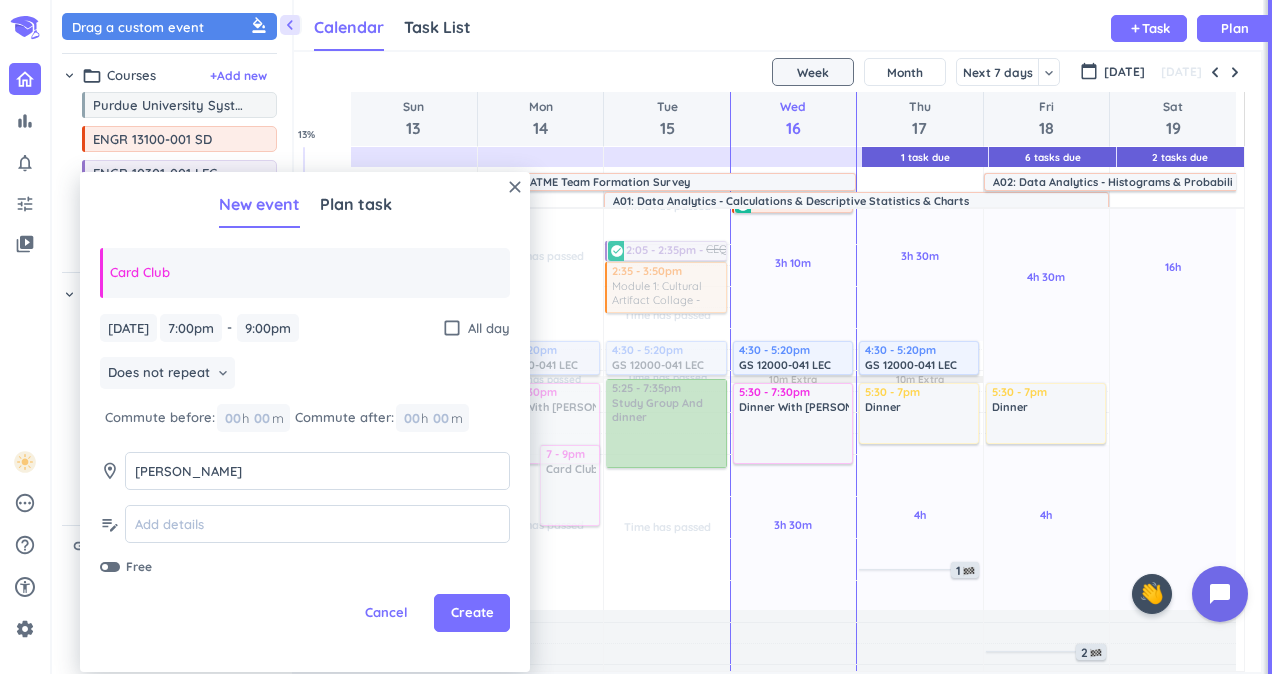 click on "Does not repeat keyboard_arrow_down" at bounding box center (305, 375) 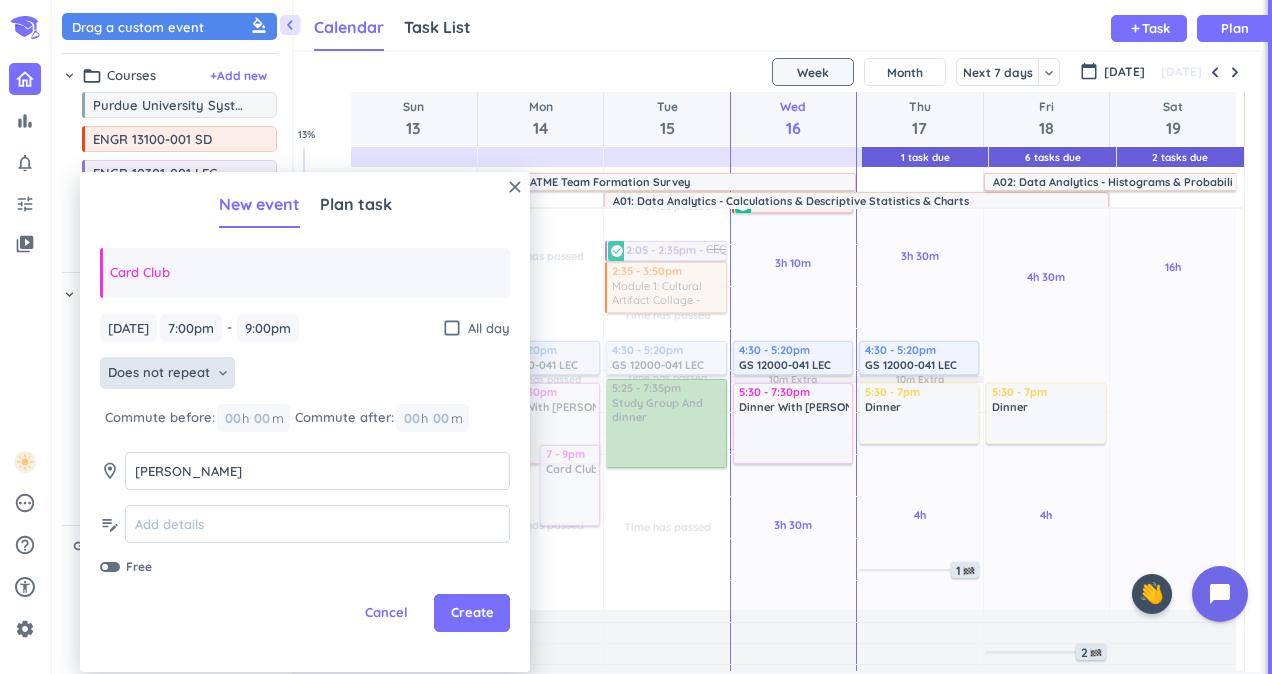 click on "Does not repeat" at bounding box center (159, 373) 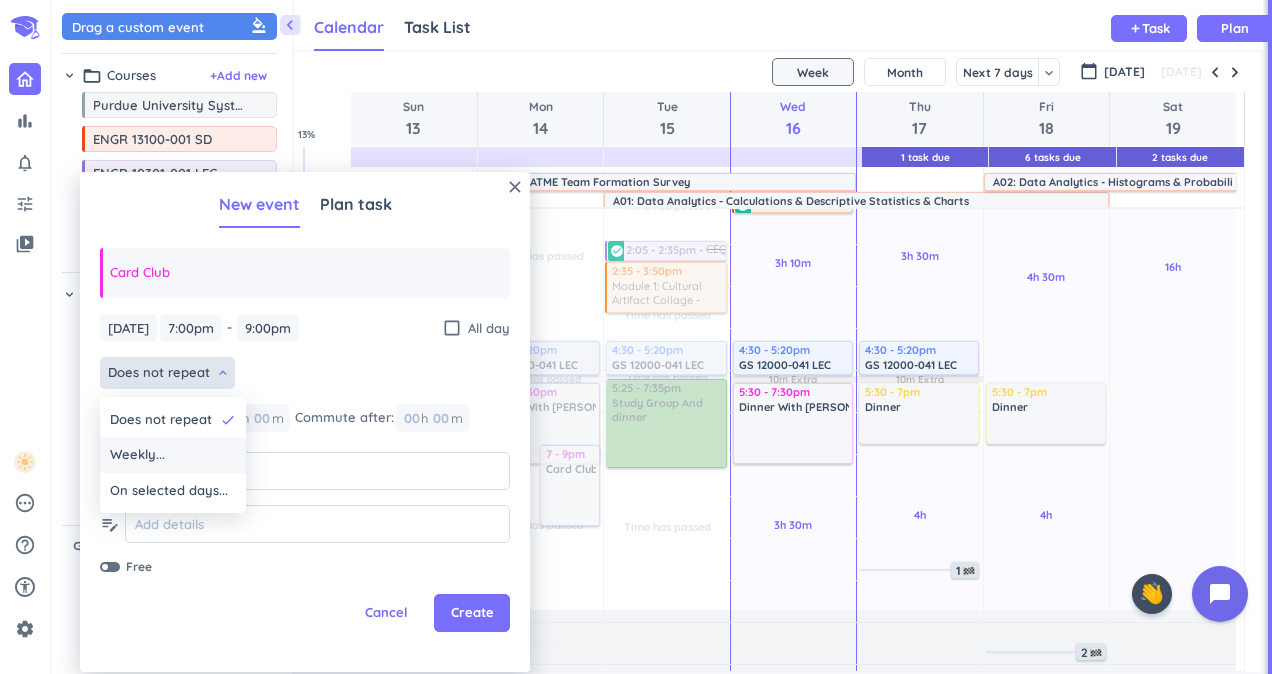 click on "Weekly..." at bounding box center (137, 455) 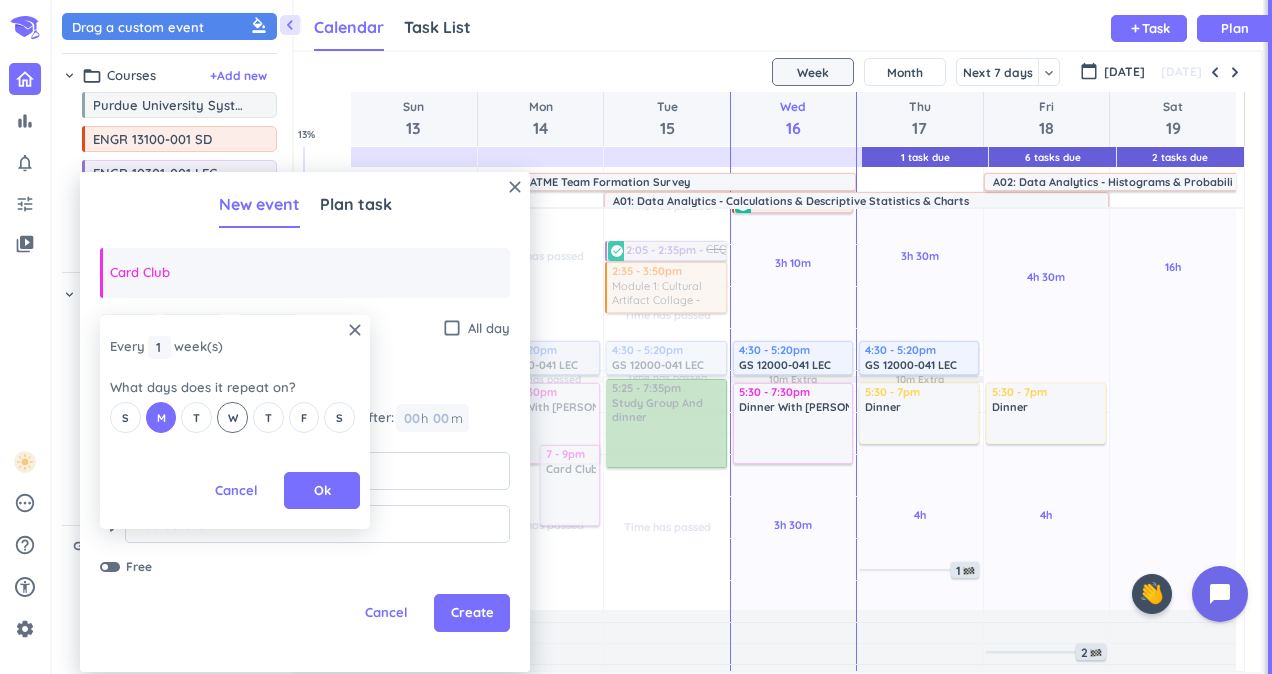 click on "W" at bounding box center (233, 418) 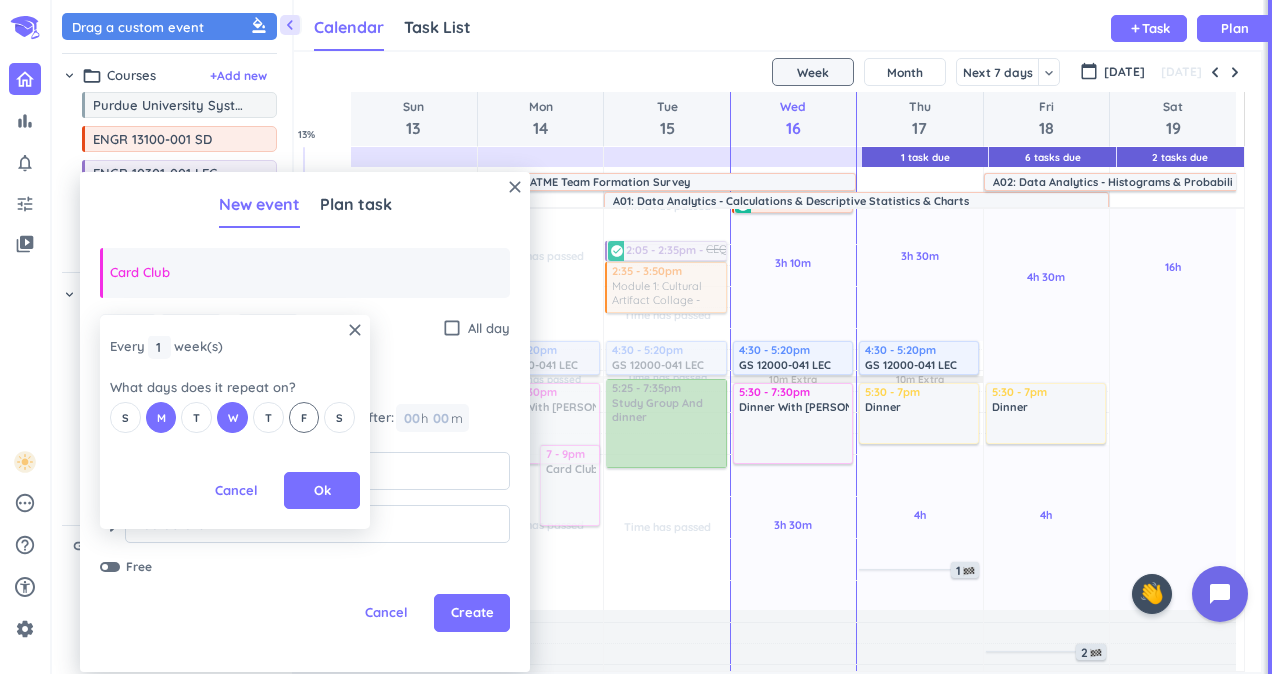 click on "F" at bounding box center (304, 417) 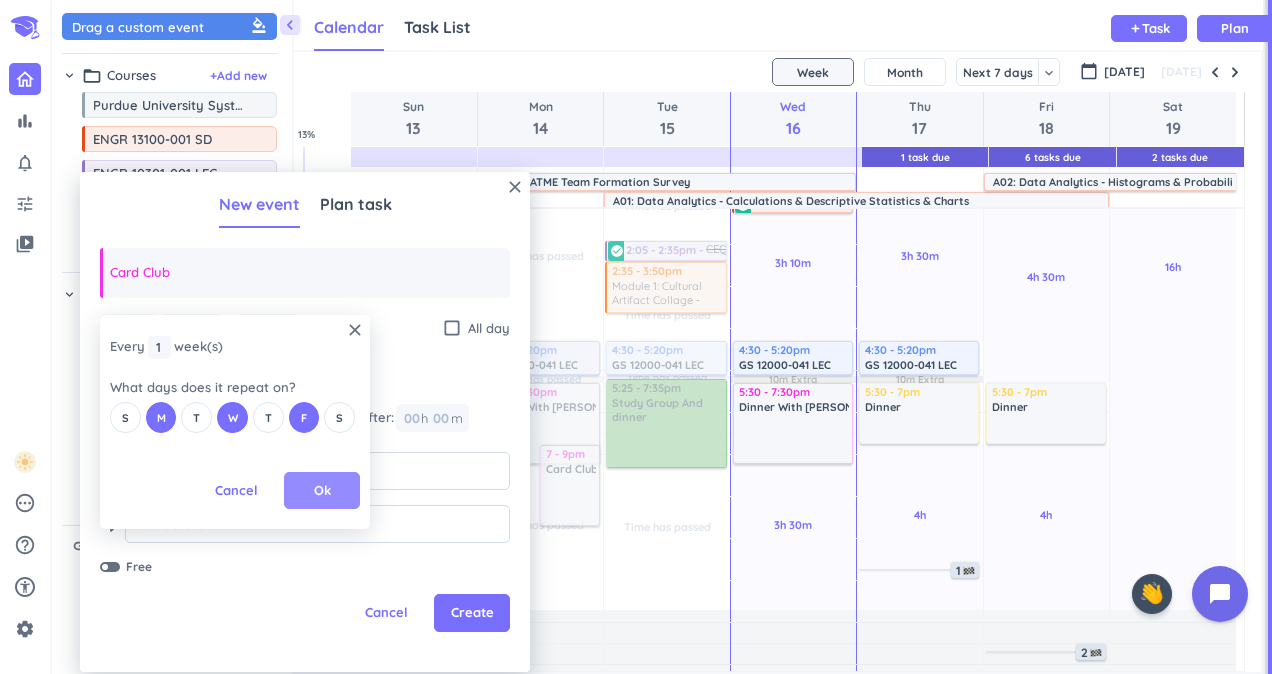 click on "Ok" at bounding box center [322, 491] 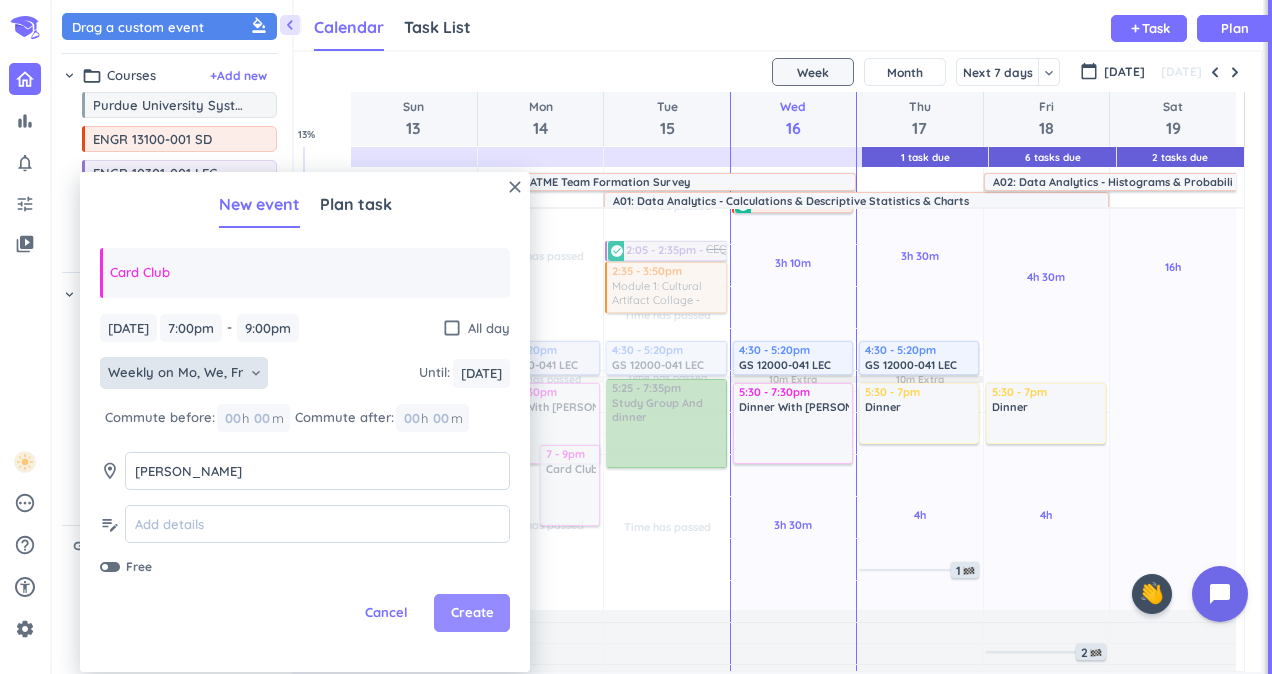 click on "Create" at bounding box center [472, 613] 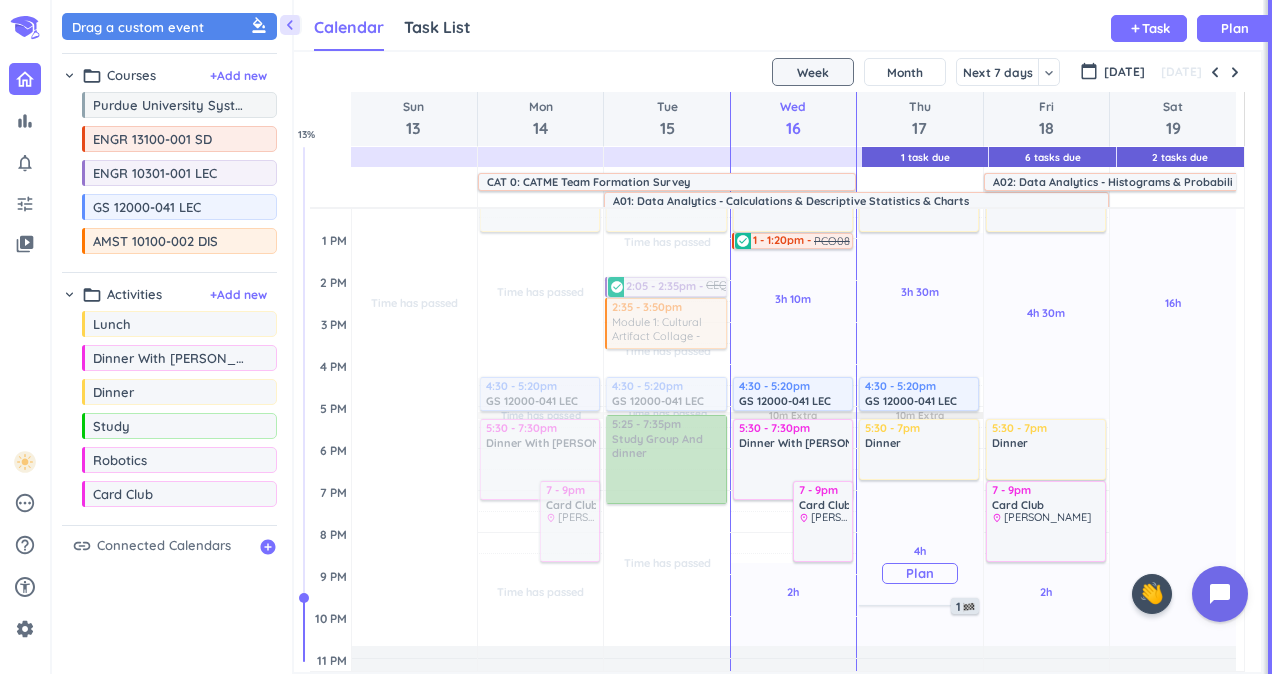 scroll, scrollTop: 352, scrollLeft: 0, axis: vertical 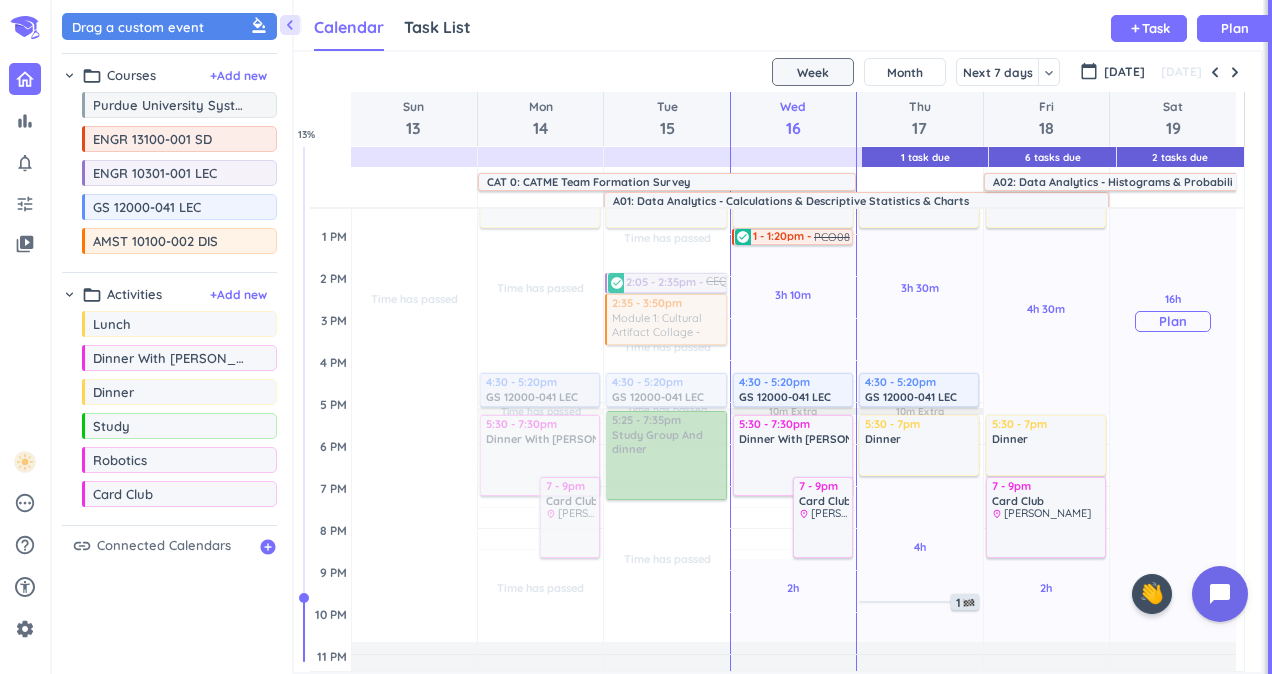 click on "Plan" at bounding box center [1173, 321] 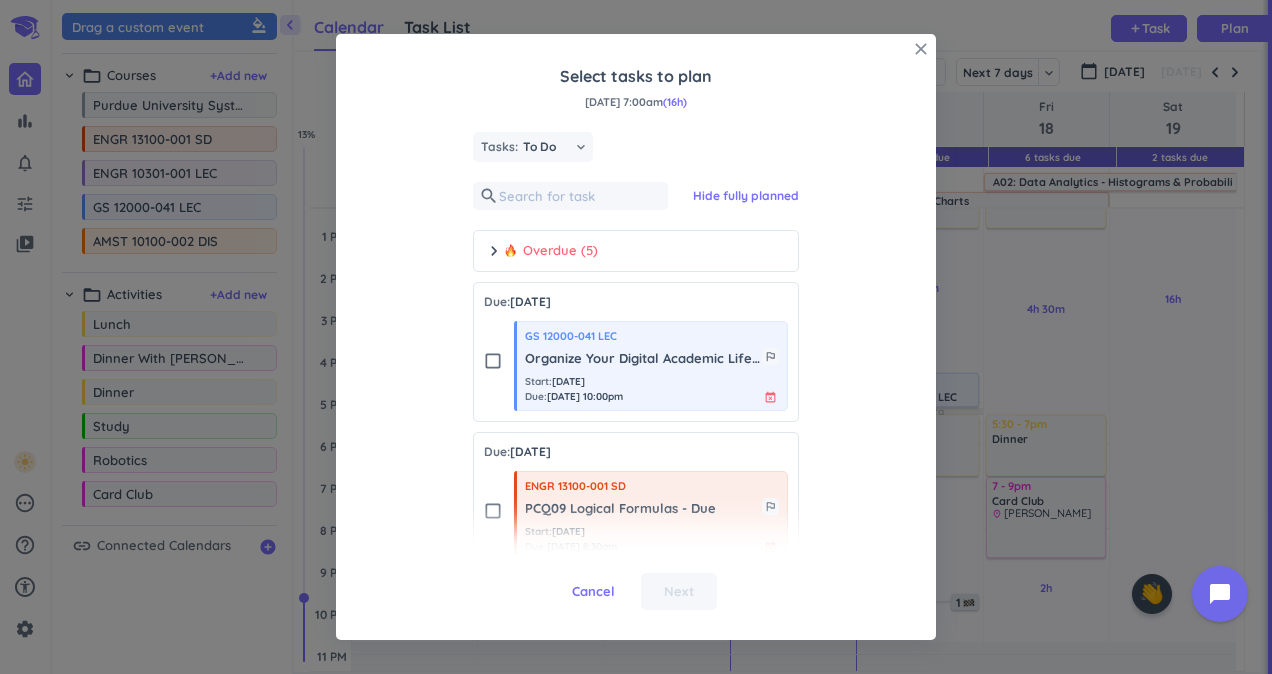 click on "close" at bounding box center [921, 49] 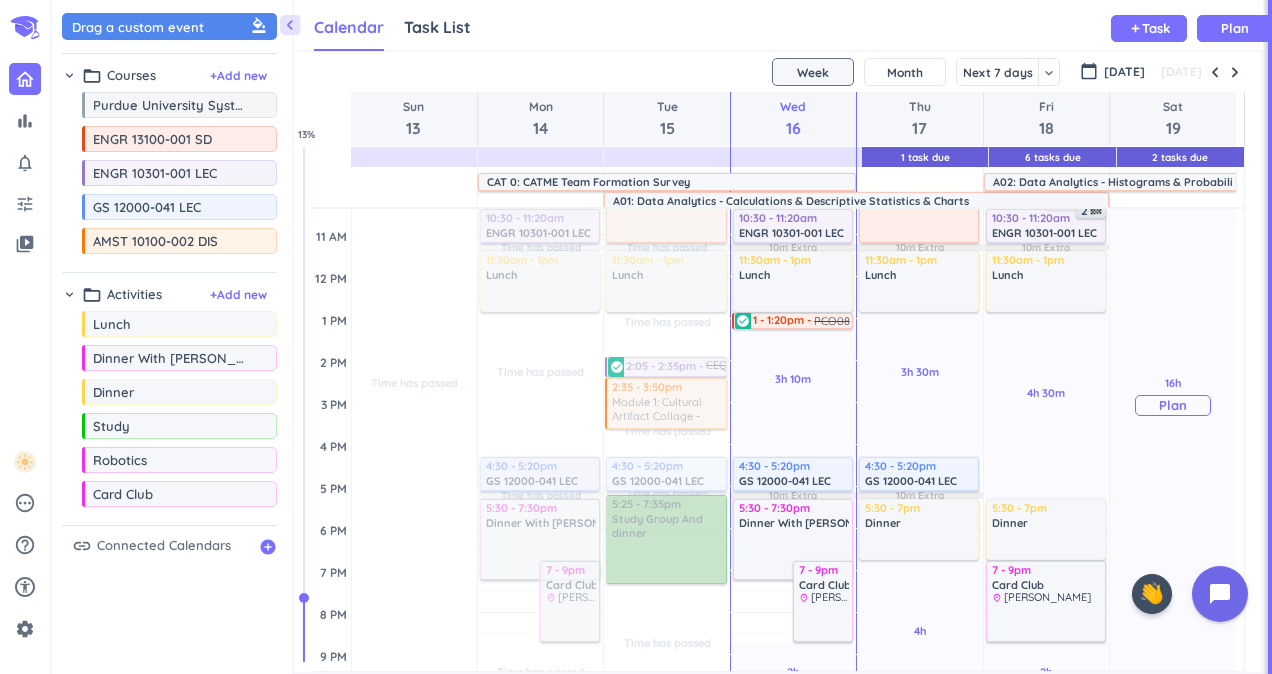 scroll, scrollTop: 267, scrollLeft: 0, axis: vertical 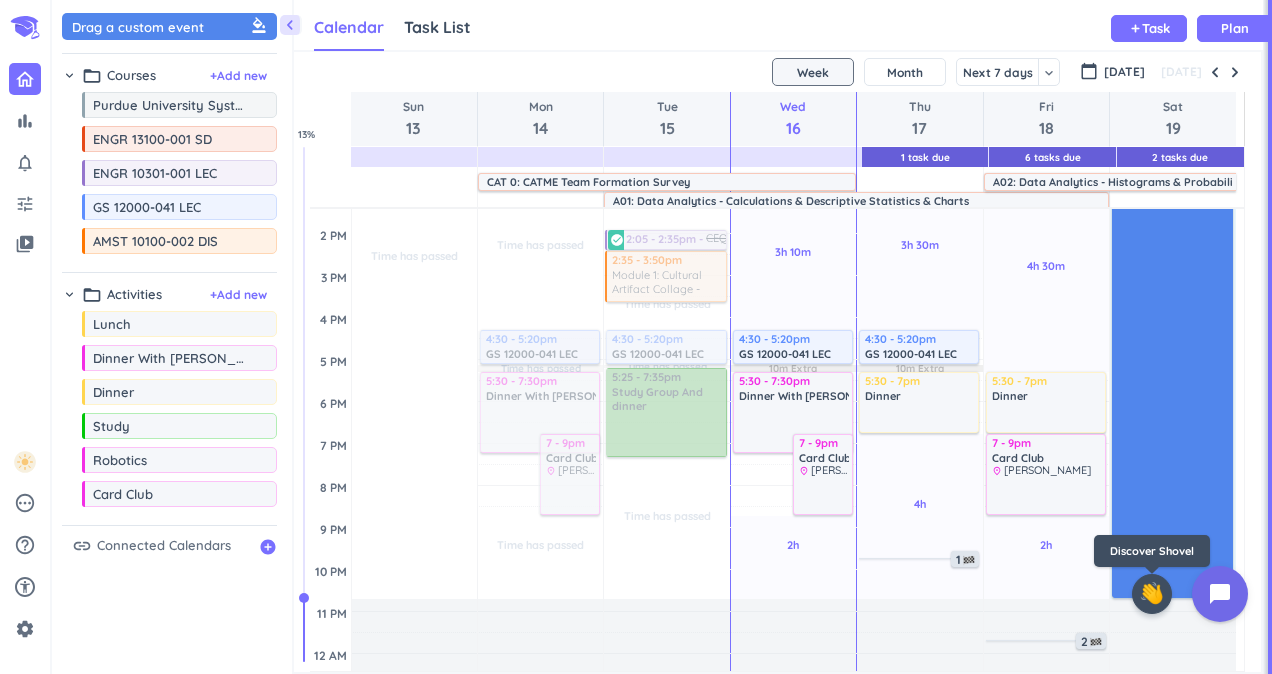 drag, startPoint x: 1160, startPoint y: 277, endPoint x: 1138, endPoint y: 604, distance: 327.73923 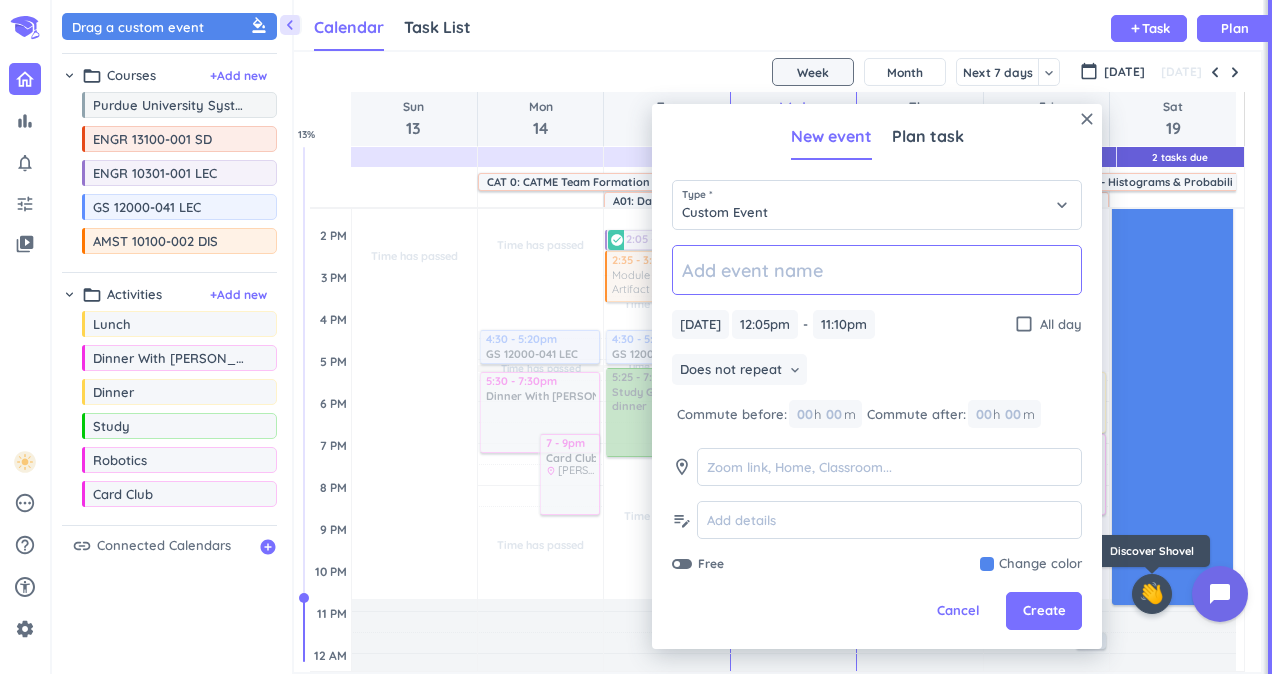 scroll, scrollTop: 395, scrollLeft: 0, axis: vertical 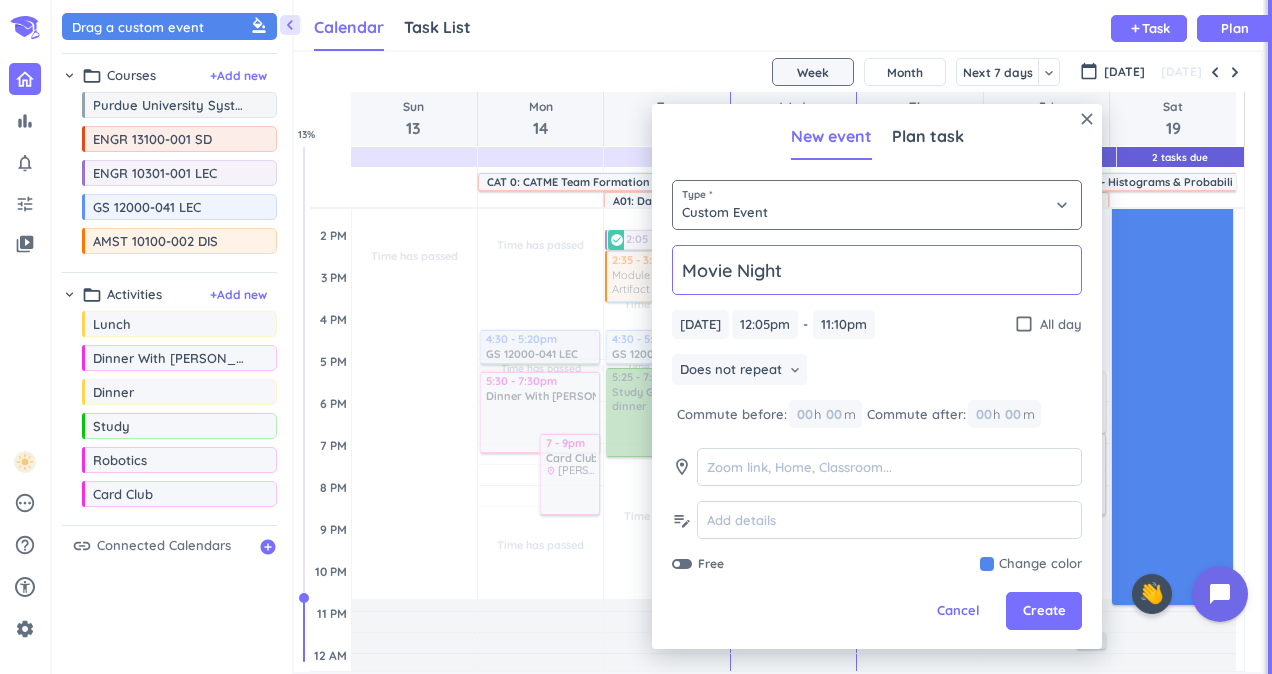 type on "Movie Night" 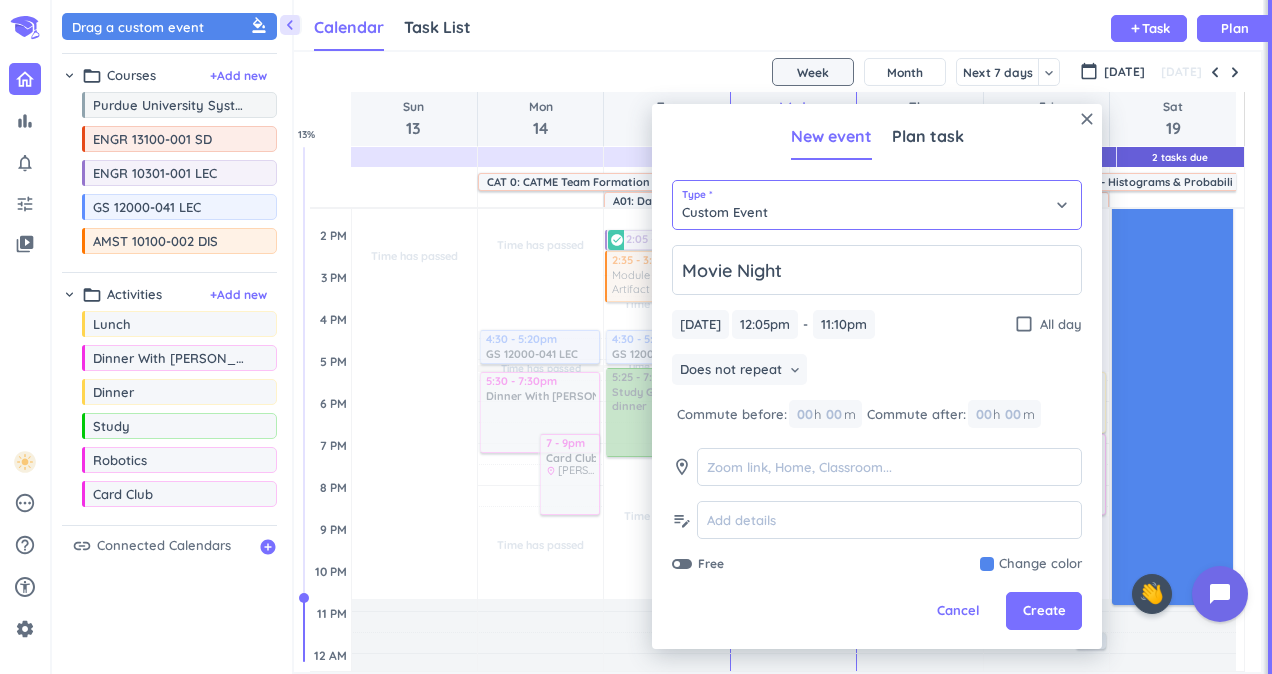 click on "Custom Event" at bounding box center [877, 205] 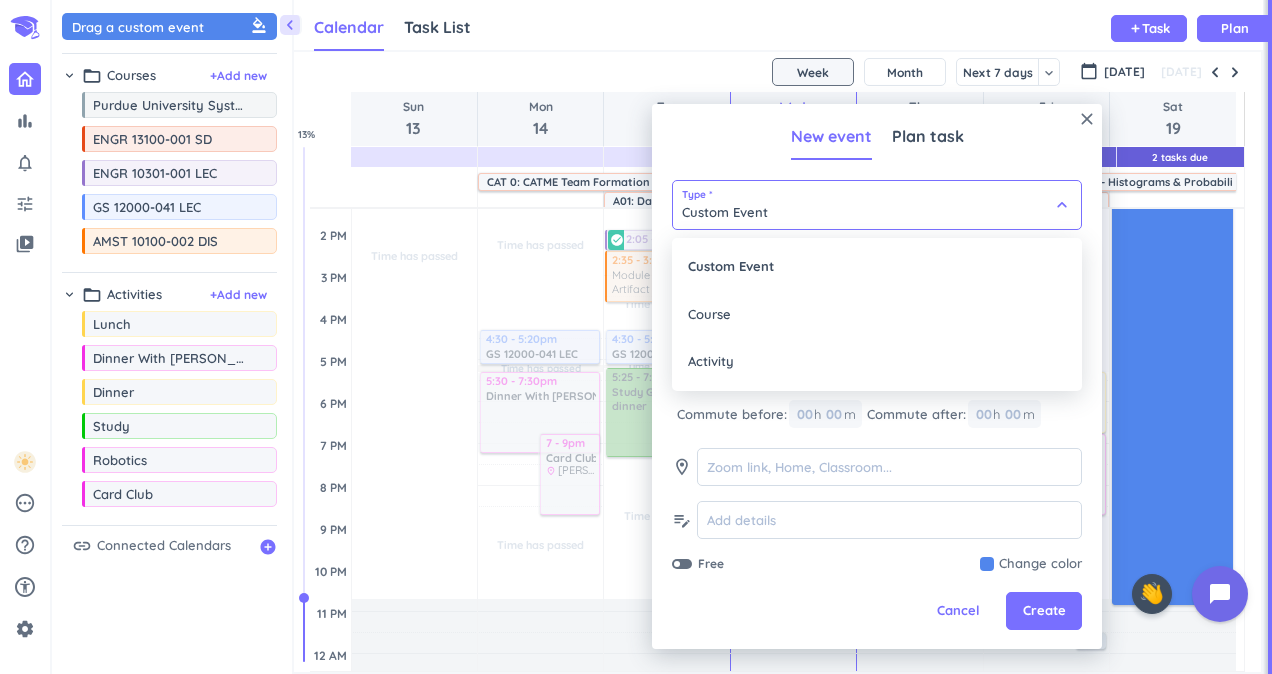 click at bounding box center (877, 376) 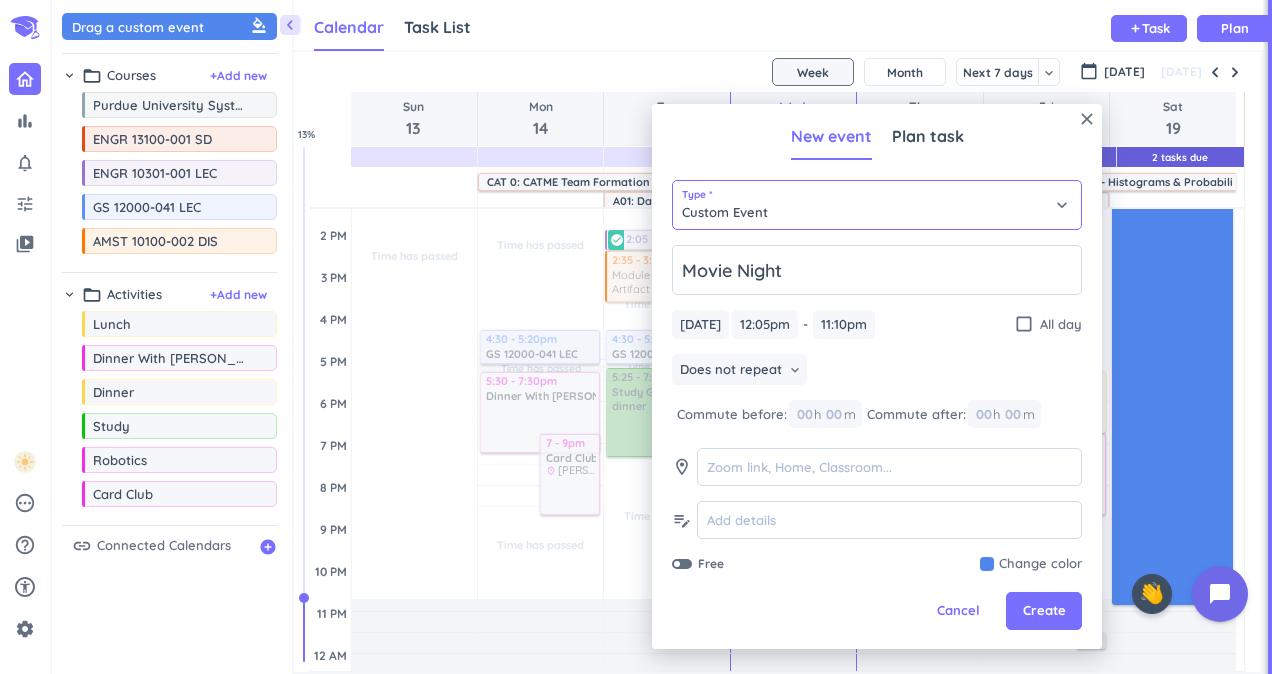 click on "Custom Event" at bounding box center [877, 205] 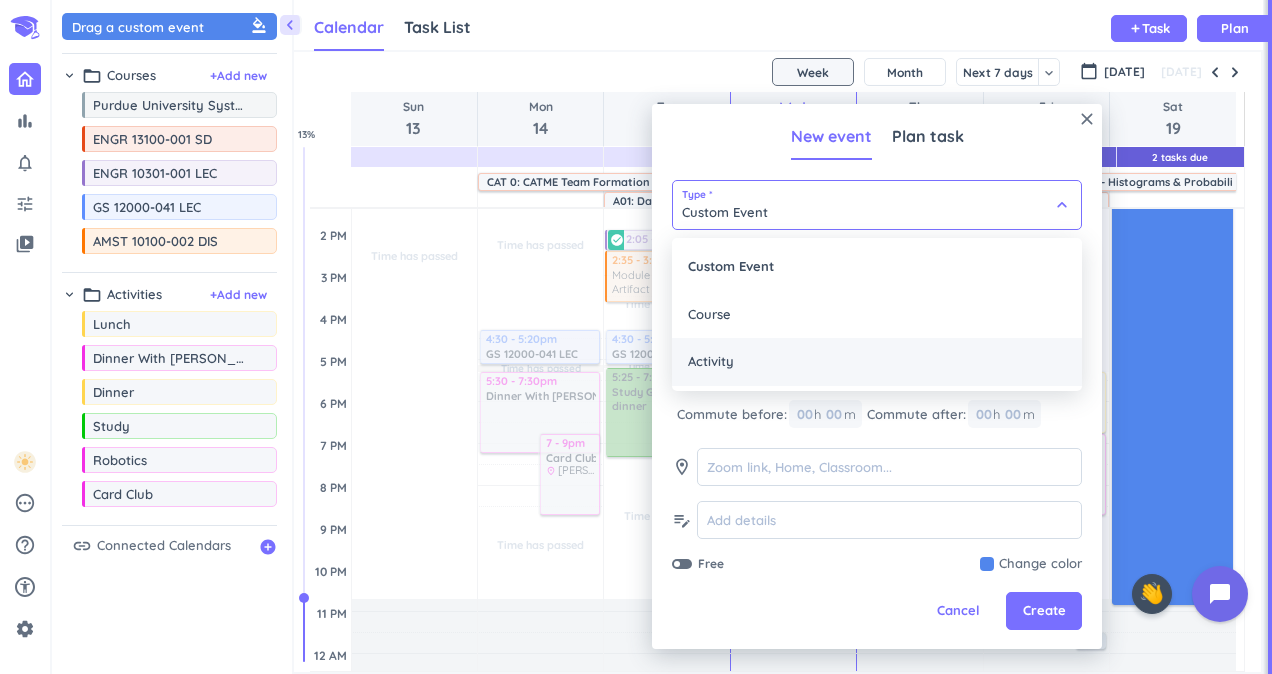 click on "Activity" at bounding box center [877, 362] 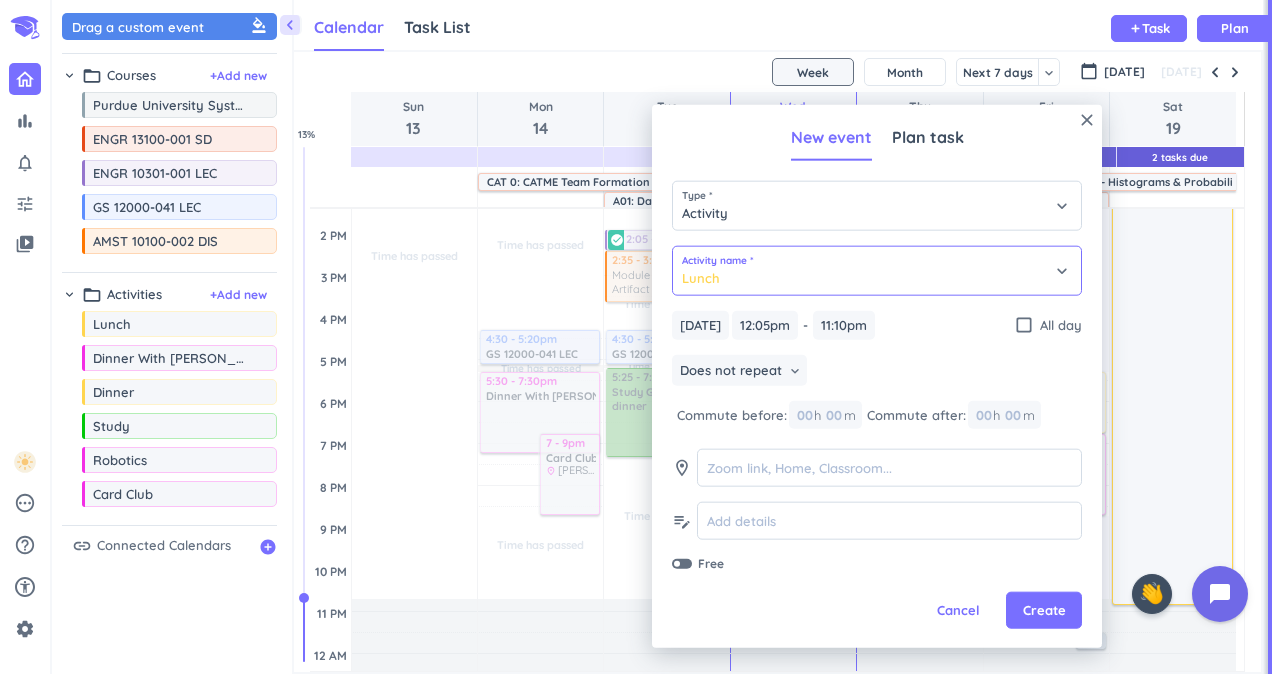 click on "Lunch" at bounding box center (877, 271) 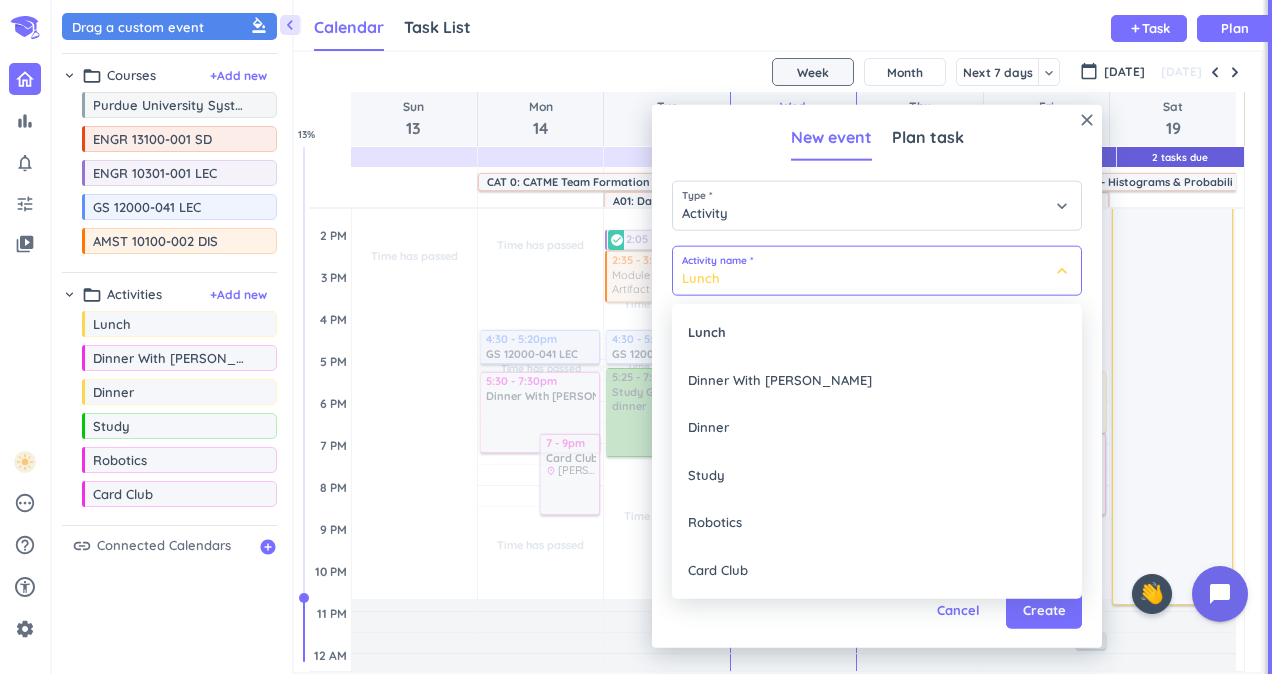click at bounding box center (877, 376) 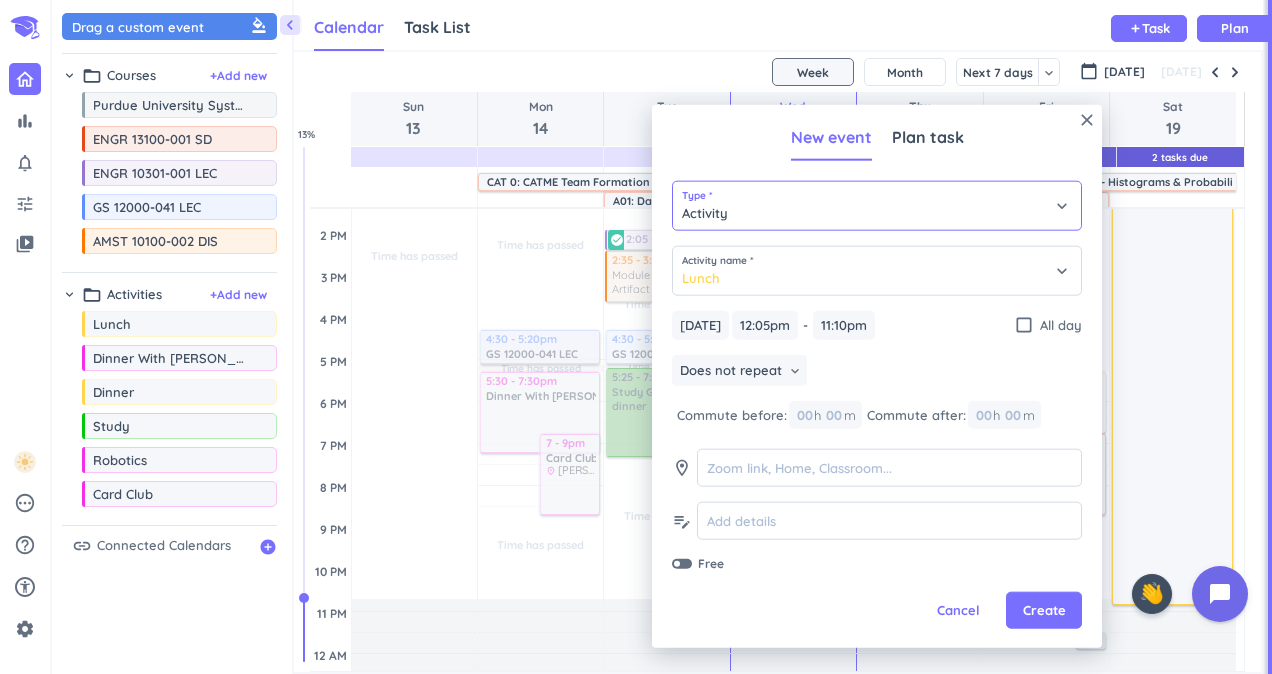 click on "Activity" at bounding box center (877, 206) 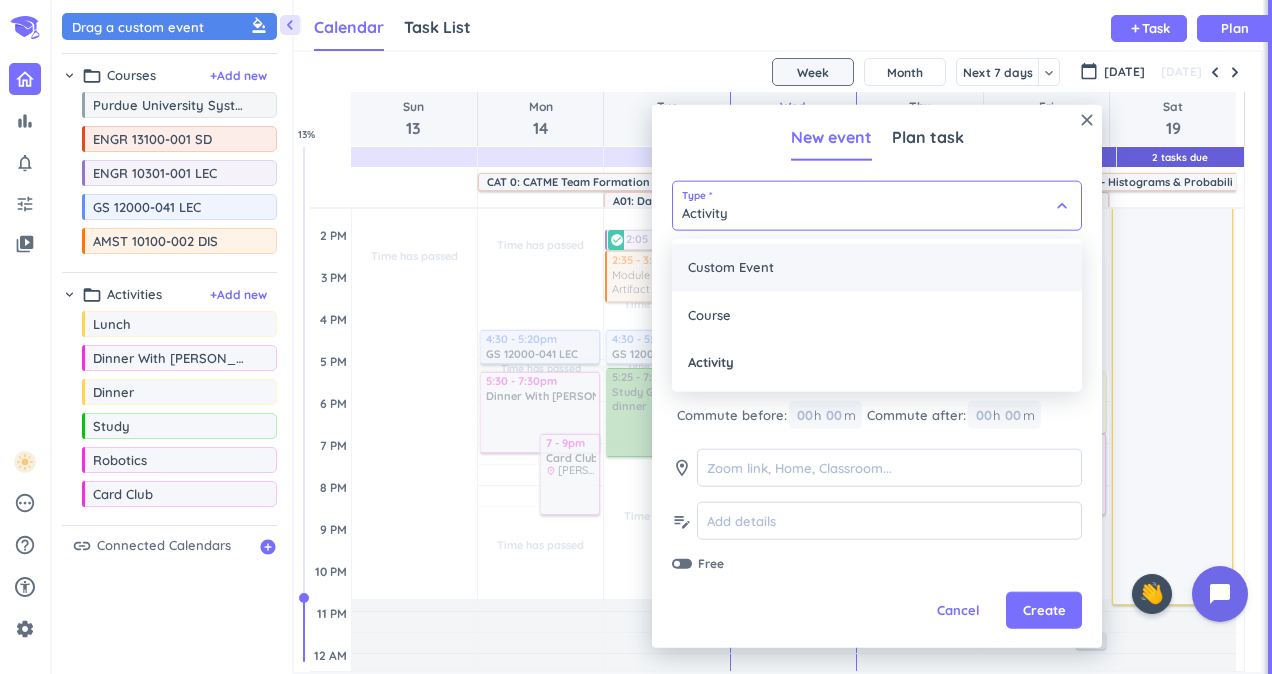 click on "Custom Event" at bounding box center (877, 268) 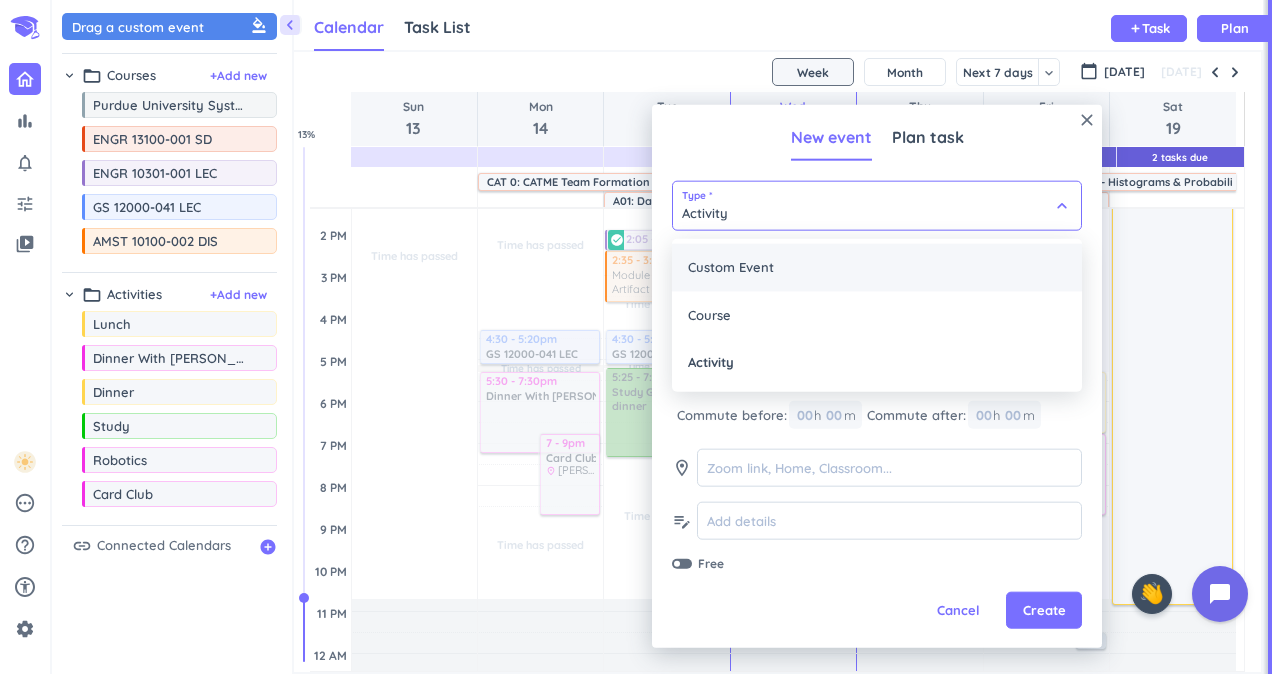 type on "Custom Event" 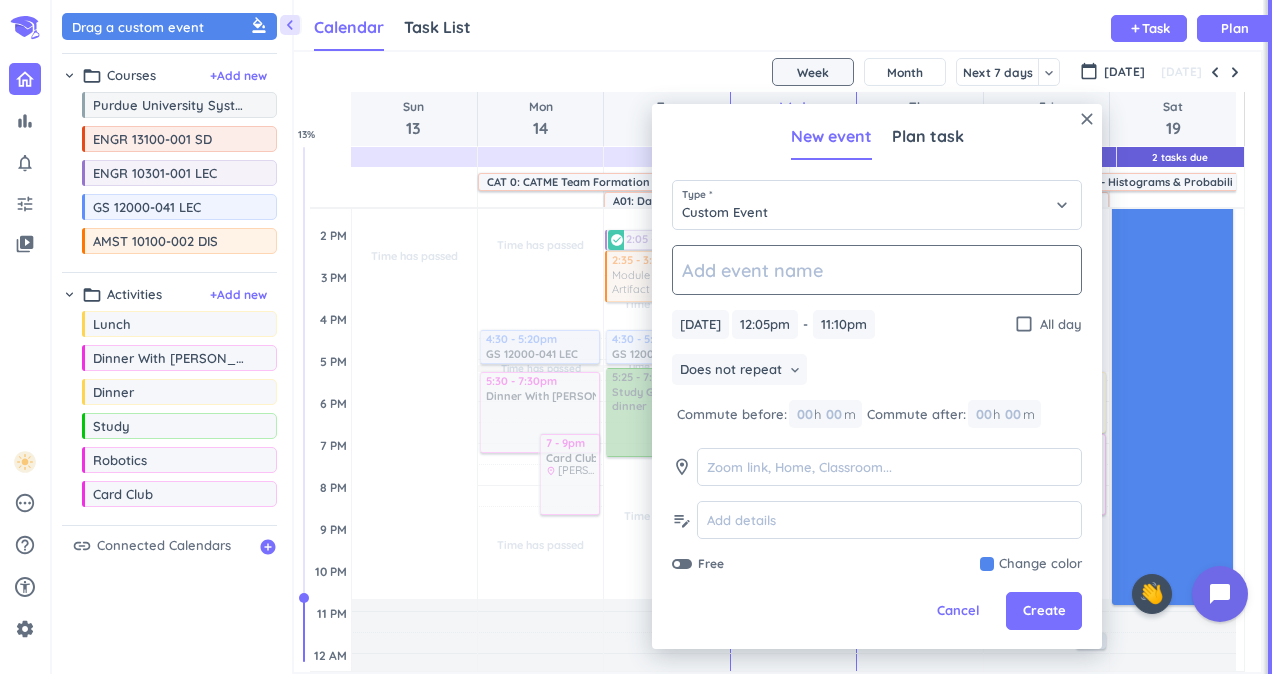 click 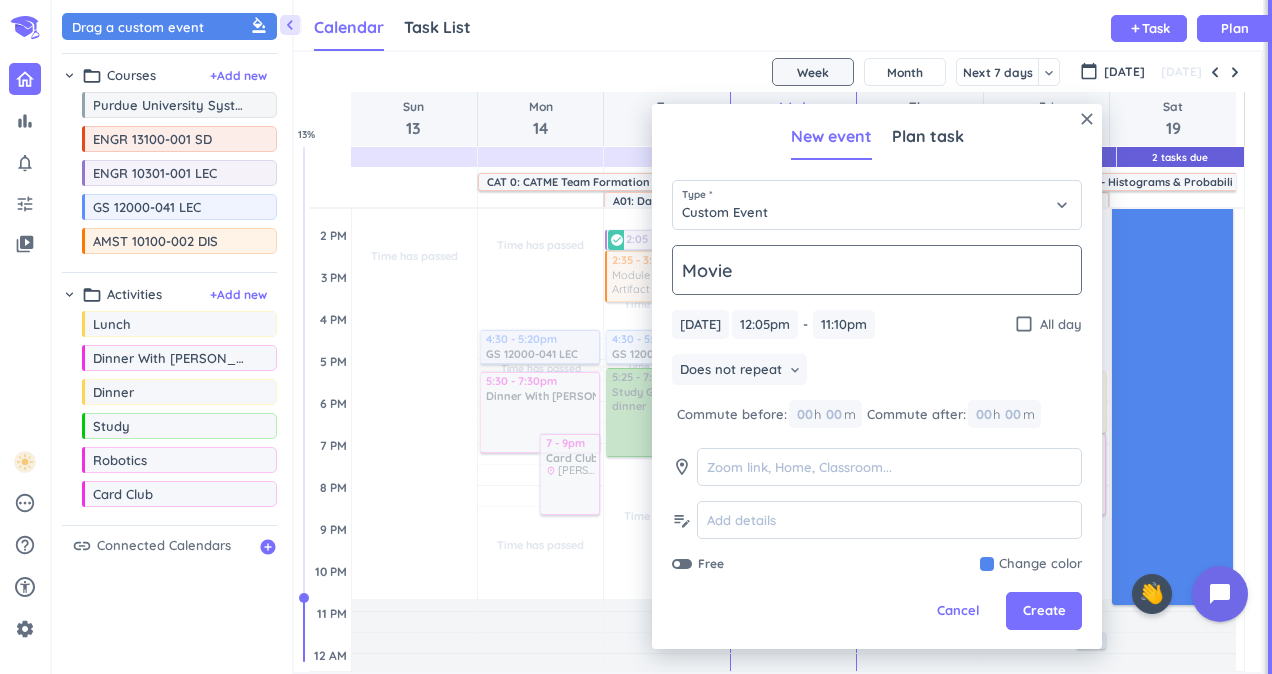 type on "Movie Night" 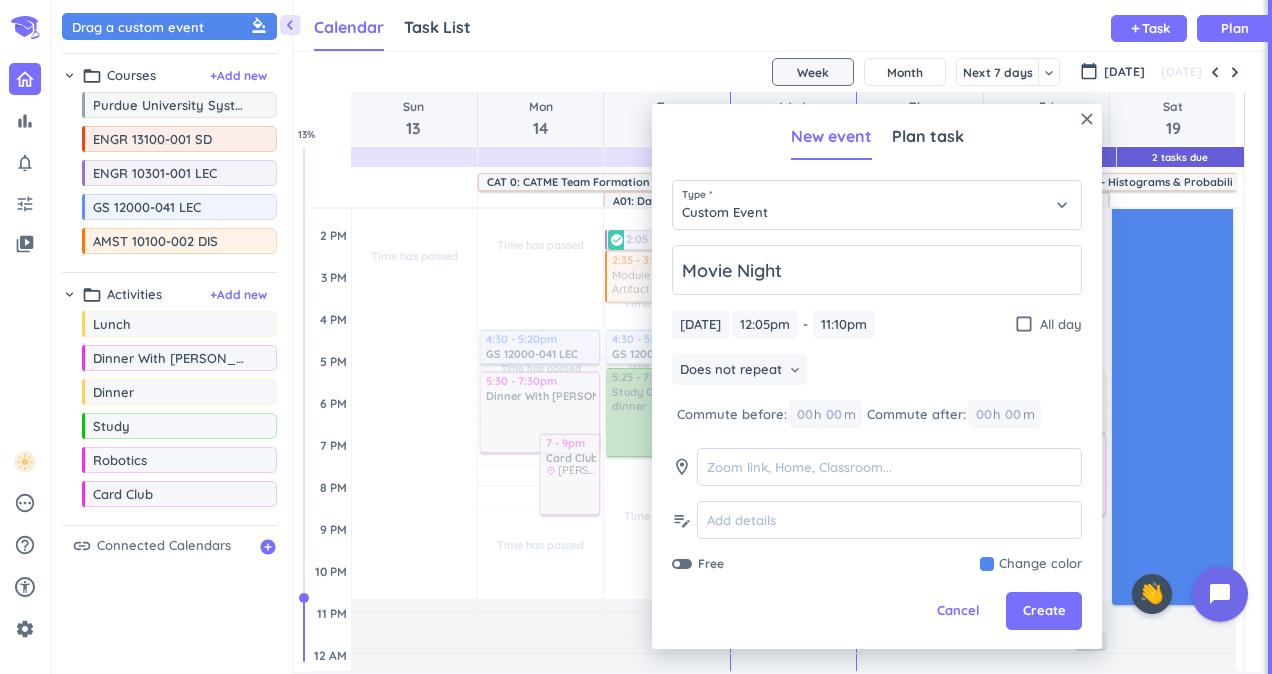 click on "[DATE] [DATE]   12:05pm 12:05pm - 11:10pm 11:10pm check_box_outline_blank All day" at bounding box center [877, 324] 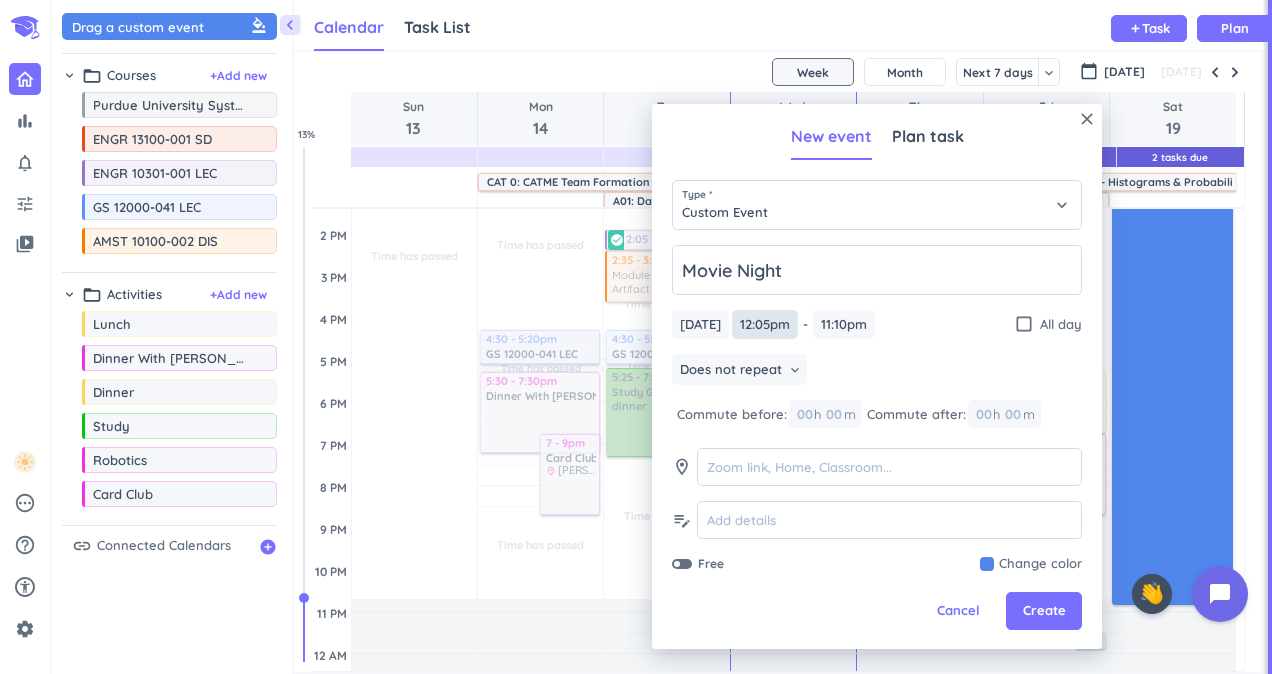 click on "12:05pm" at bounding box center [765, 324] 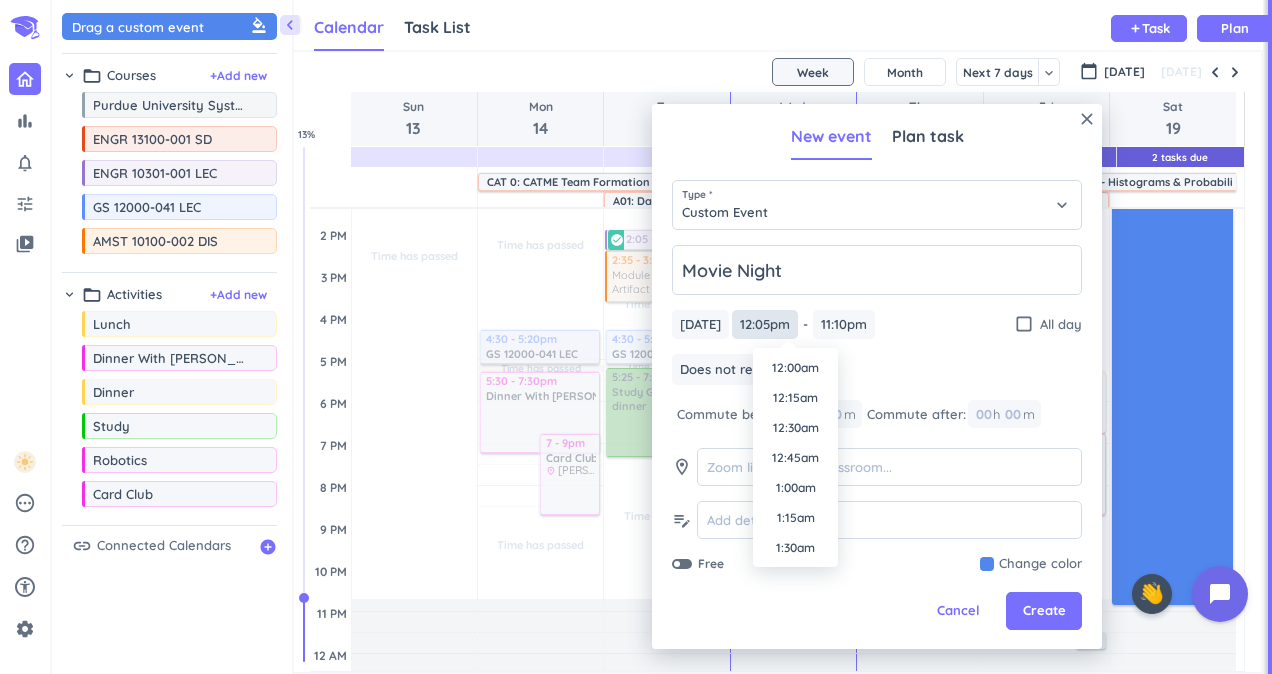 scroll, scrollTop: 1350, scrollLeft: 0, axis: vertical 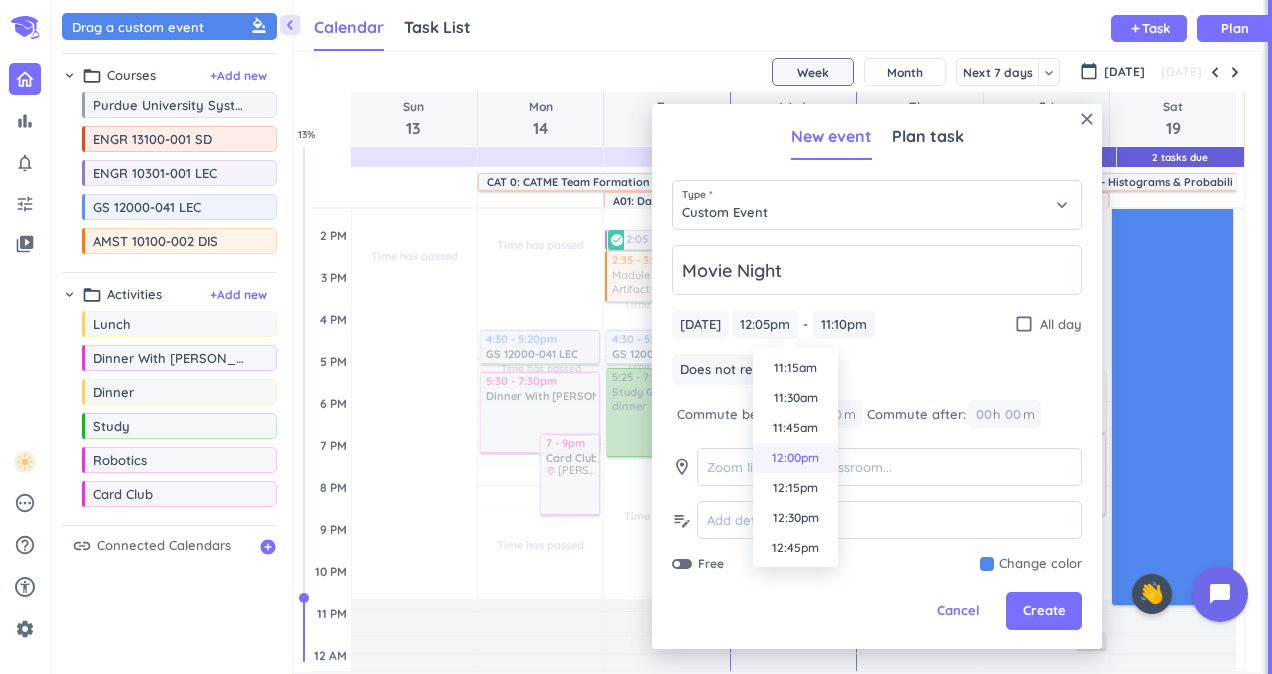 click on "12:00pm" at bounding box center [795, 458] 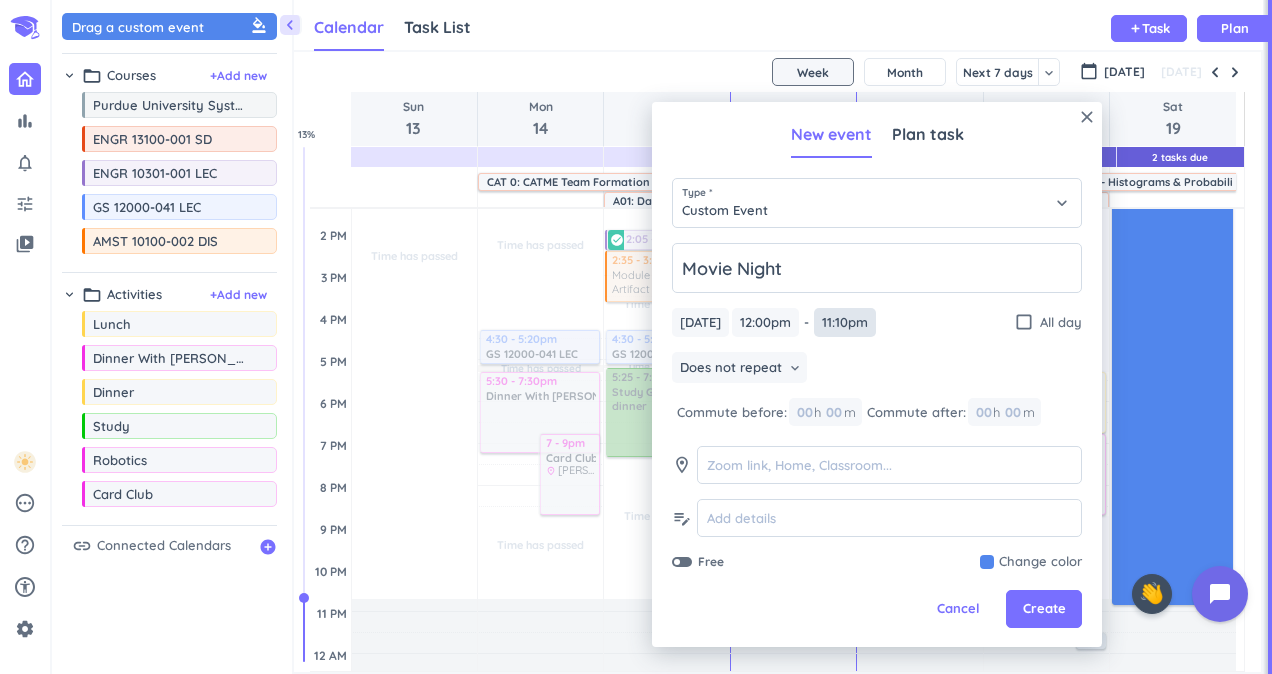 click on "11:10pm" at bounding box center (845, 322) 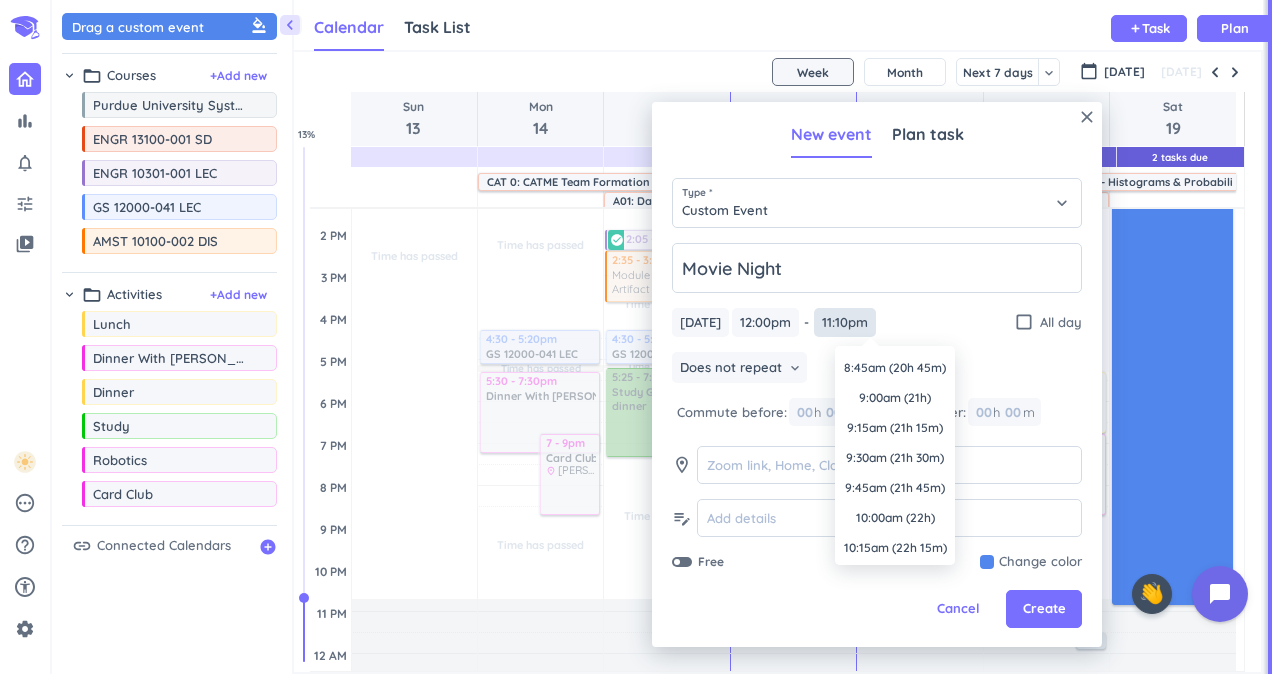 scroll, scrollTop: 2671, scrollLeft: 0, axis: vertical 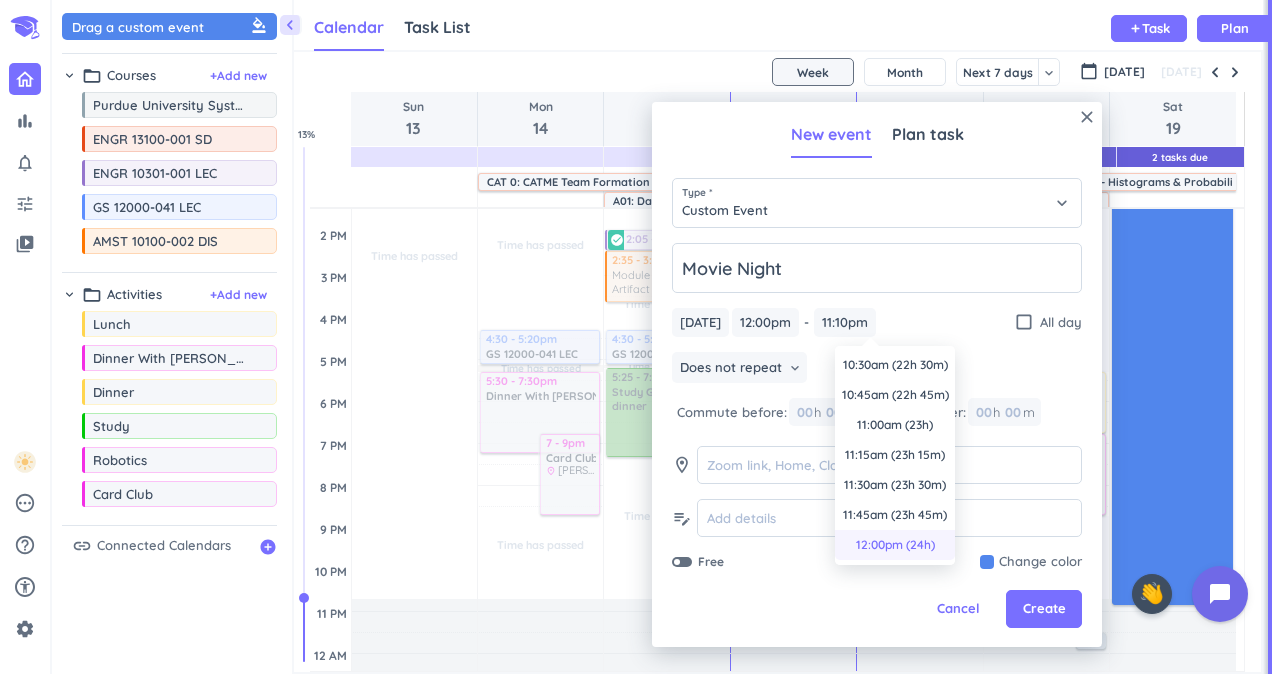 click on "12:00pm (24h)" at bounding box center (895, 545) 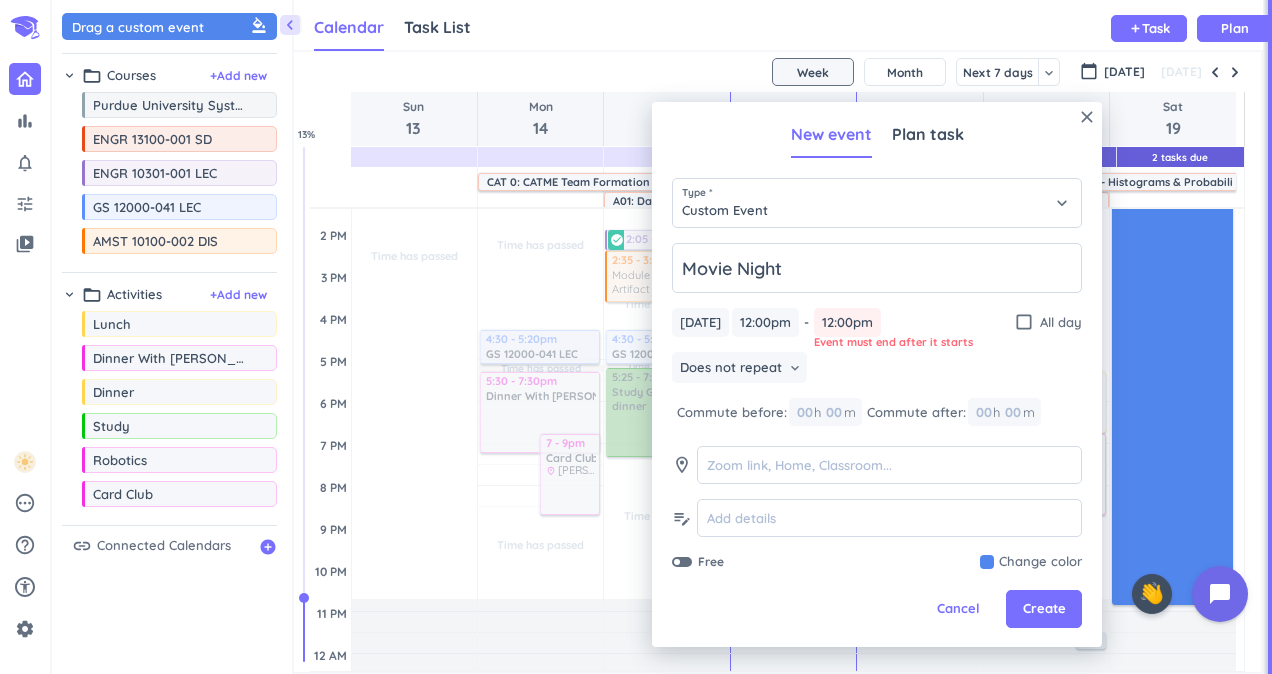 click on "12:00pm" at bounding box center (847, 322) 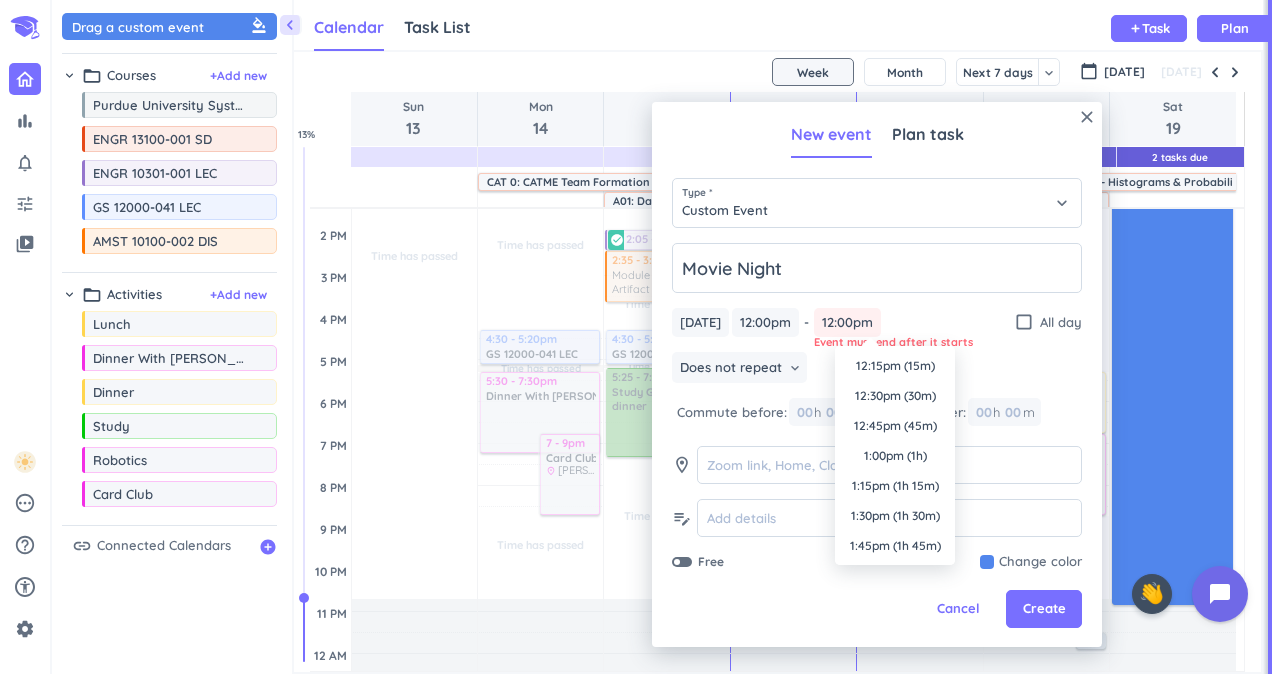 scroll, scrollTop: 2671, scrollLeft: 0, axis: vertical 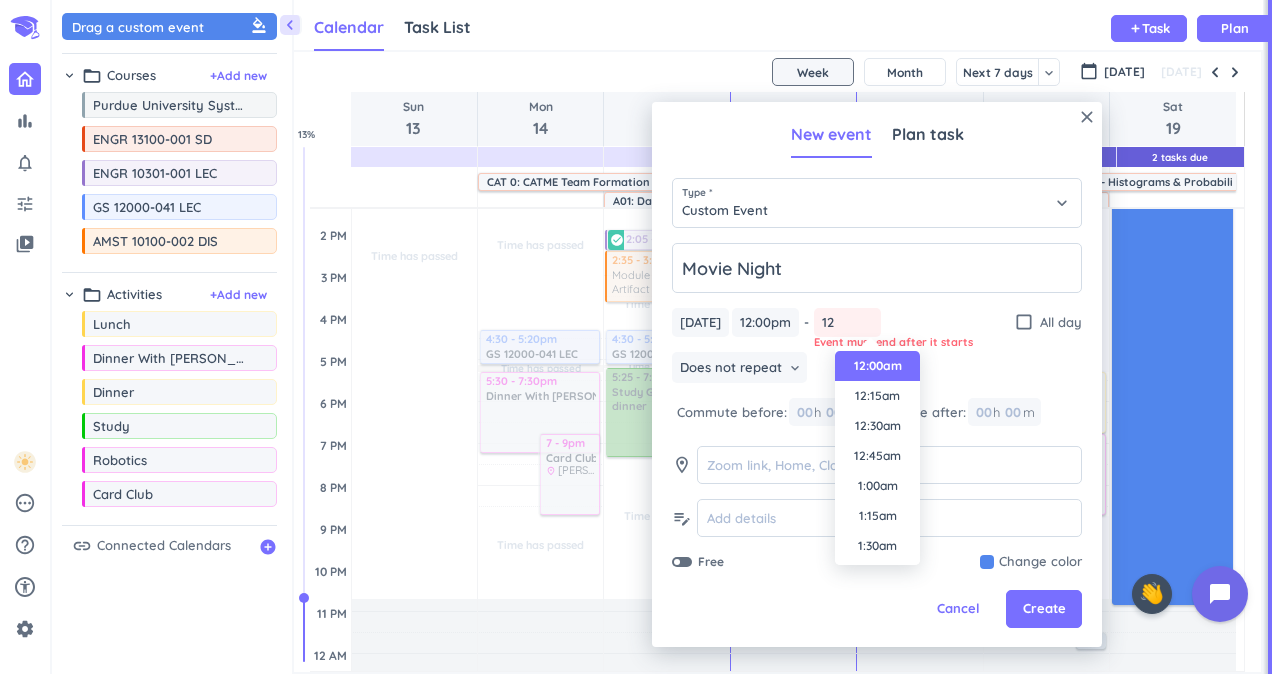 type on "12:00am" 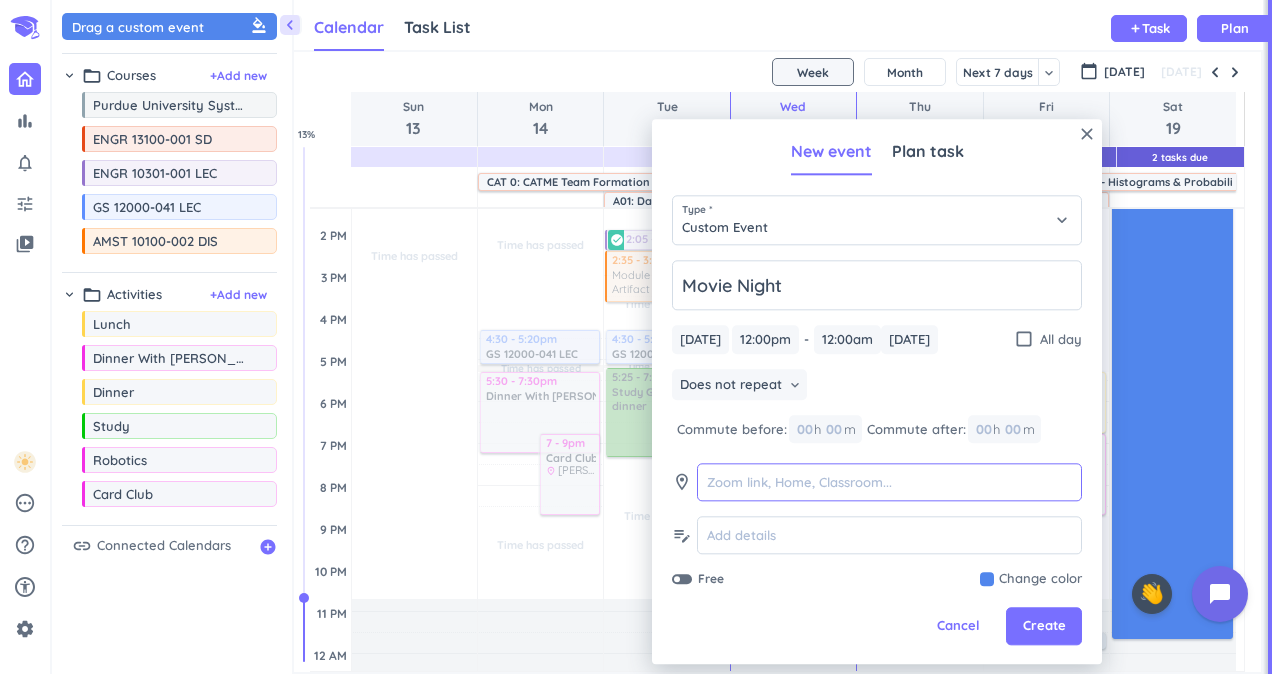 click at bounding box center (889, 483) 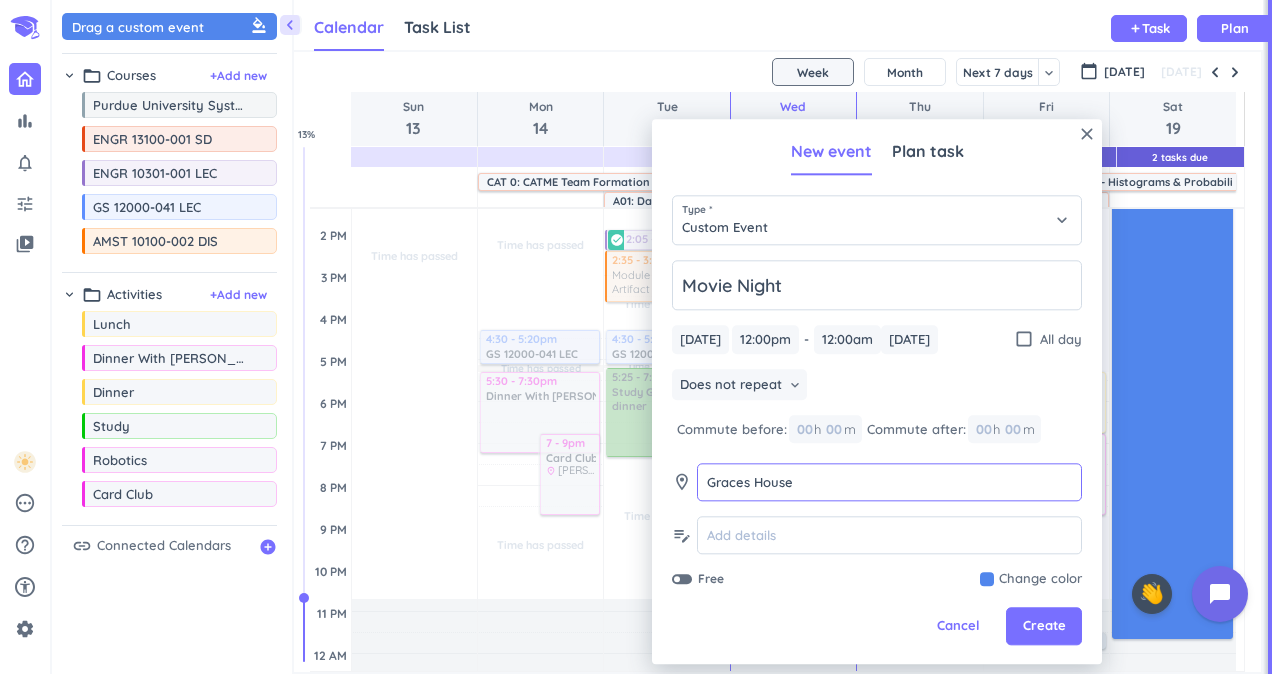 type on "Graces House" 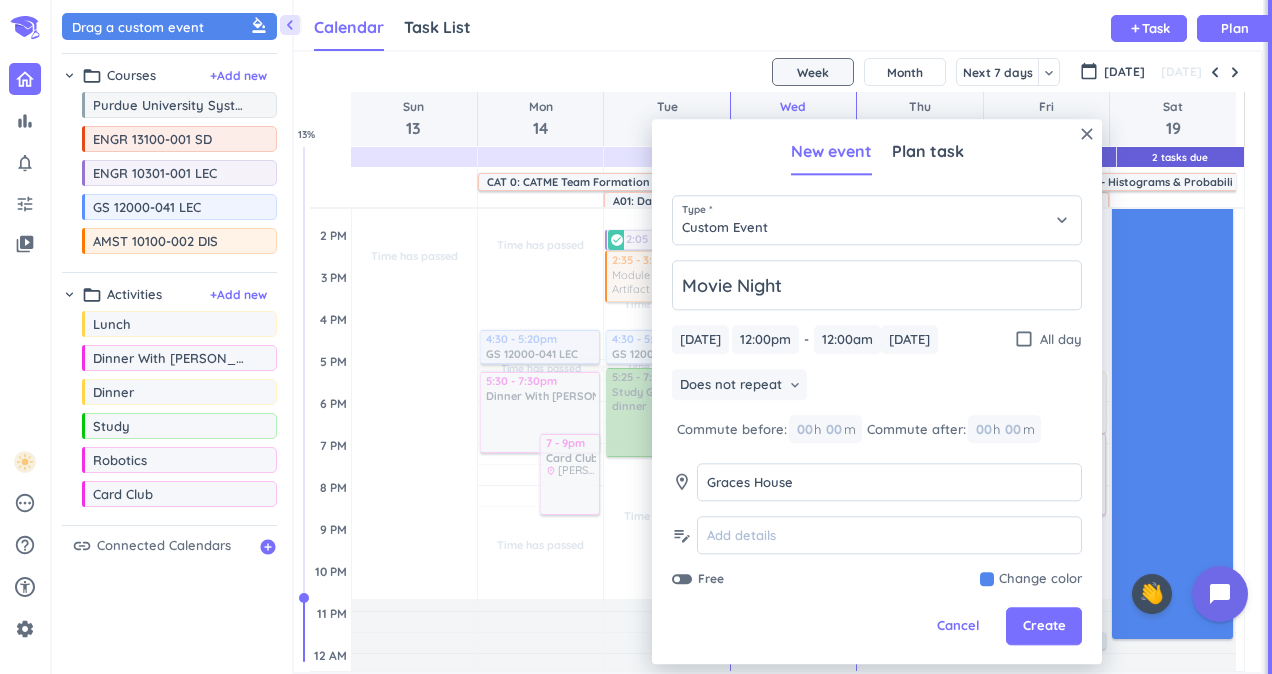 click at bounding box center (1031, 580) 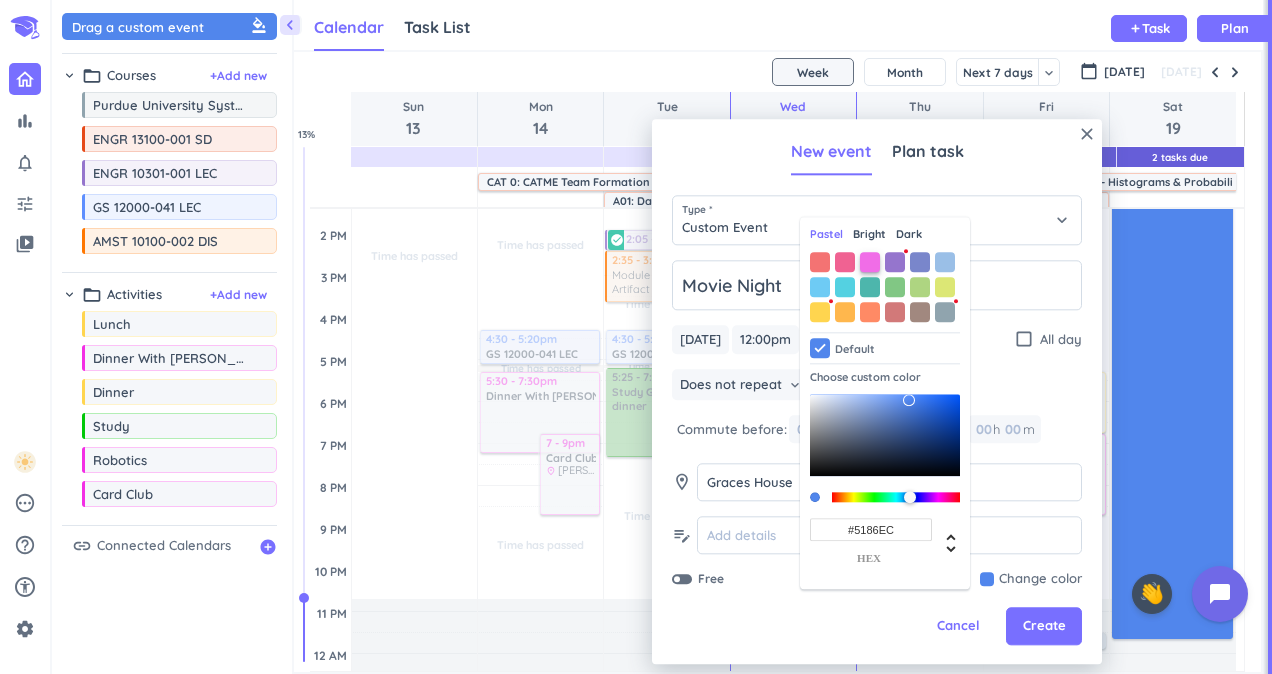 click at bounding box center (870, 262) 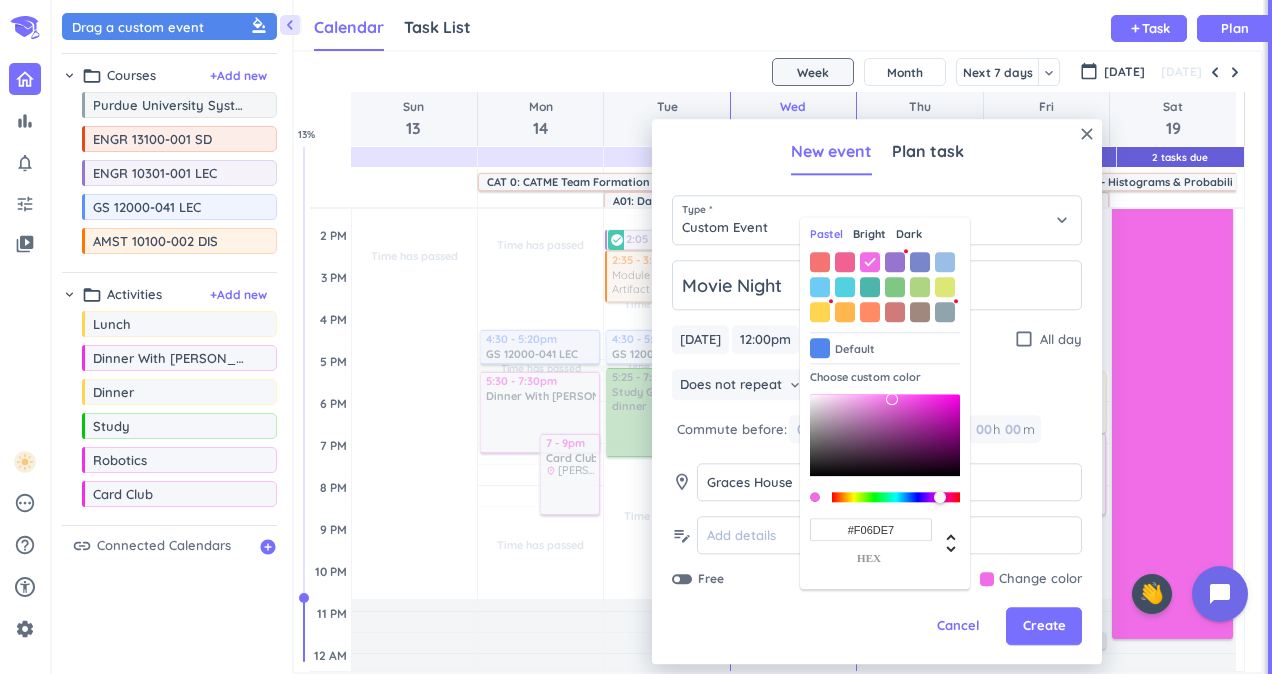 click on "Pastel Bright Dark Default Choose custom color #F06DE7 hex" at bounding box center (885, 404) 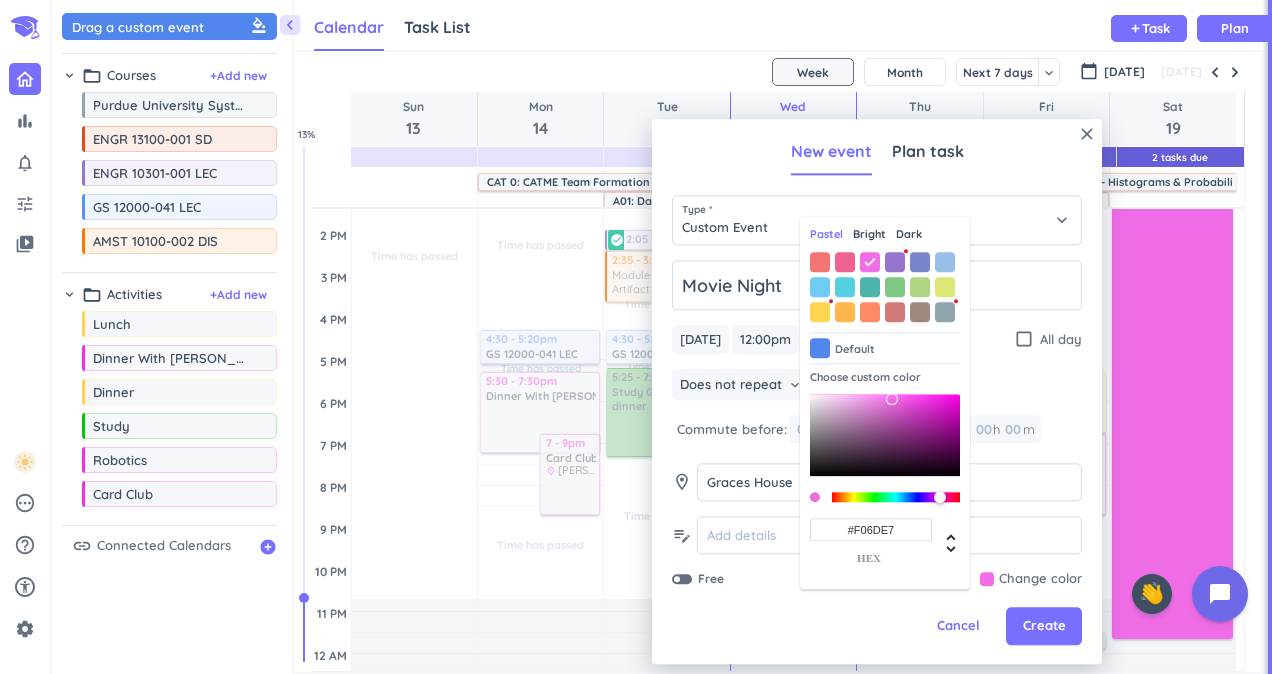 click on "Bright" at bounding box center [869, 235] 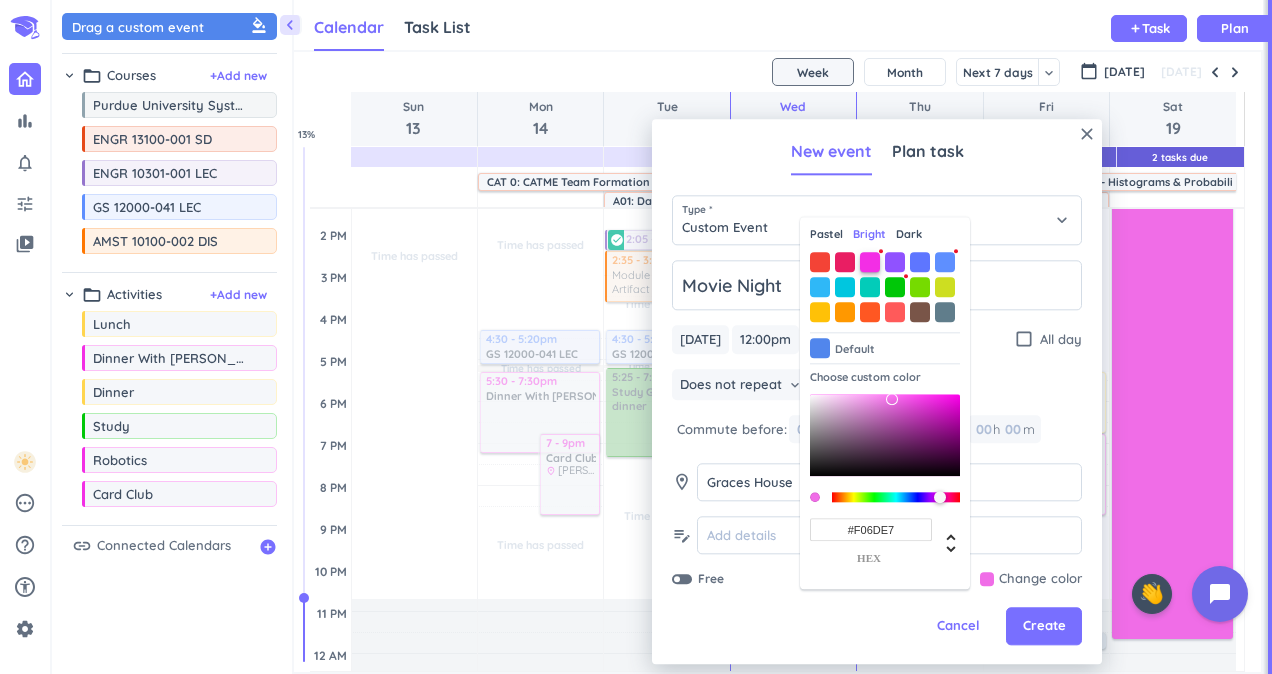 click at bounding box center [870, 262] 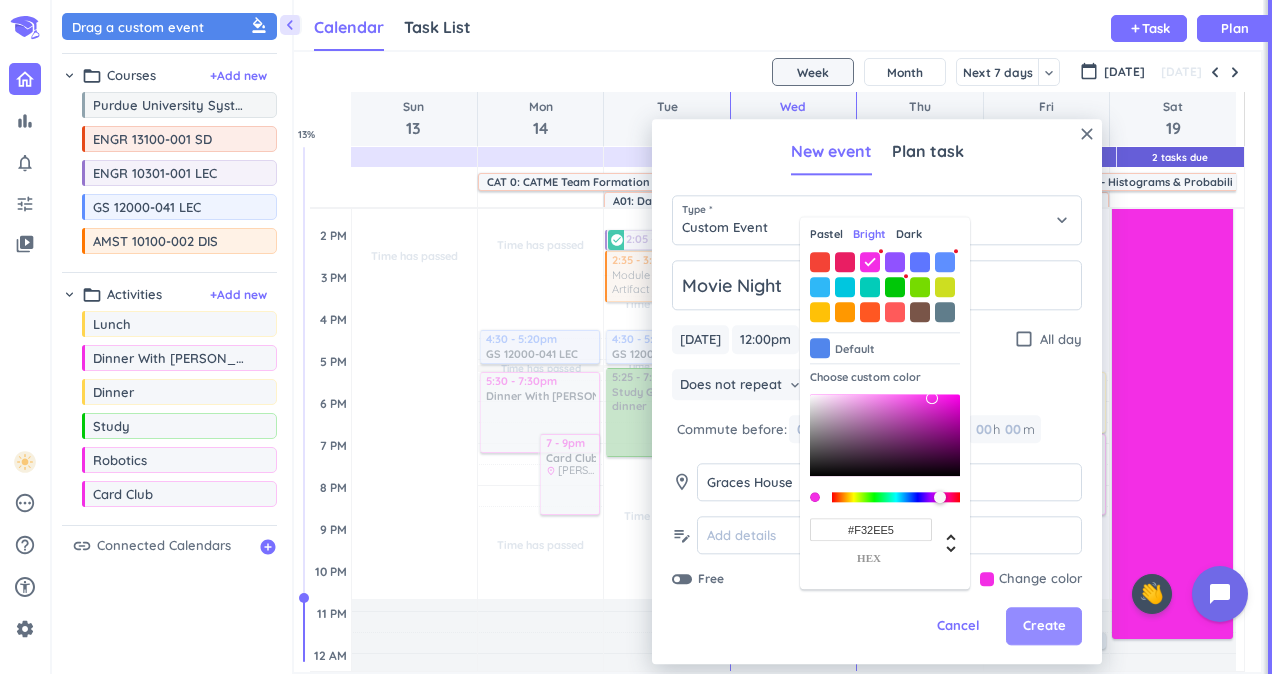 click on "Create" at bounding box center [1044, 627] 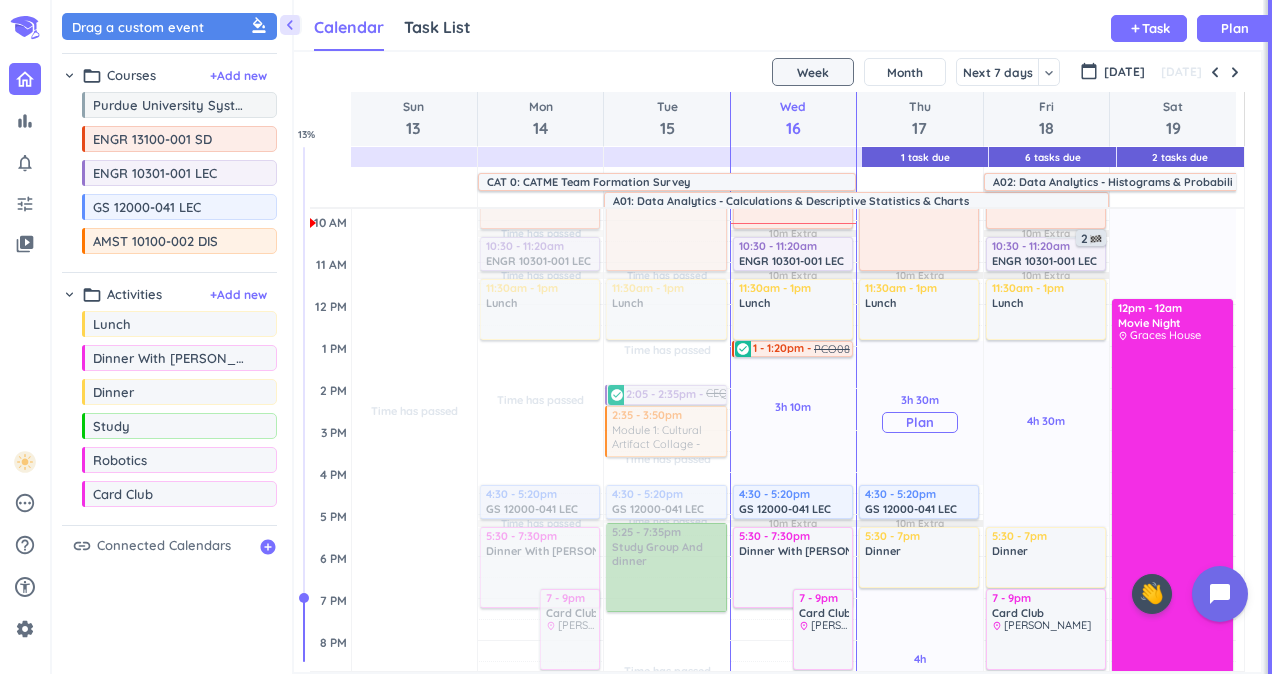 scroll, scrollTop: 194, scrollLeft: 0, axis: vertical 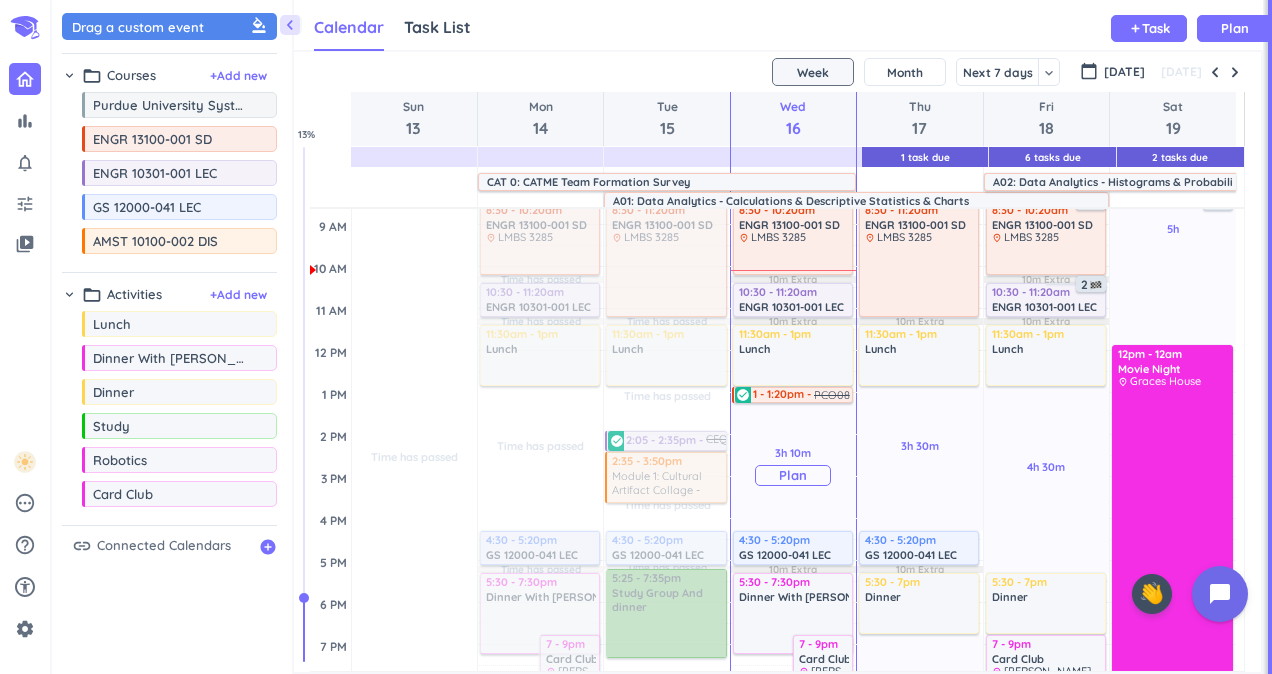 click on "Plan" at bounding box center [793, 475] 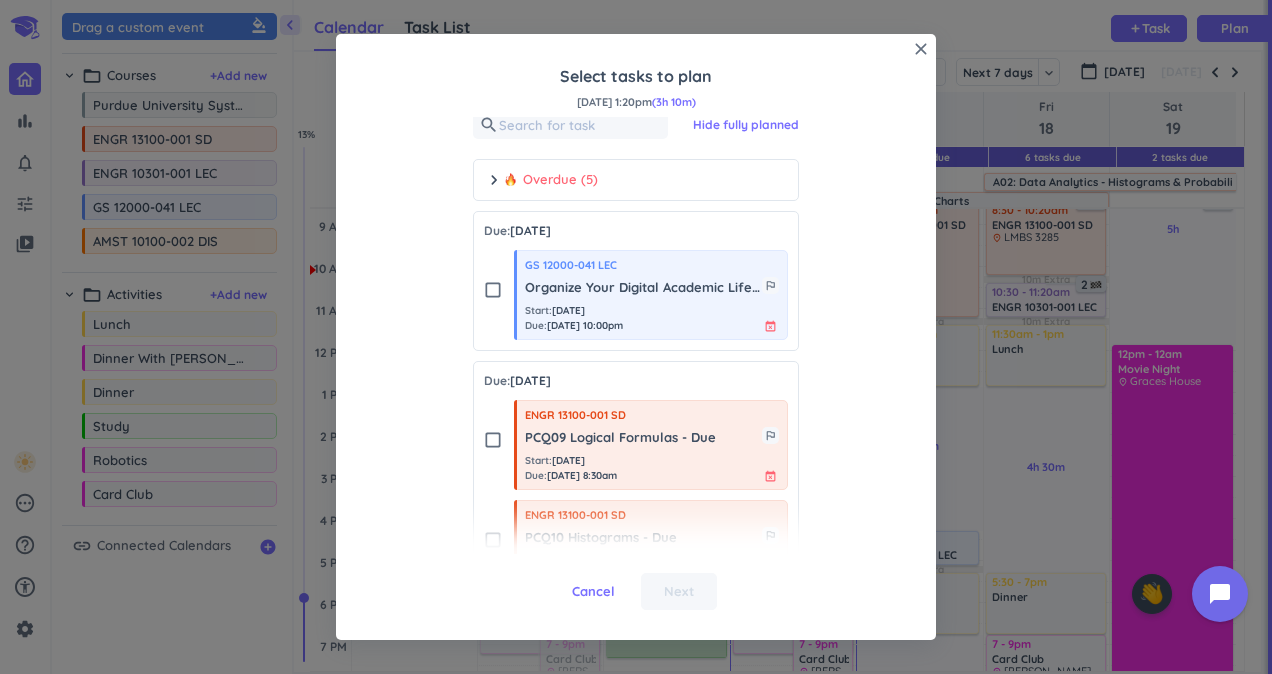scroll, scrollTop: 92, scrollLeft: 0, axis: vertical 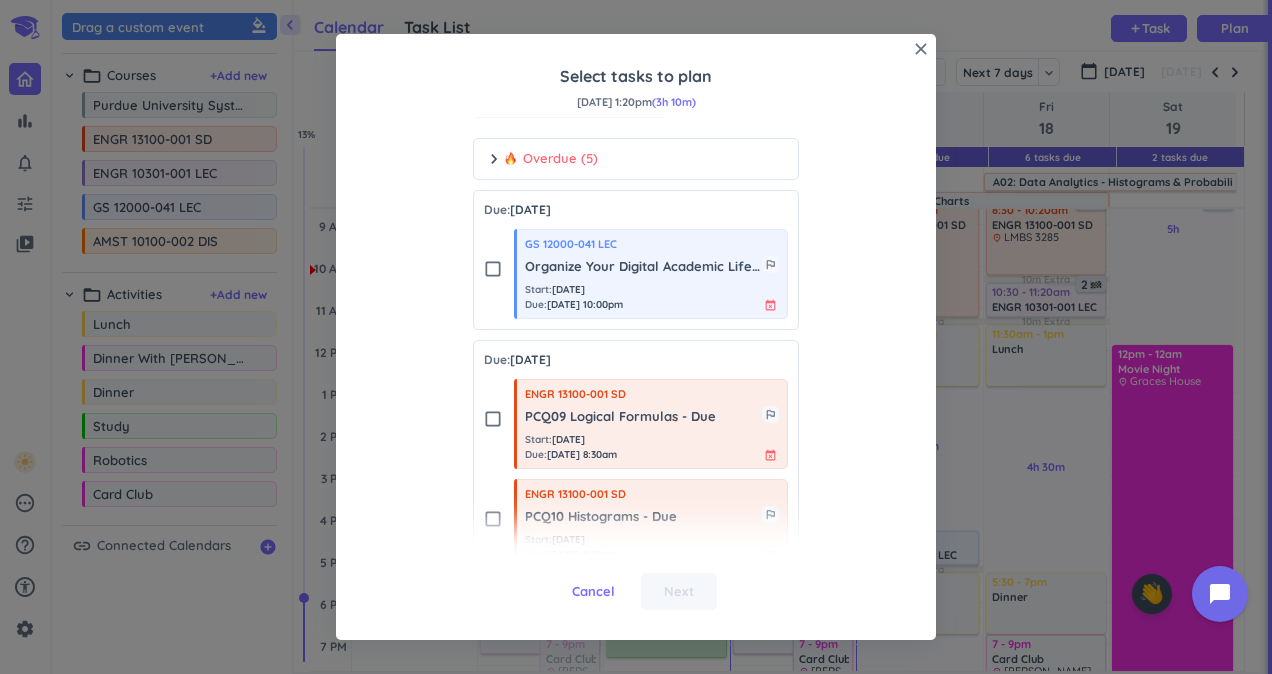 click on "check_box_outline_blank" at bounding box center [493, 269] 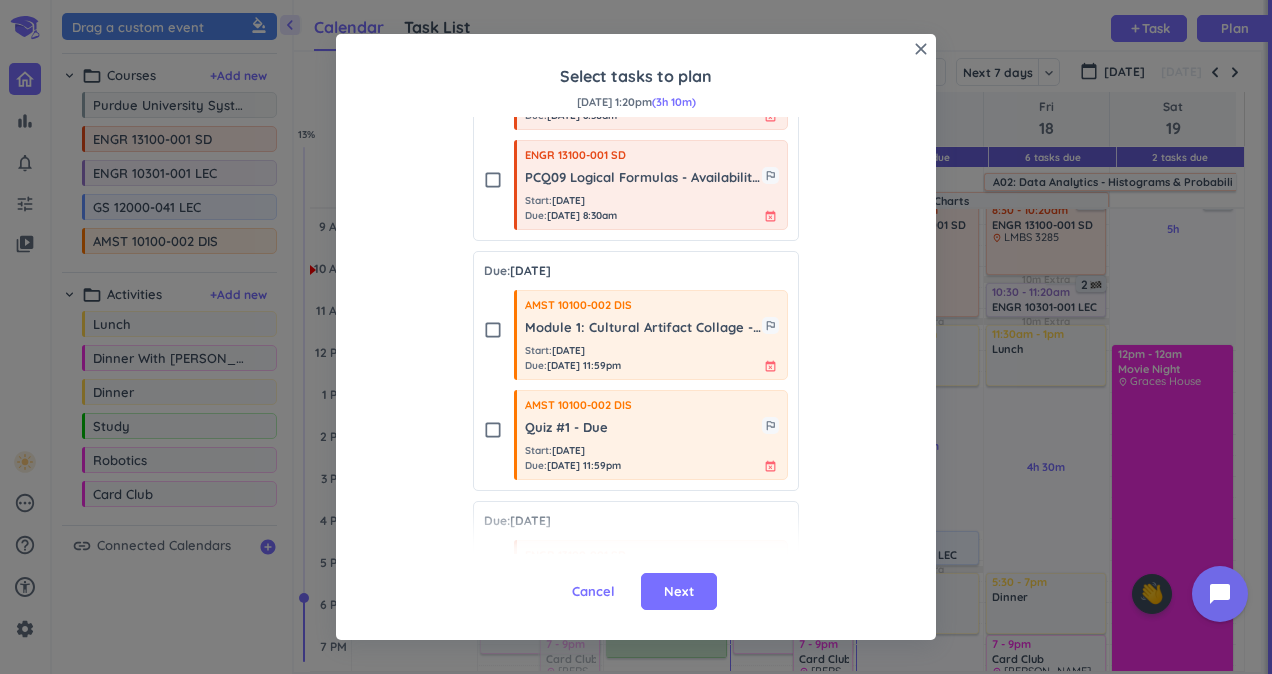 scroll, scrollTop: 1083, scrollLeft: 0, axis: vertical 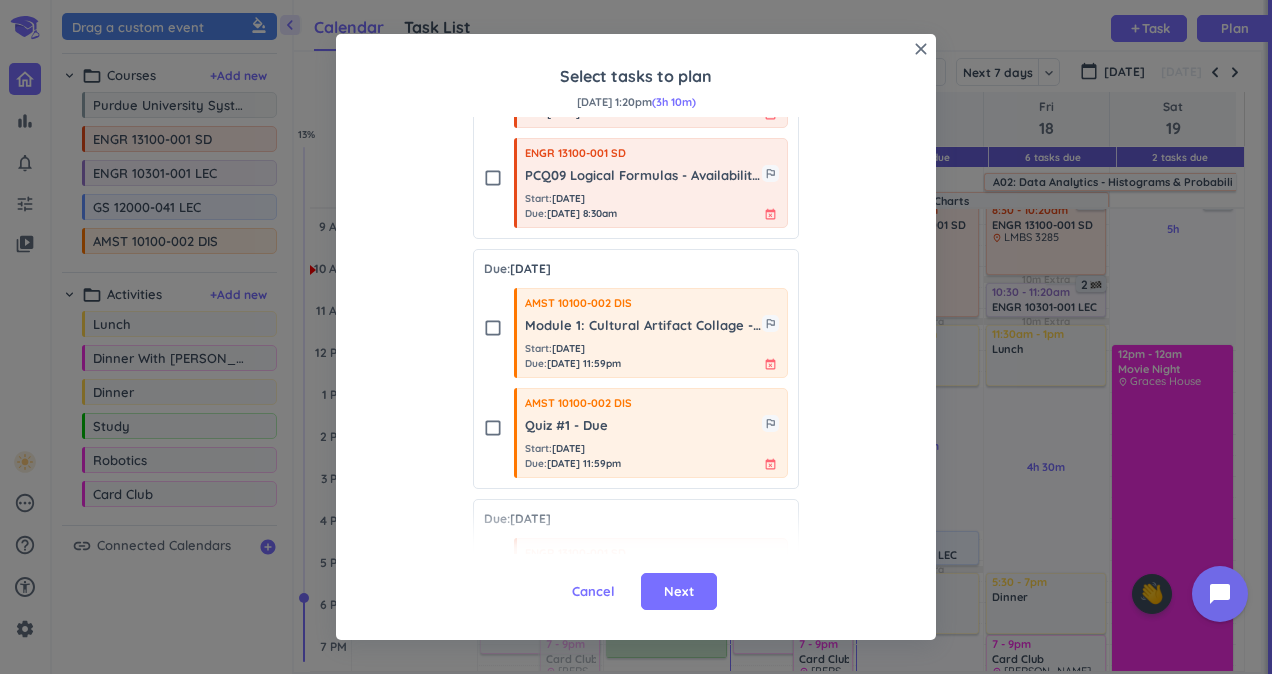 click on "check_box_outline_blank" at bounding box center [493, 328] 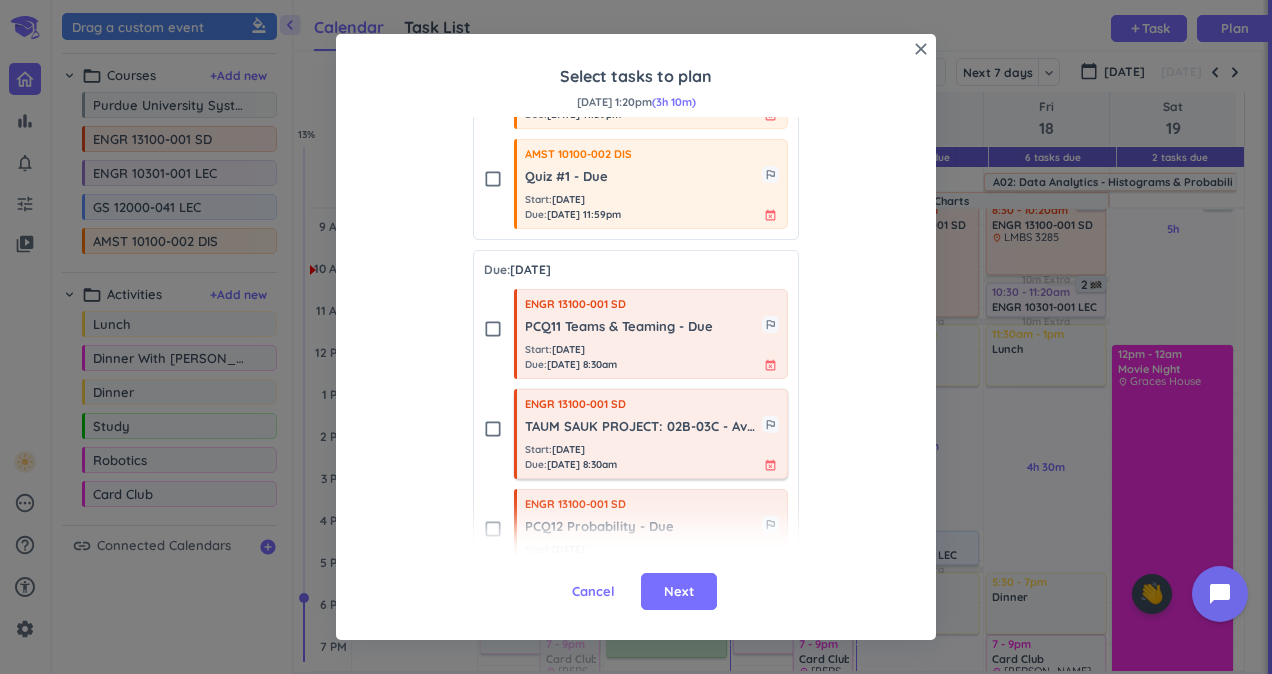 scroll, scrollTop: 1371, scrollLeft: 0, axis: vertical 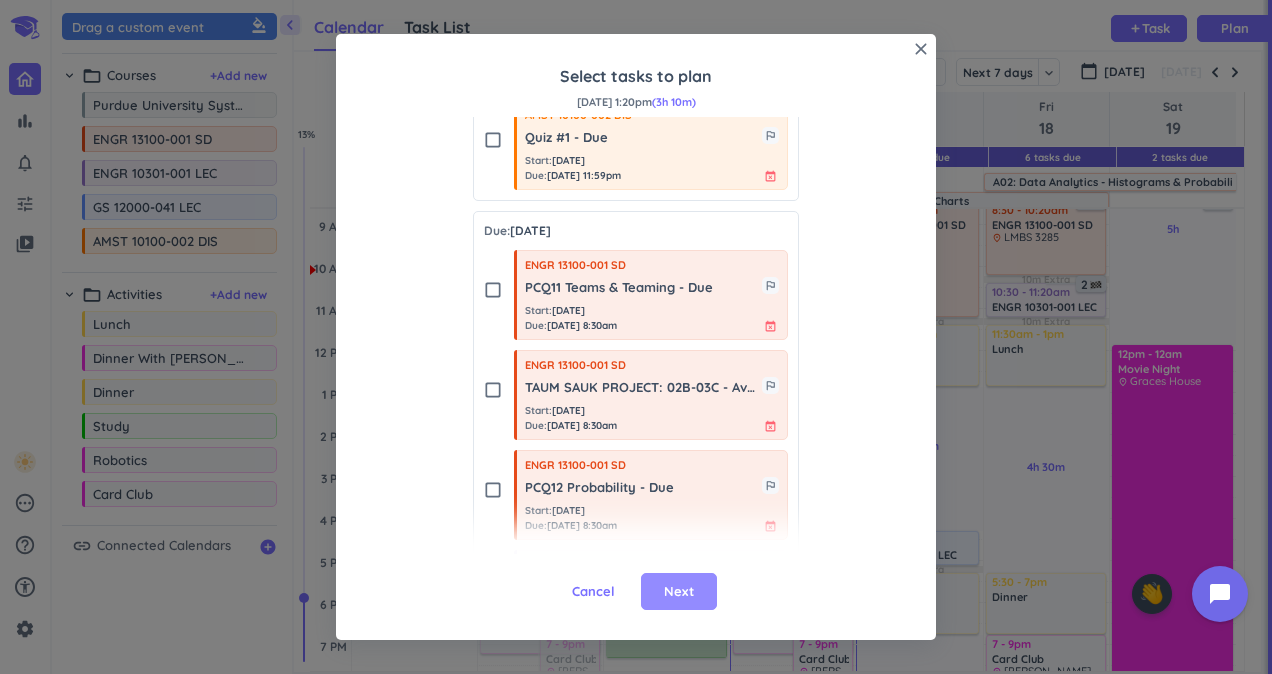click on "Next" at bounding box center [679, 592] 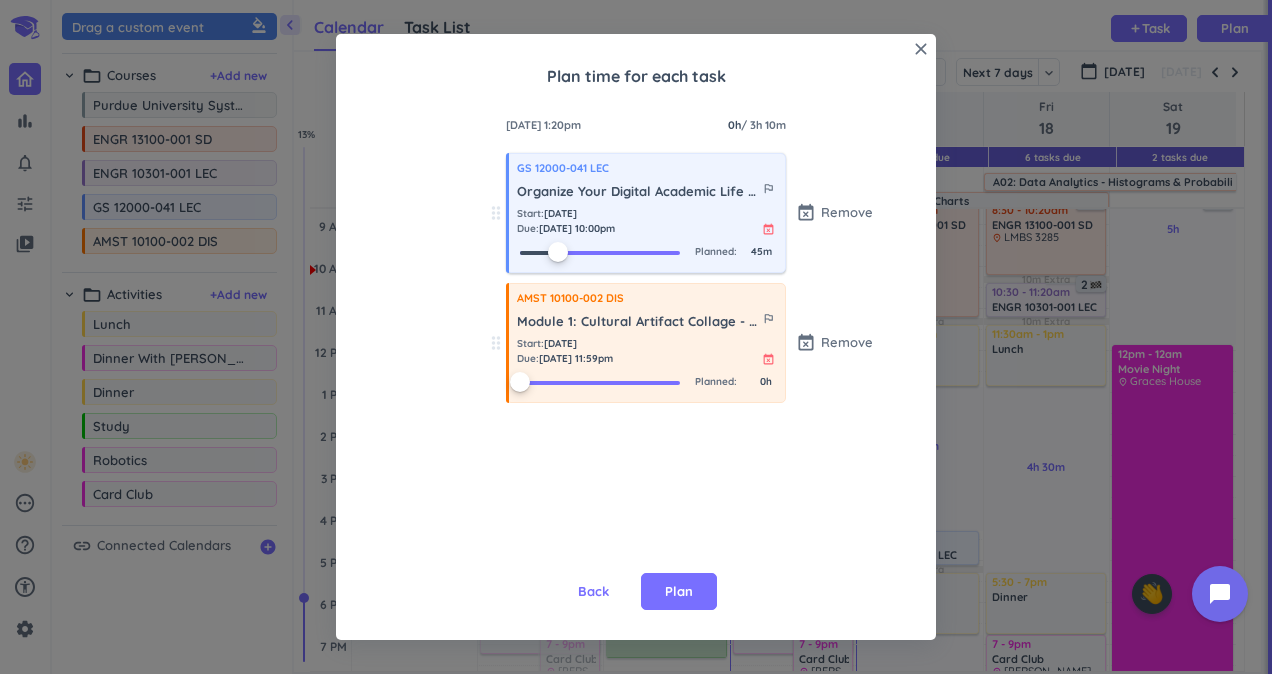 drag, startPoint x: 518, startPoint y: 249, endPoint x: 554, endPoint y: 259, distance: 37.363083 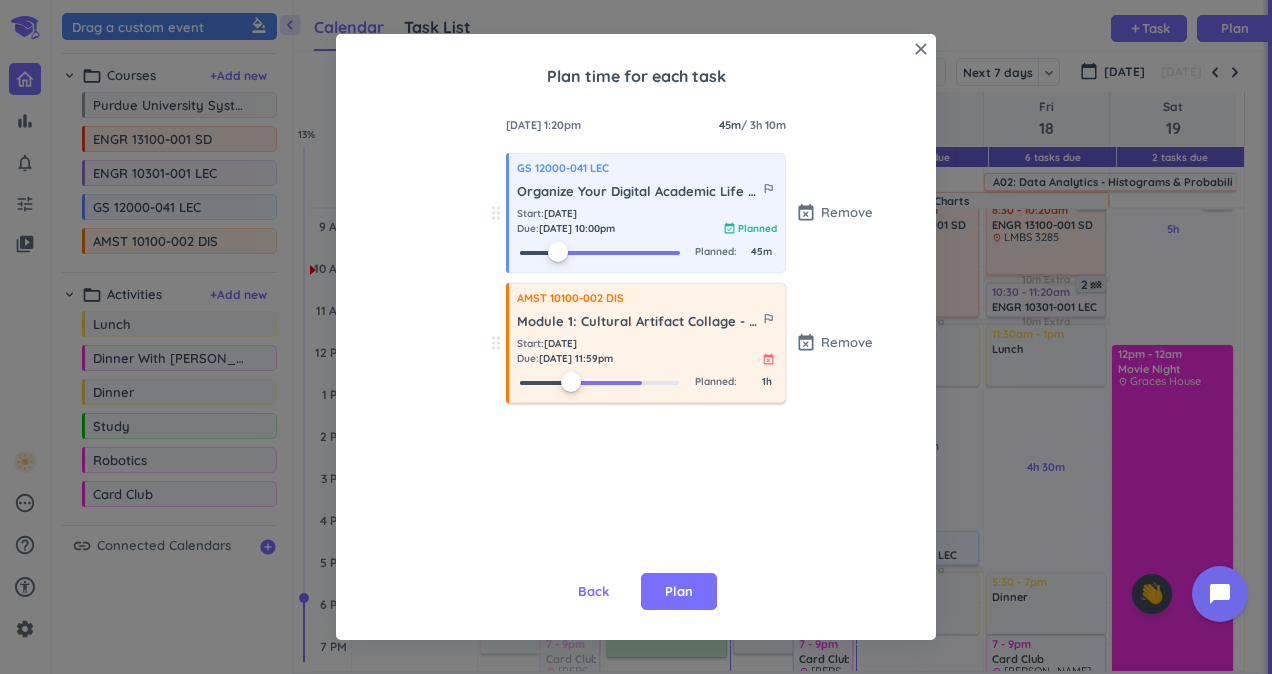 drag, startPoint x: 517, startPoint y: 388, endPoint x: 566, endPoint y: 395, distance: 49.497475 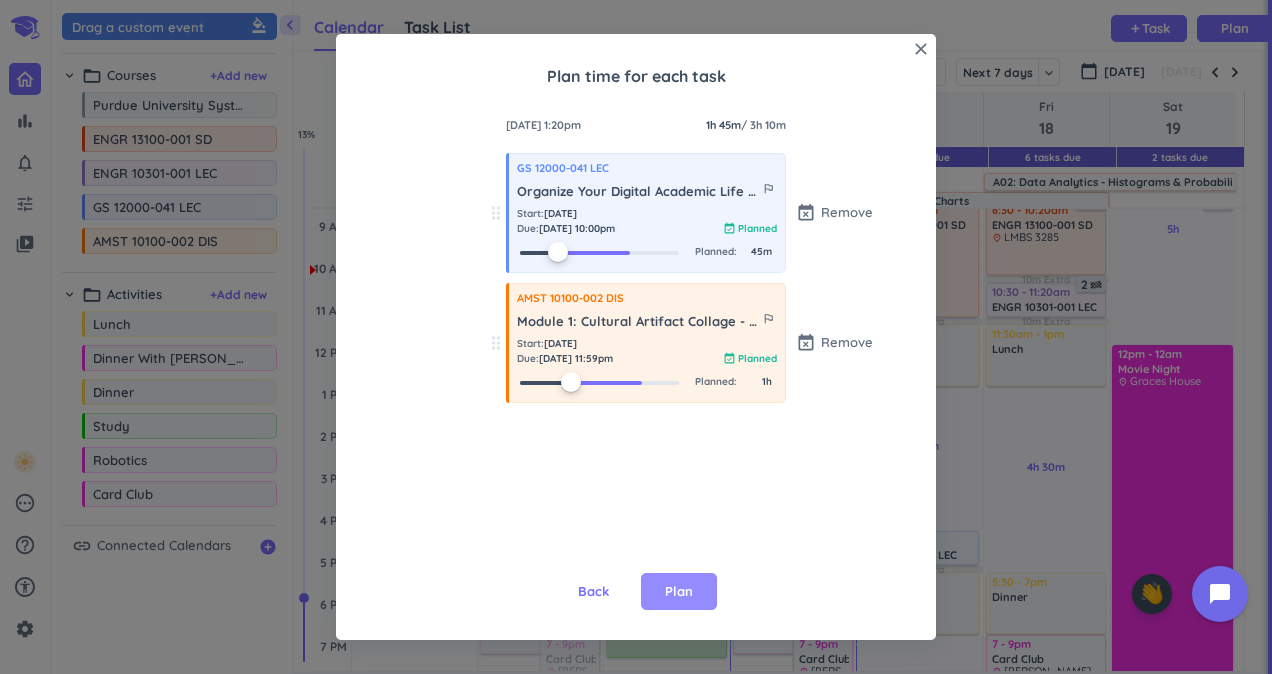 click on "Plan" at bounding box center (679, 592) 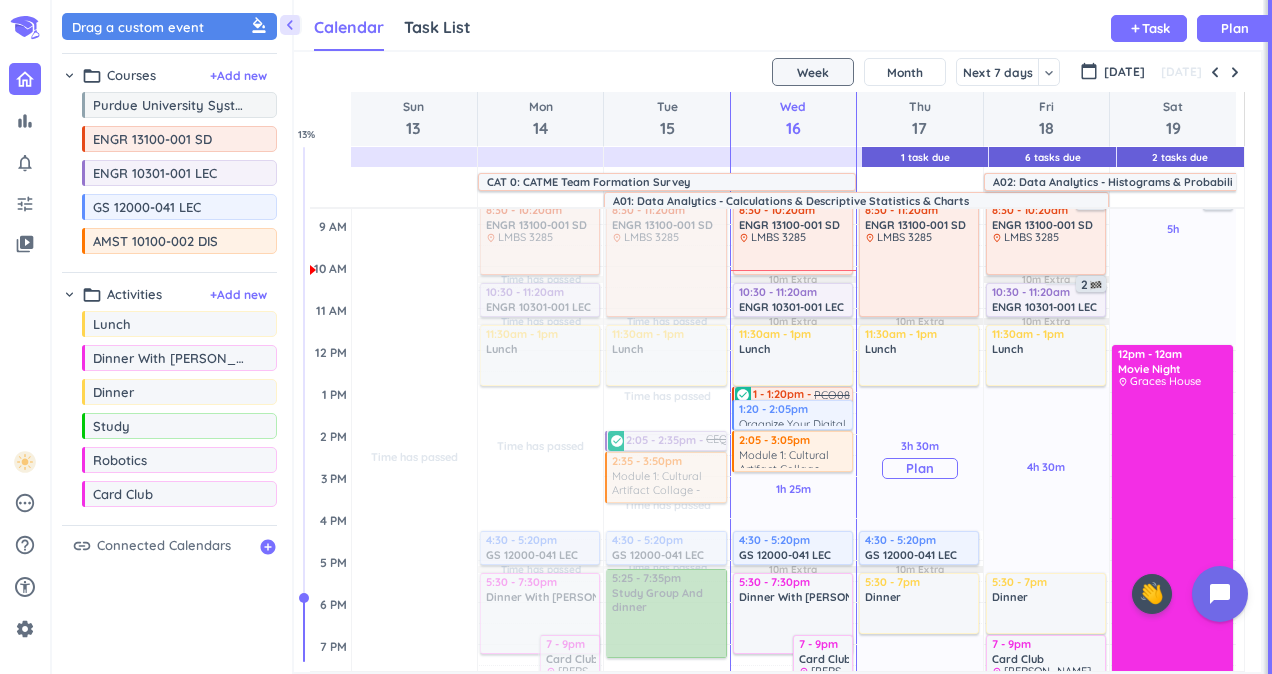 click on "Plan" at bounding box center [920, 468] 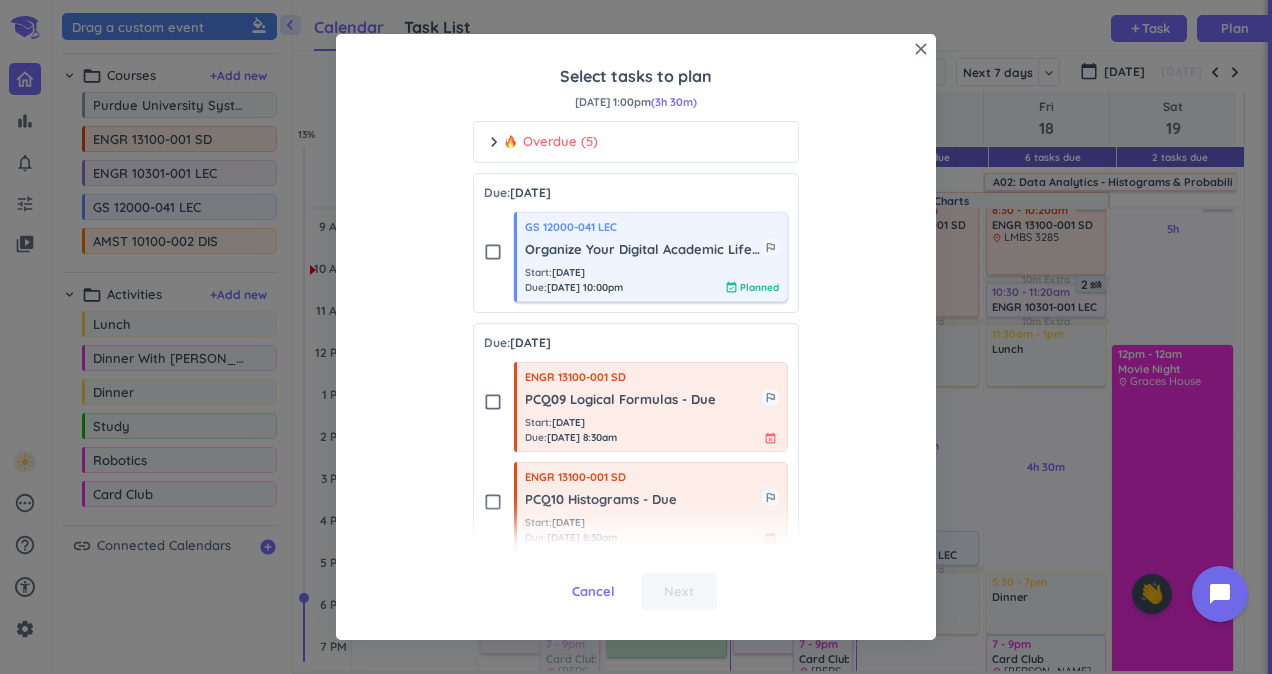scroll, scrollTop: 123, scrollLeft: 0, axis: vertical 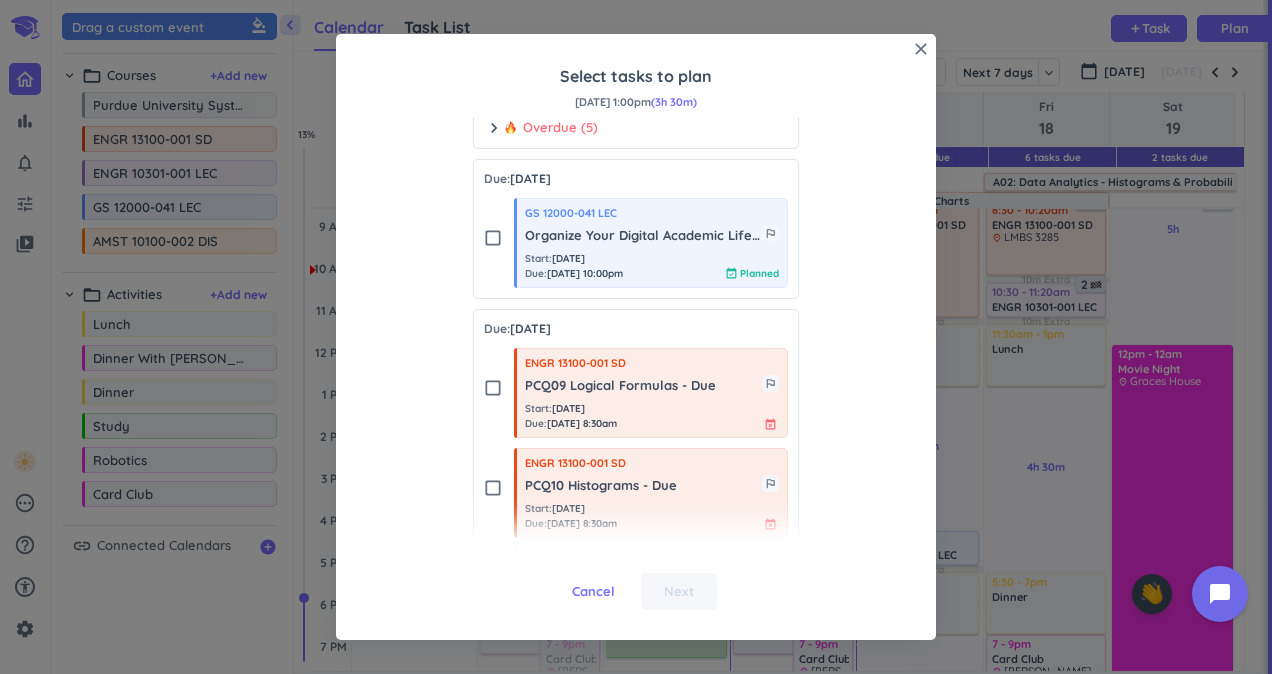 click on "check_box_outline_blank" at bounding box center (493, 388) 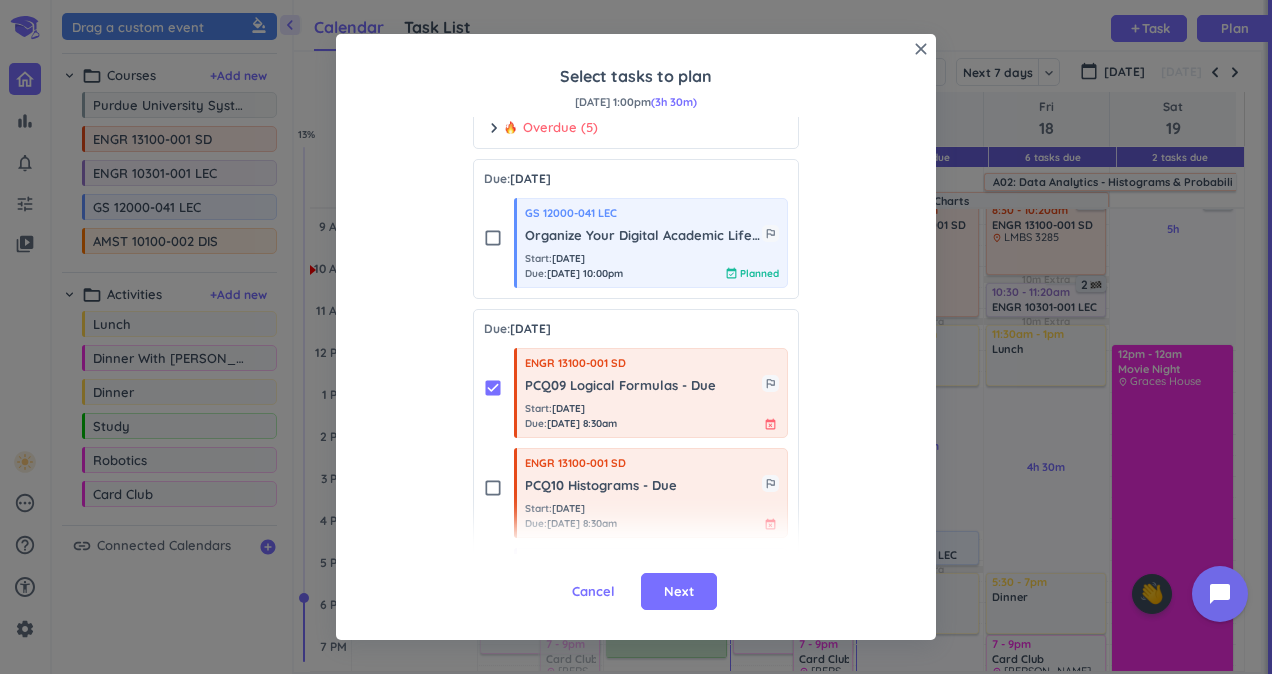 click on "check_box_outline_blank" at bounding box center (493, 488) 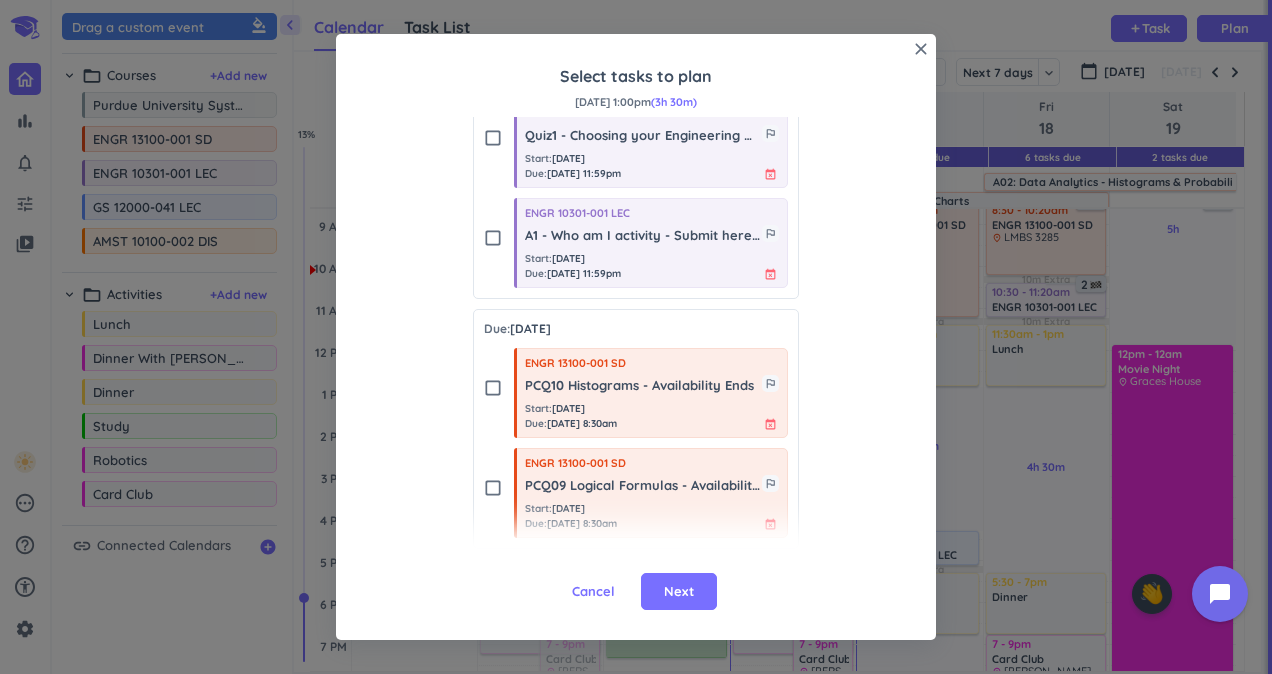 scroll, scrollTop: 728, scrollLeft: 0, axis: vertical 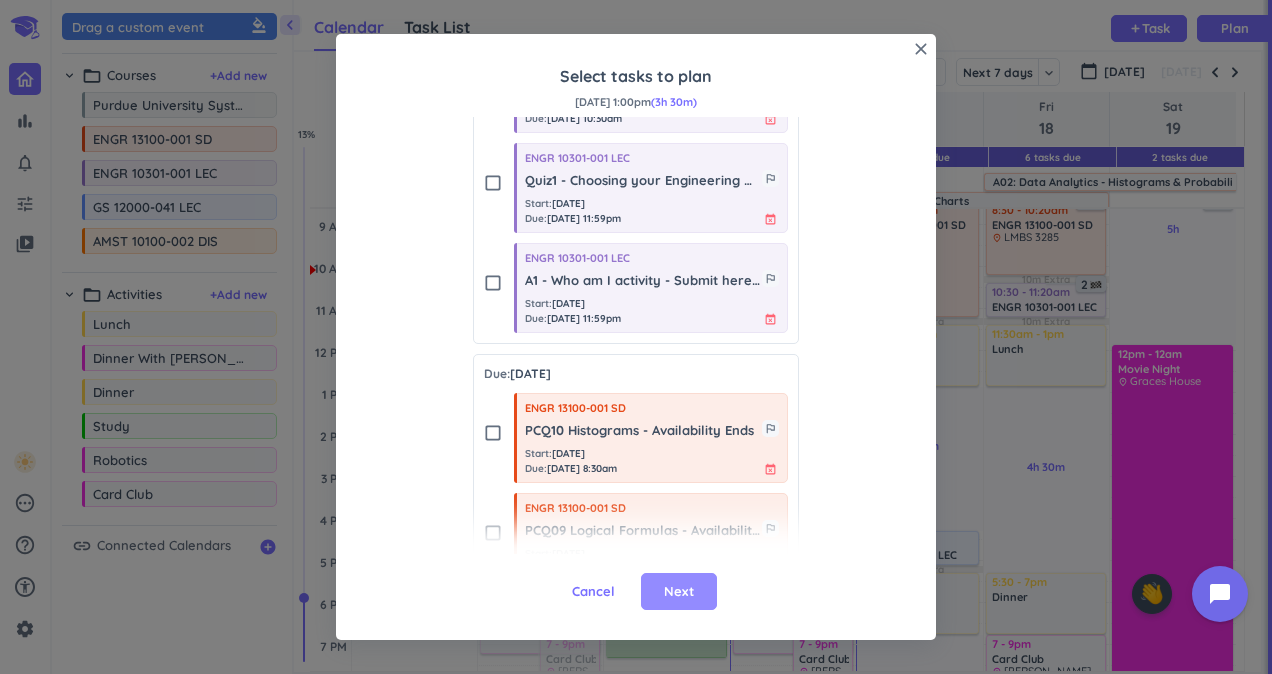 click on "Next" at bounding box center (679, 592) 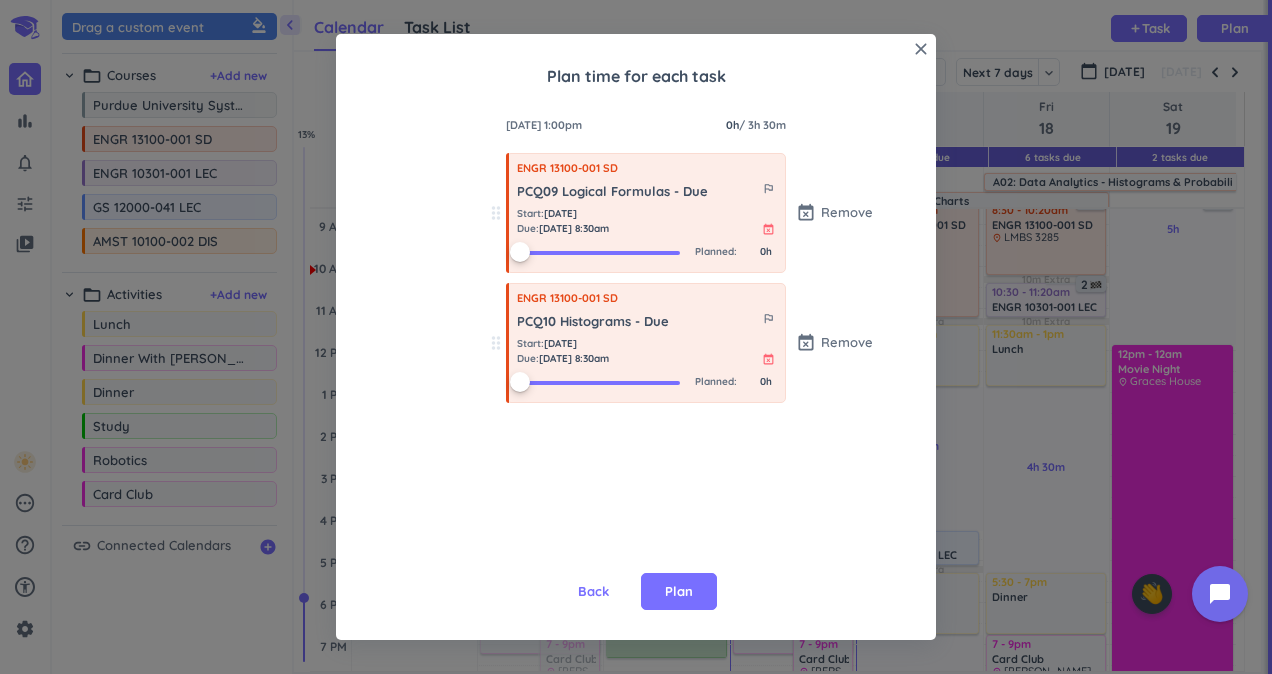 scroll, scrollTop: 0, scrollLeft: 0, axis: both 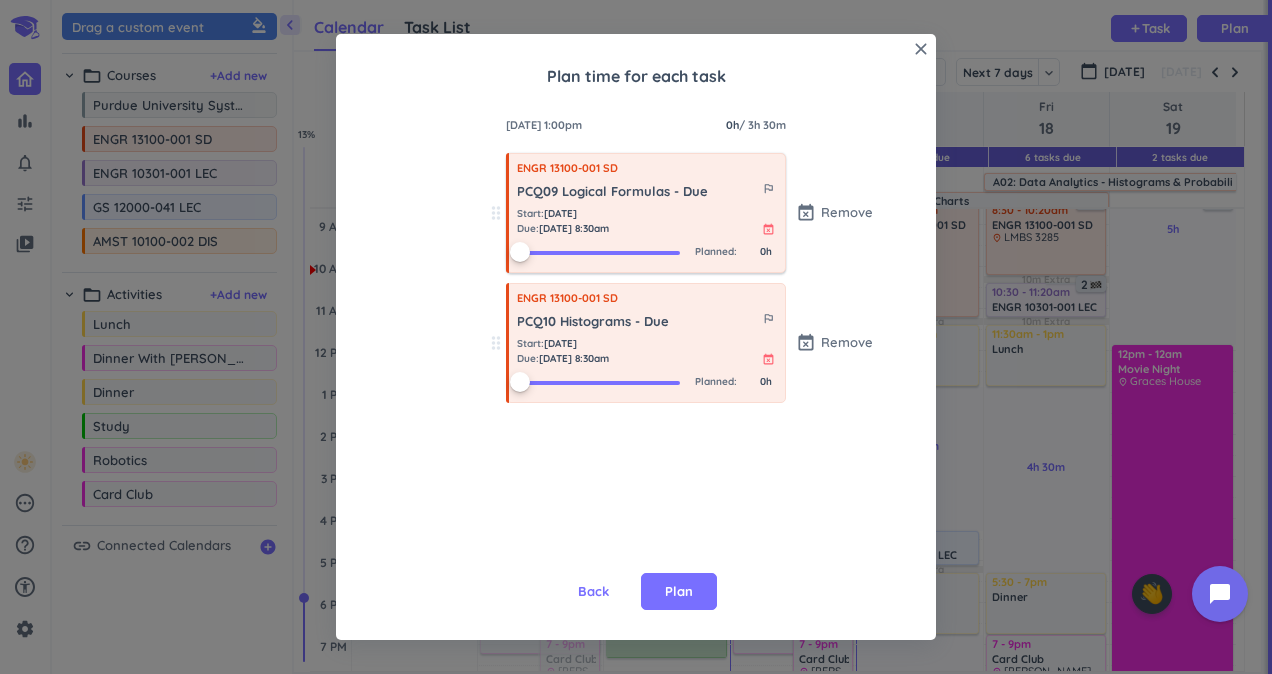 click at bounding box center [600, 251] 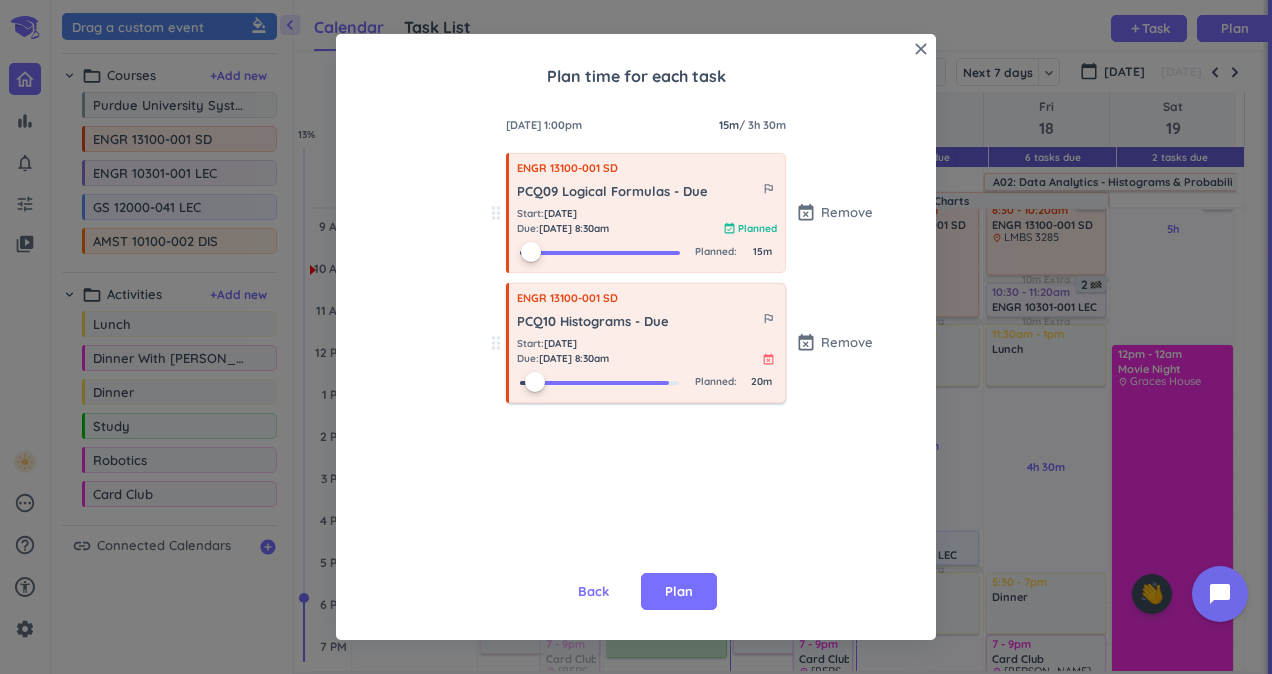 click at bounding box center [594, 381] 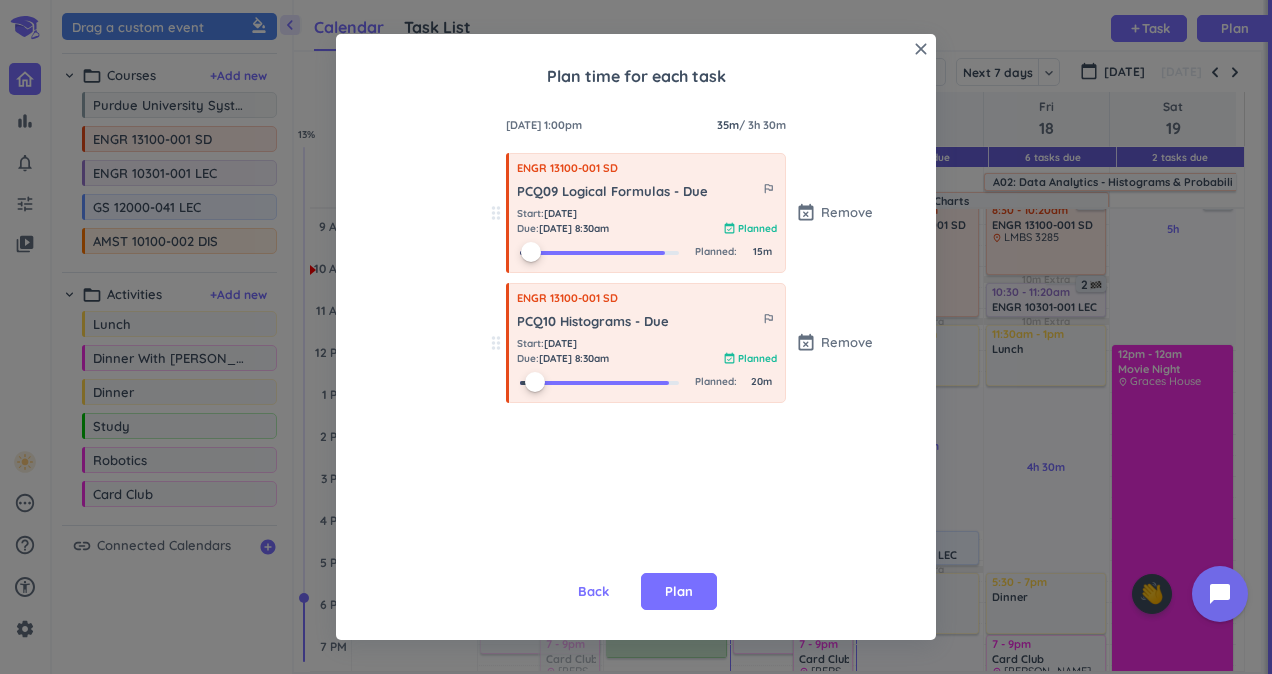 click on "close Plan time for each task [DATE] 1:00pm  35m  / 3h 30m drag_indicator ENGR 13100-001 SD PCQ09 Logical Formulas - Due outlined_flag Start :  [DATE] Due :  [DATE] 8:30am event_available Planned event_busy Remove Planned :  15m drag_indicator ENGR 13100-001 SD PCQ10 Histograms - Due outlined_flag Start :  [DATE] Due :  [DATE] 8:30am event_available Planned event_busy Remove Planned :  20m Back Plan" at bounding box center (636, 337) 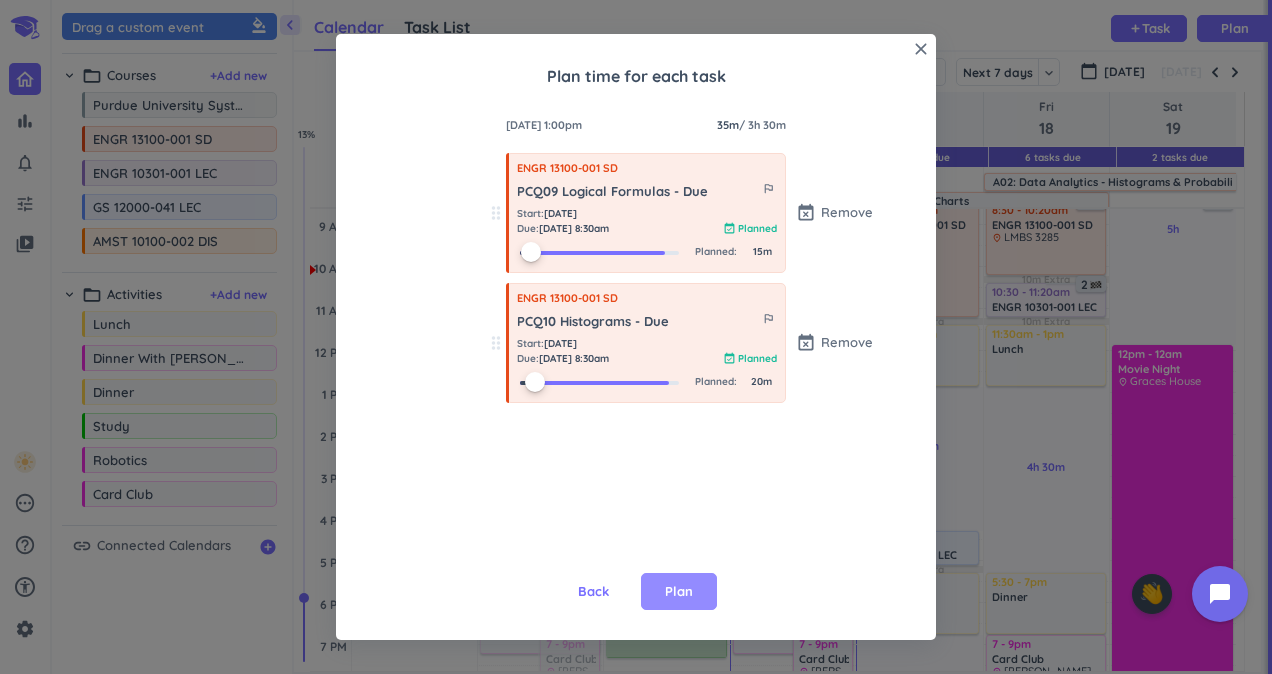 click on "Plan" at bounding box center [679, 592] 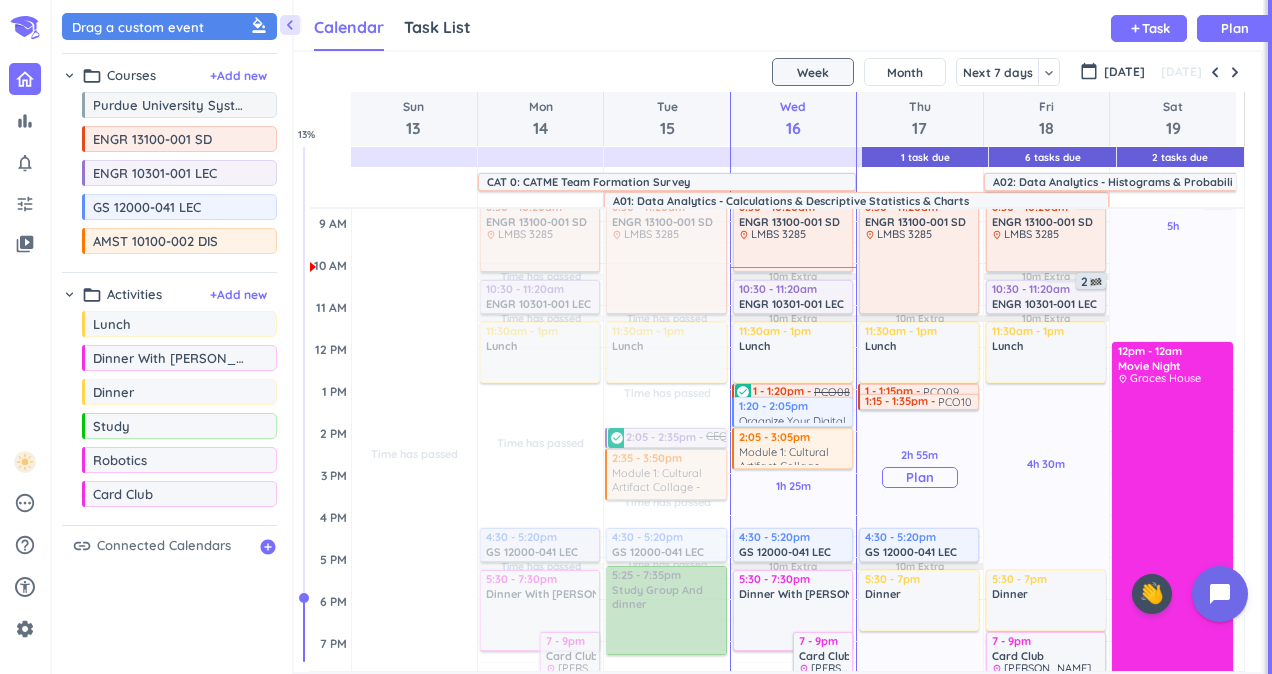 scroll, scrollTop: 192, scrollLeft: 0, axis: vertical 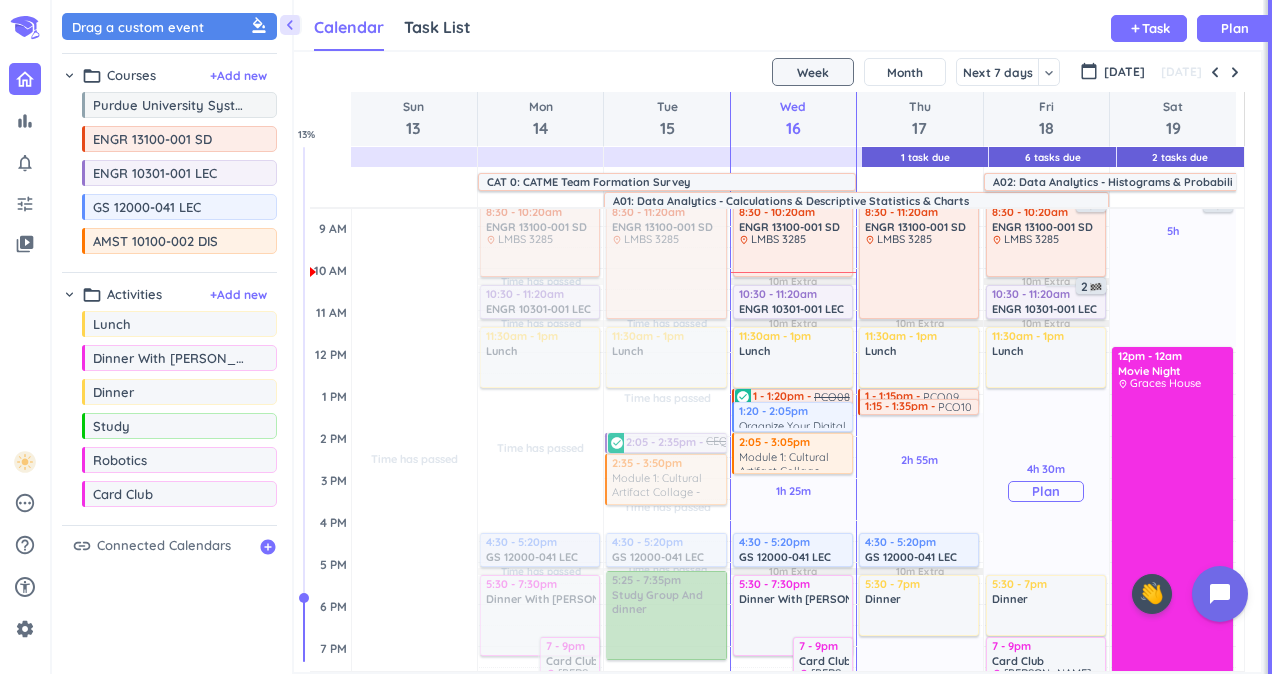 click on "Plan" at bounding box center (1046, 491) 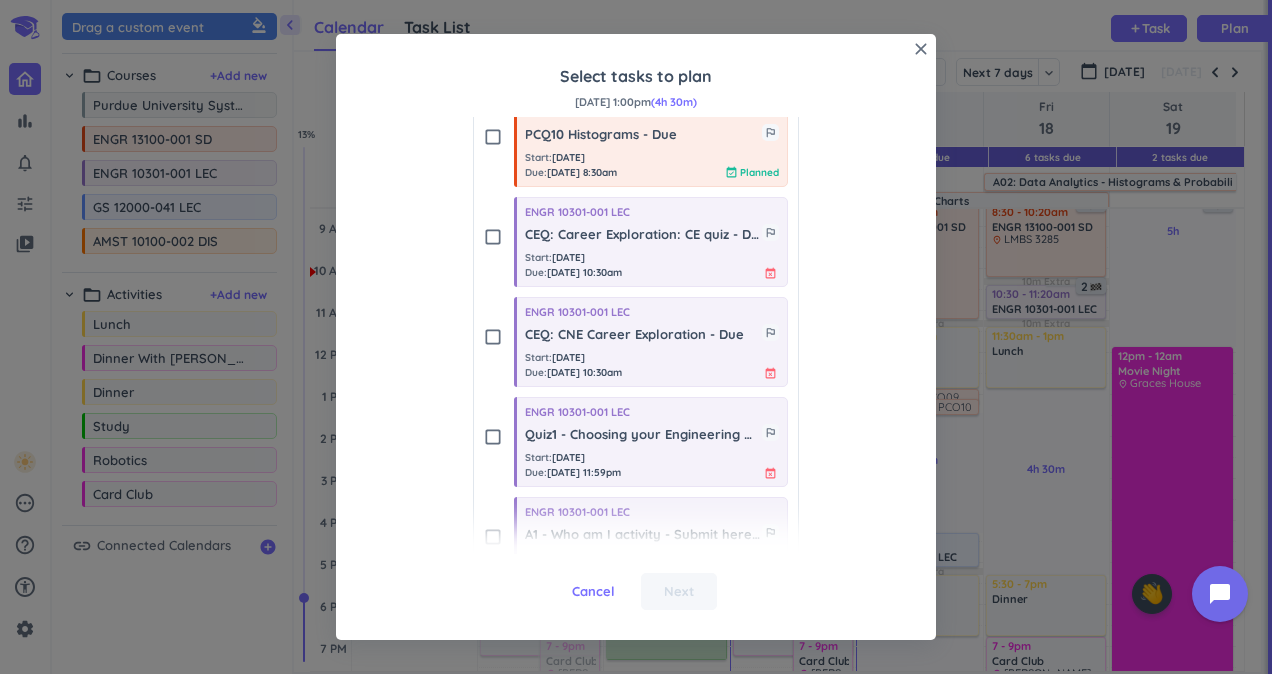 scroll, scrollTop: 475, scrollLeft: 0, axis: vertical 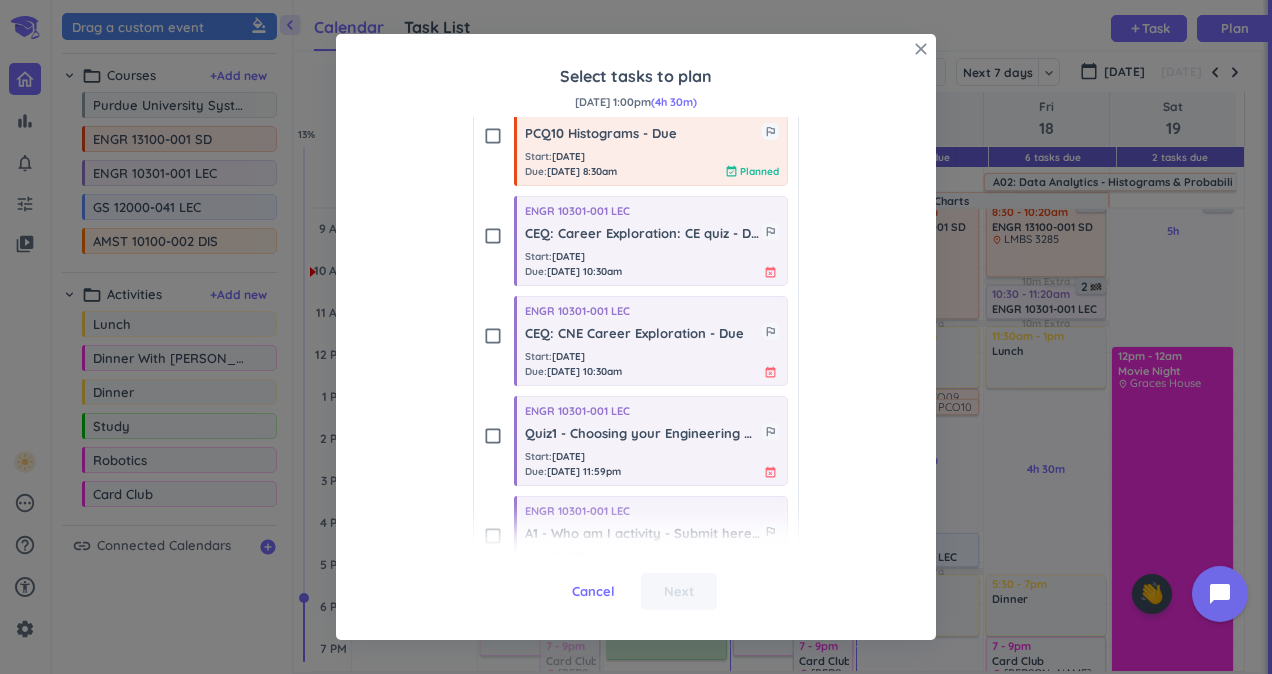click on "close" at bounding box center [921, 49] 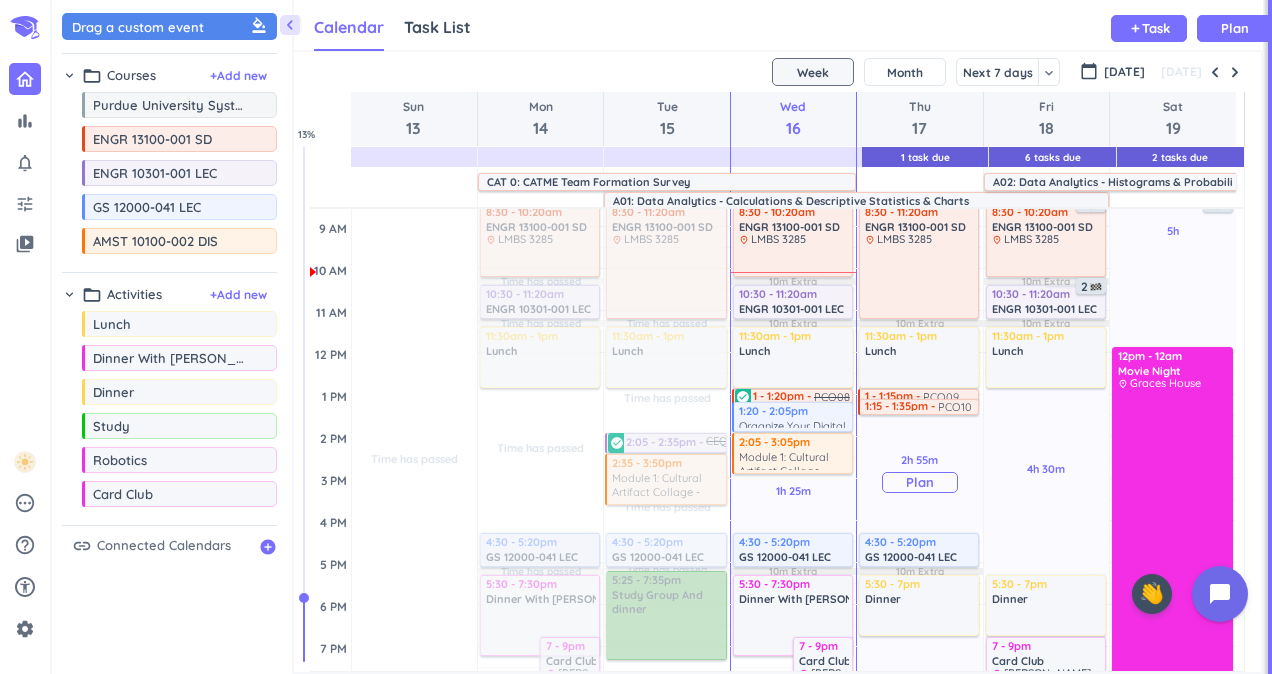 click on "Plan" at bounding box center (920, 482) 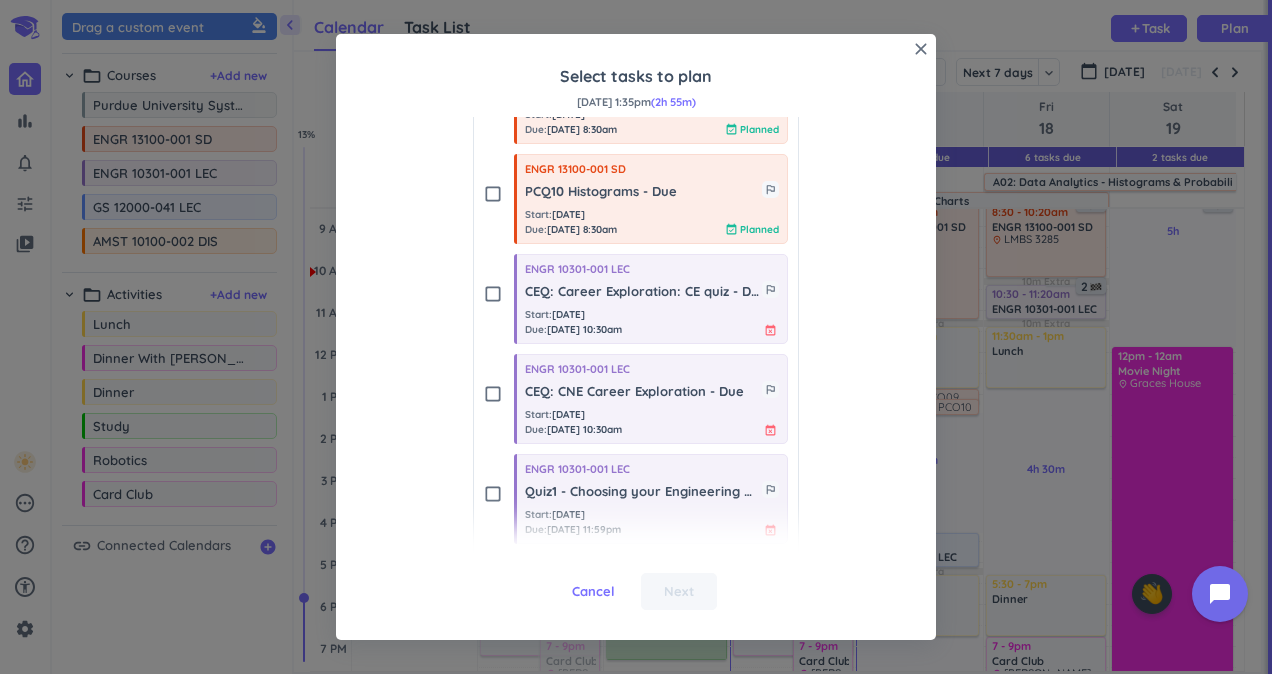 scroll, scrollTop: 418, scrollLeft: 0, axis: vertical 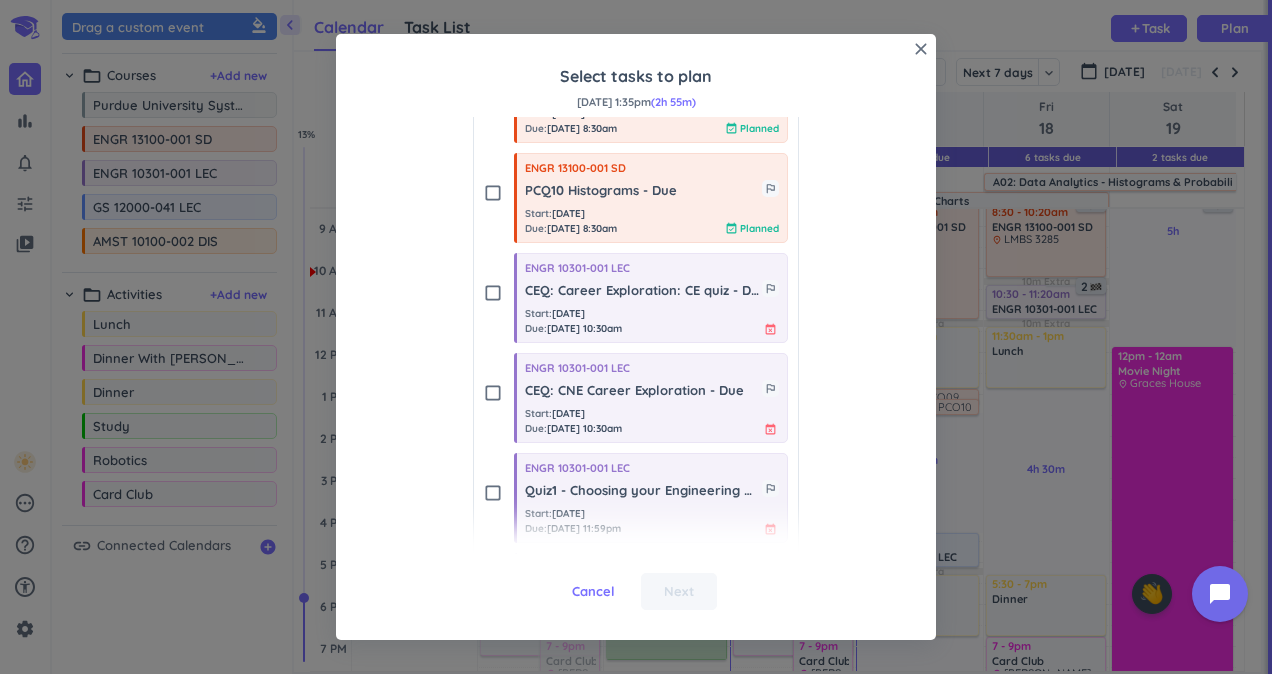 click on "check_box_outline_blank" at bounding box center (493, 293) 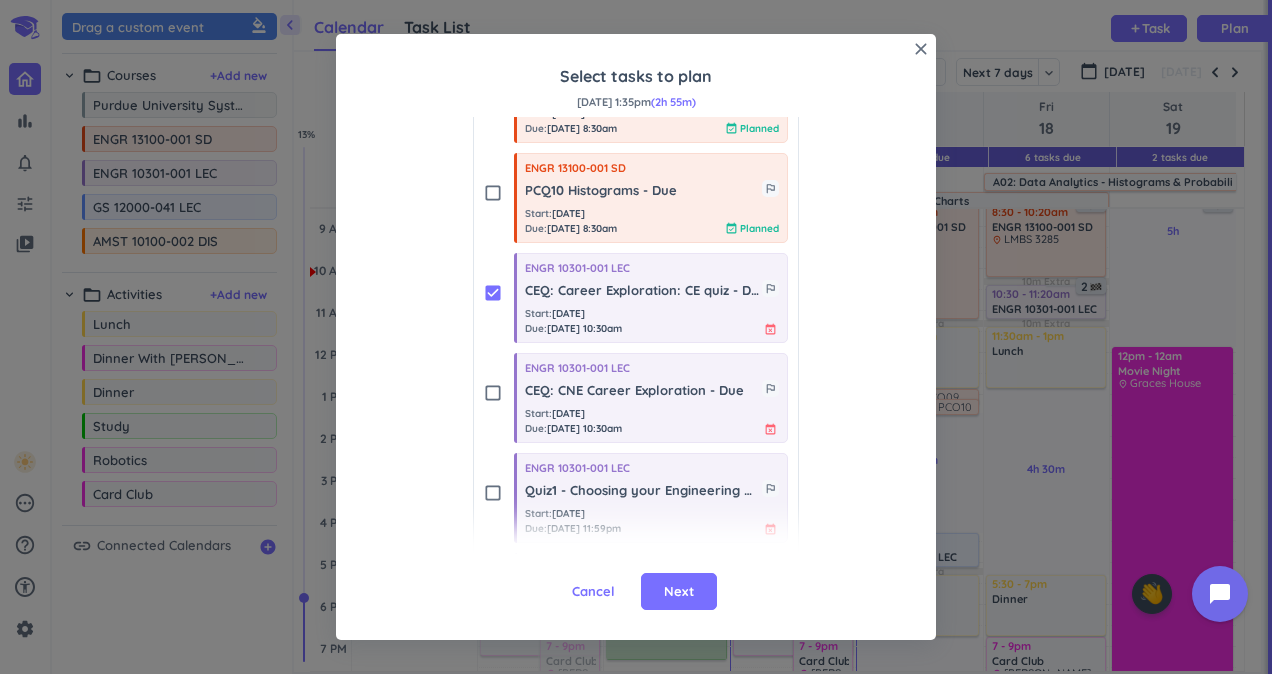click on "check_box_outline_blank" at bounding box center (493, 393) 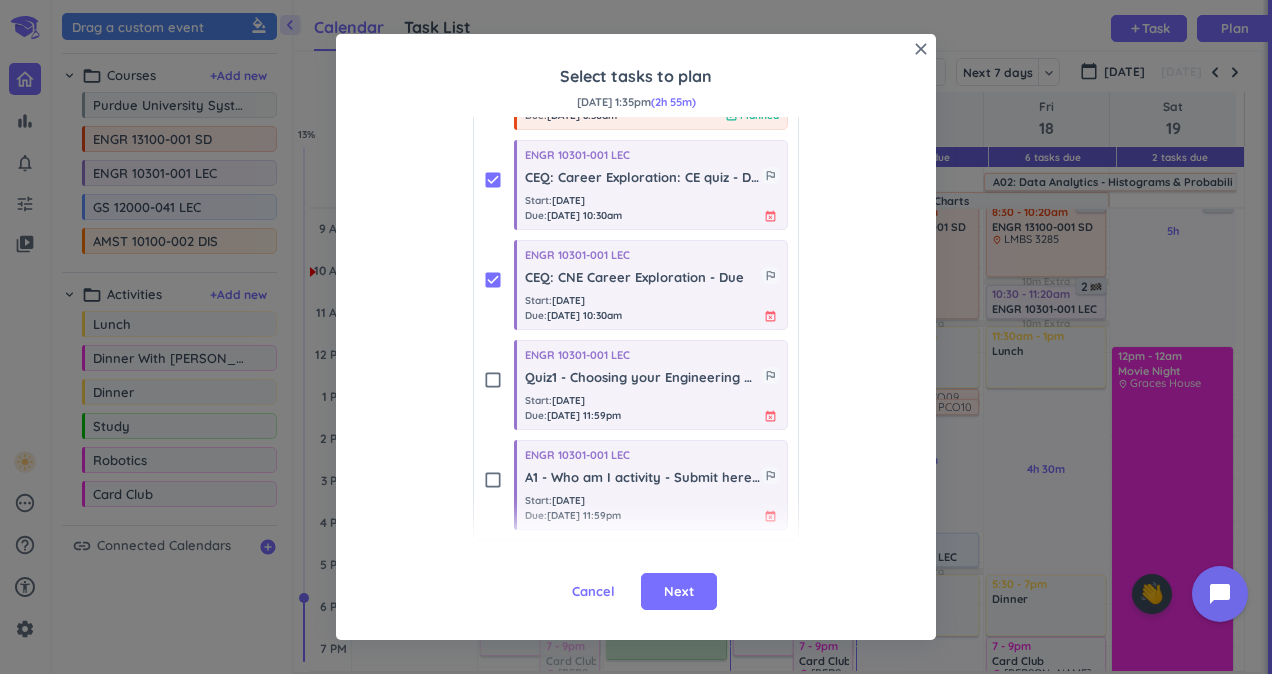 scroll, scrollTop: 532, scrollLeft: 0, axis: vertical 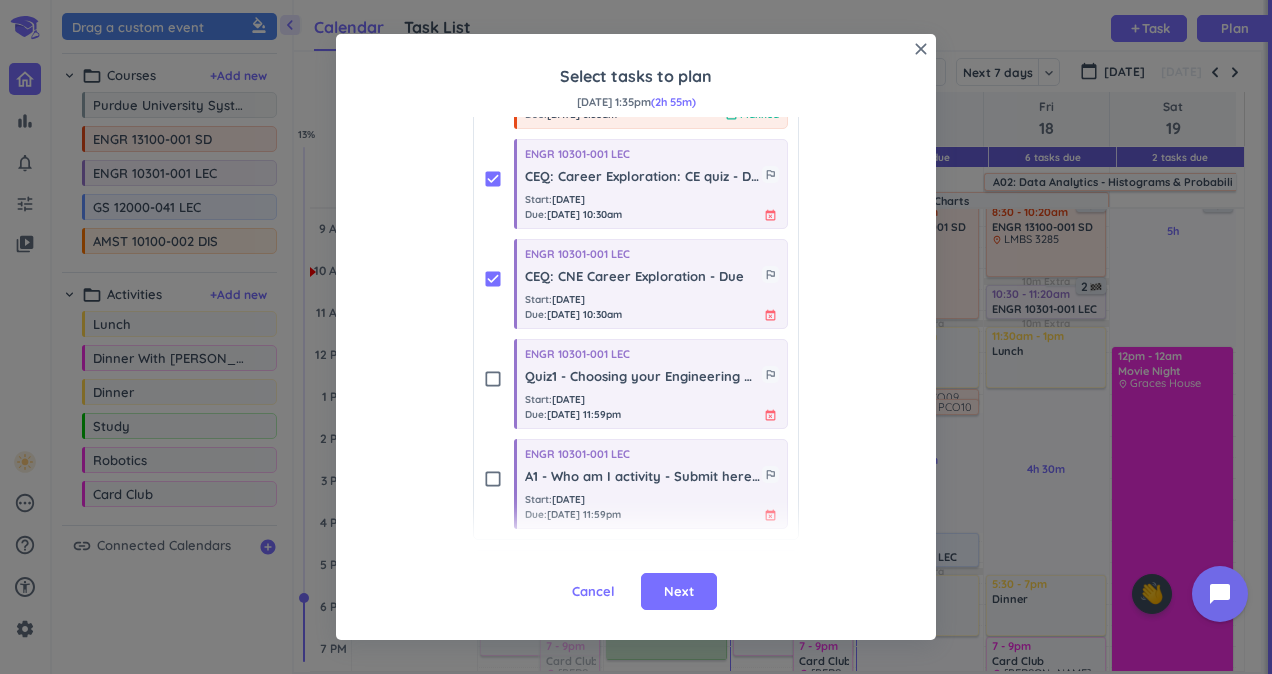 click on "check_box_outline_blank" at bounding box center [493, 379] 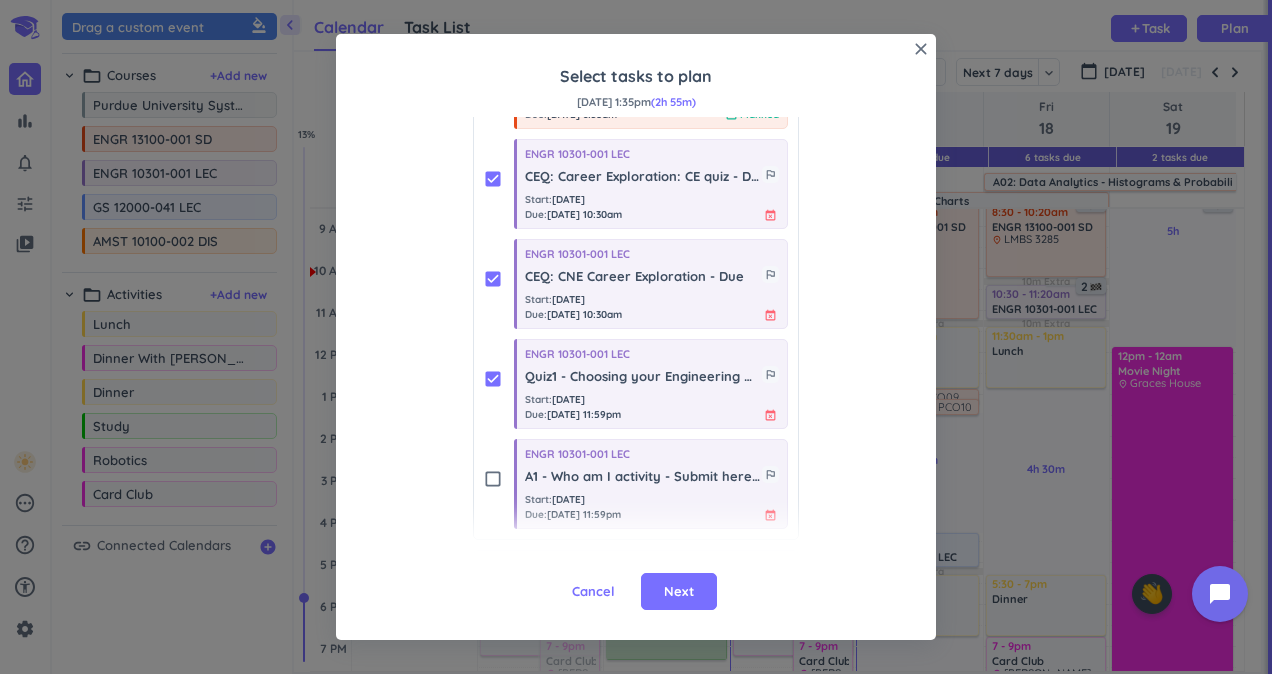 click on "check_box_outline_blank" at bounding box center [493, 479] 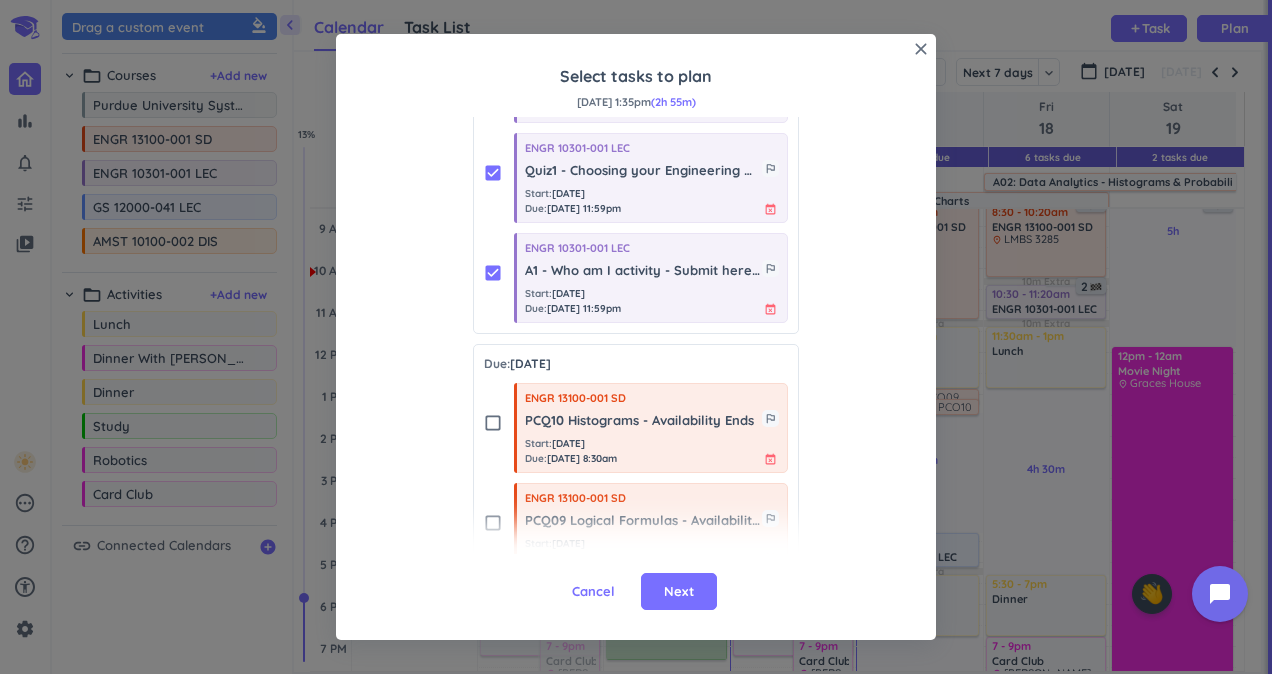 scroll, scrollTop: 741, scrollLeft: 0, axis: vertical 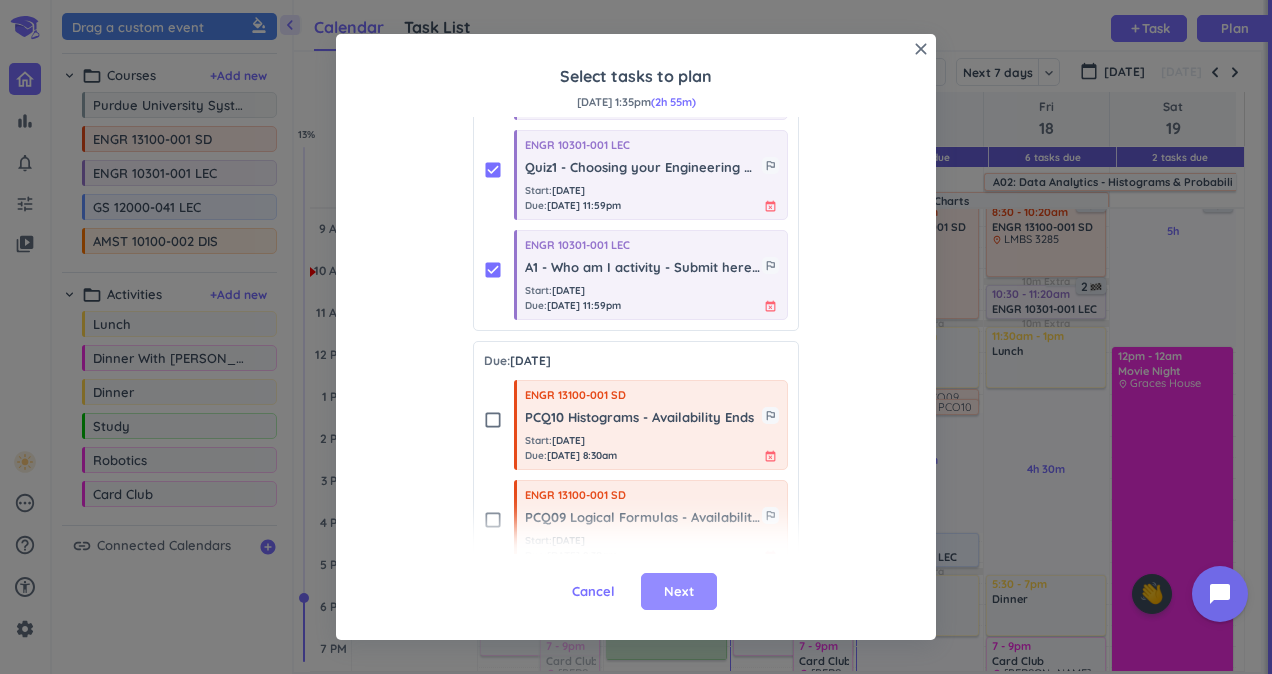 click on "Next" at bounding box center (679, 592) 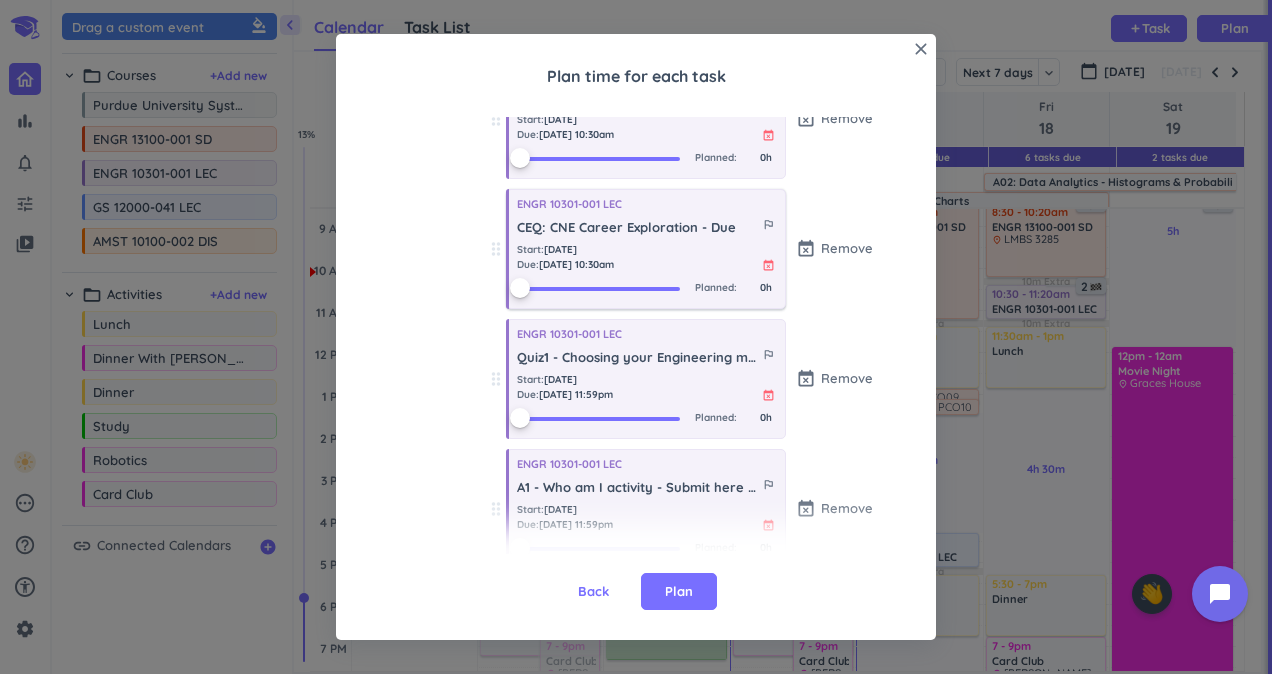 scroll, scrollTop: 0, scrollLeft: 0, axis: both 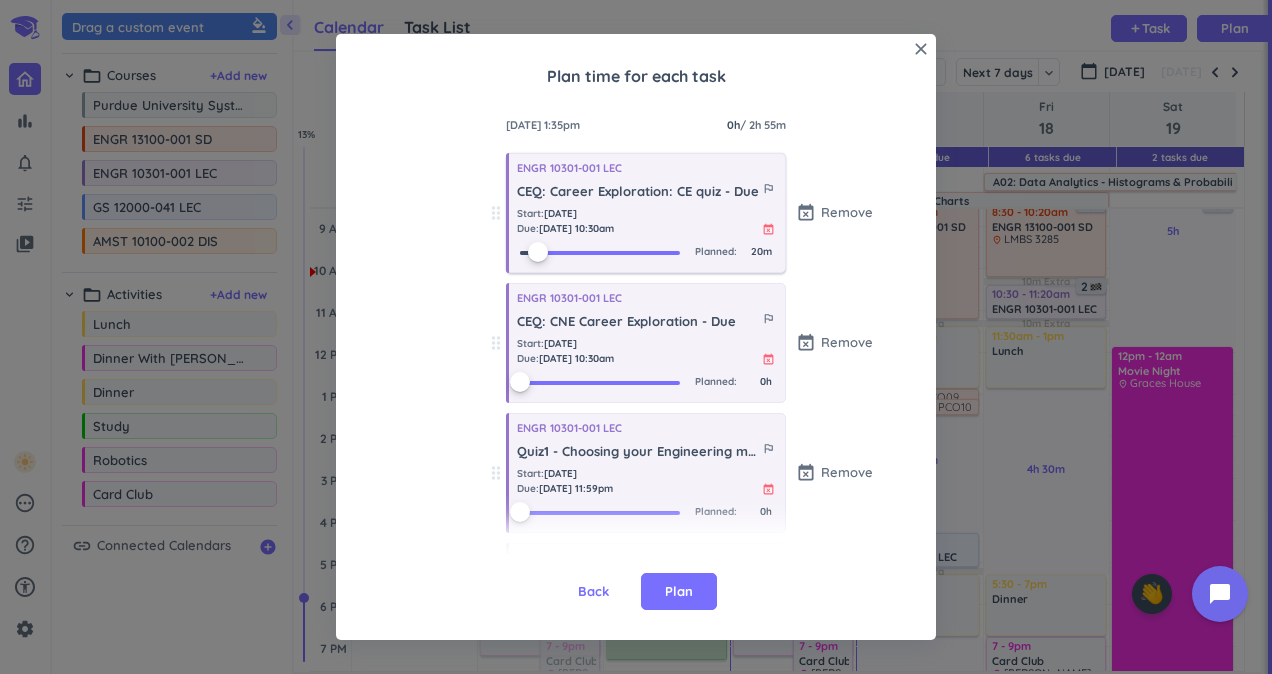 click at bounding box center (600, 251) 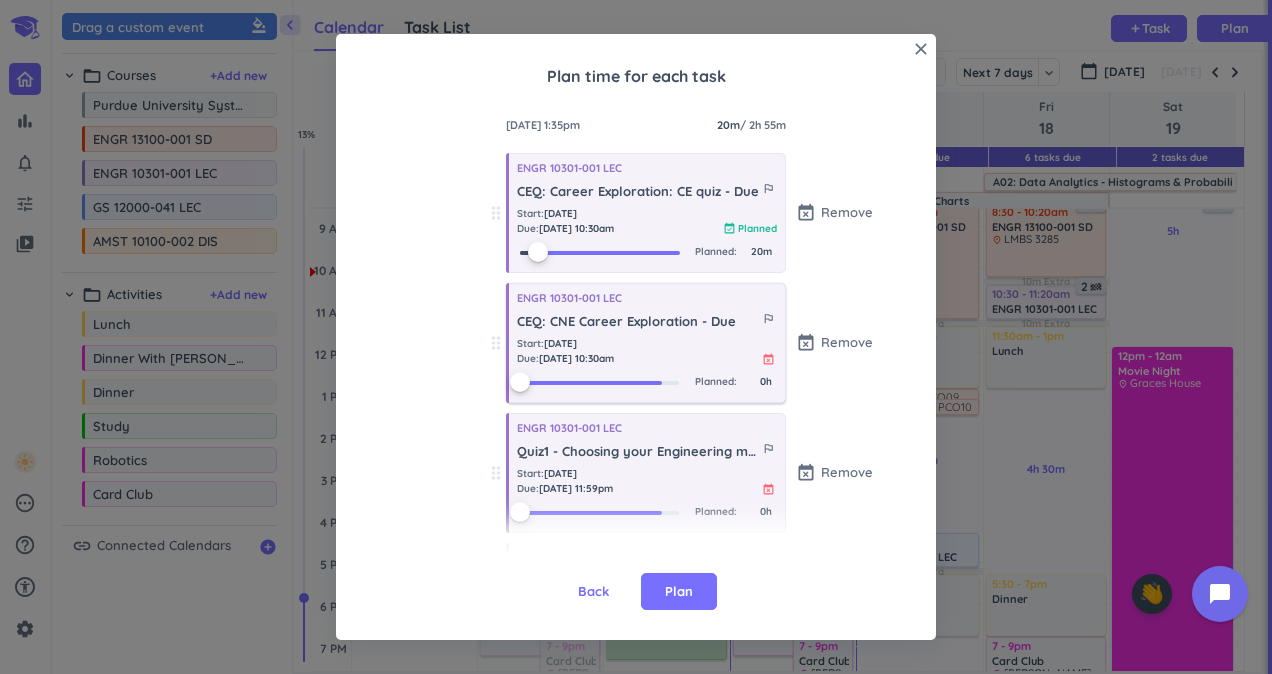click at bounding box center [591, 381] 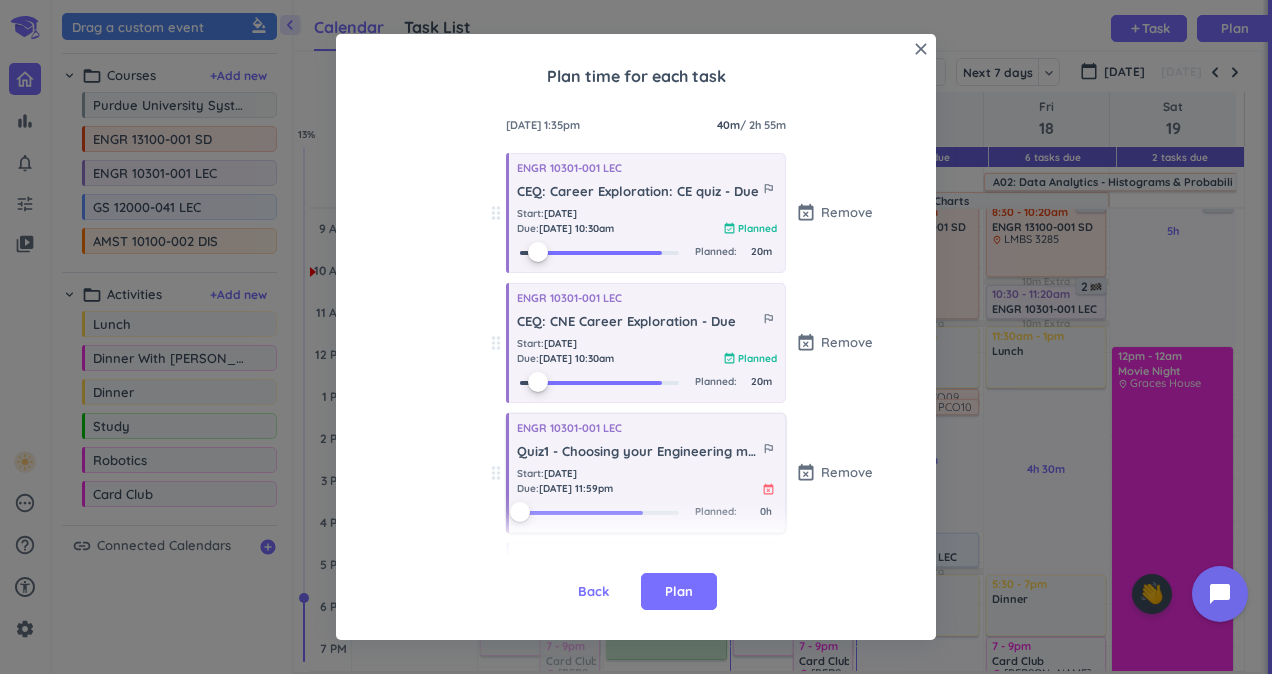 click at bounding box center [581, 511] 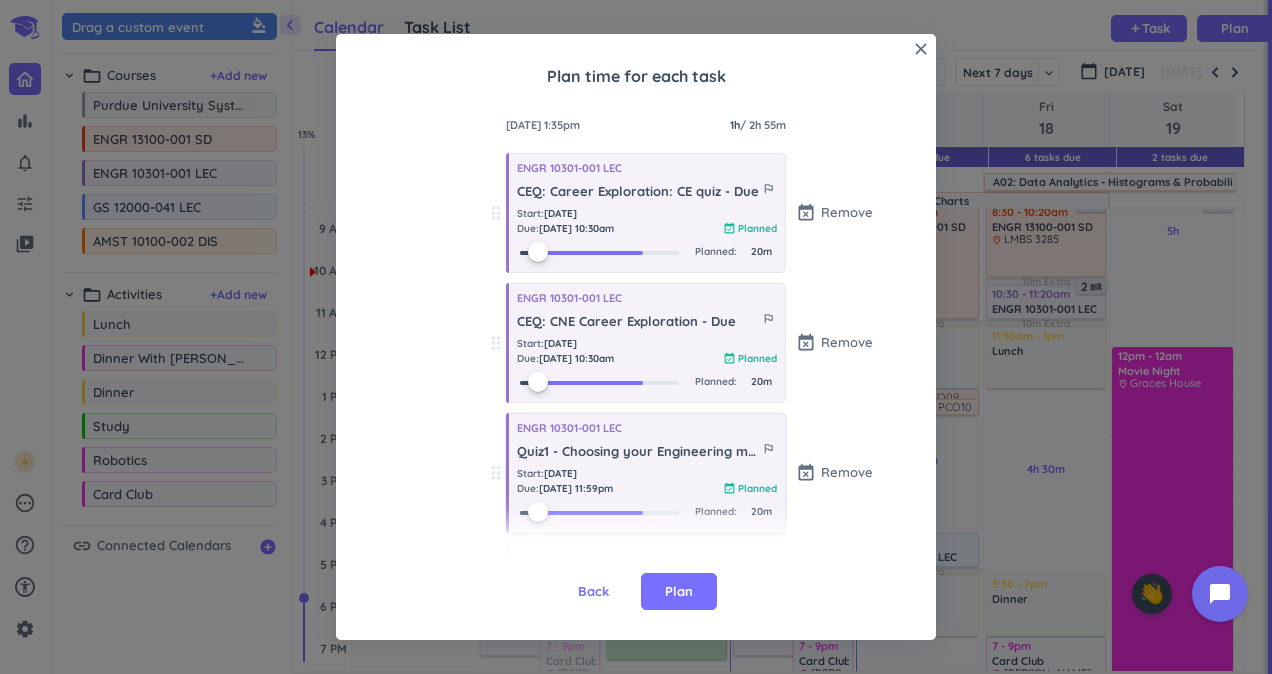 scroll, scrollTop: 20, scrollLeft: 0, axis: vertical 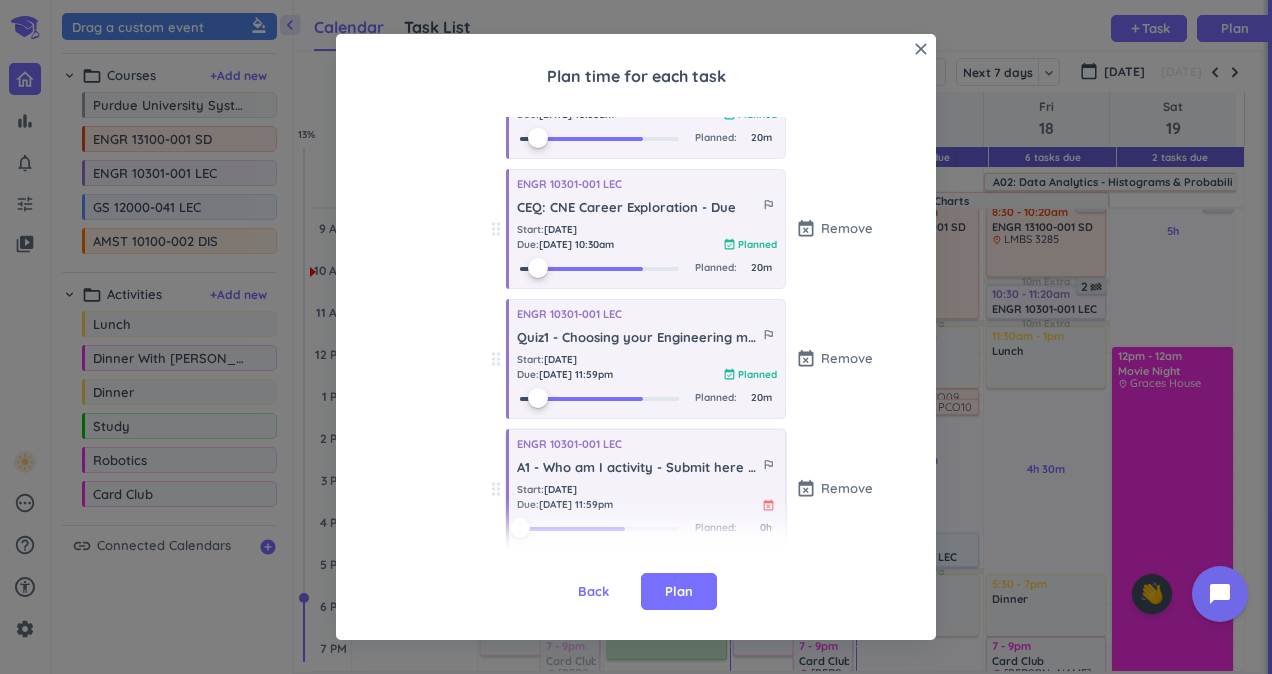 click at bounding box center [572, 527] 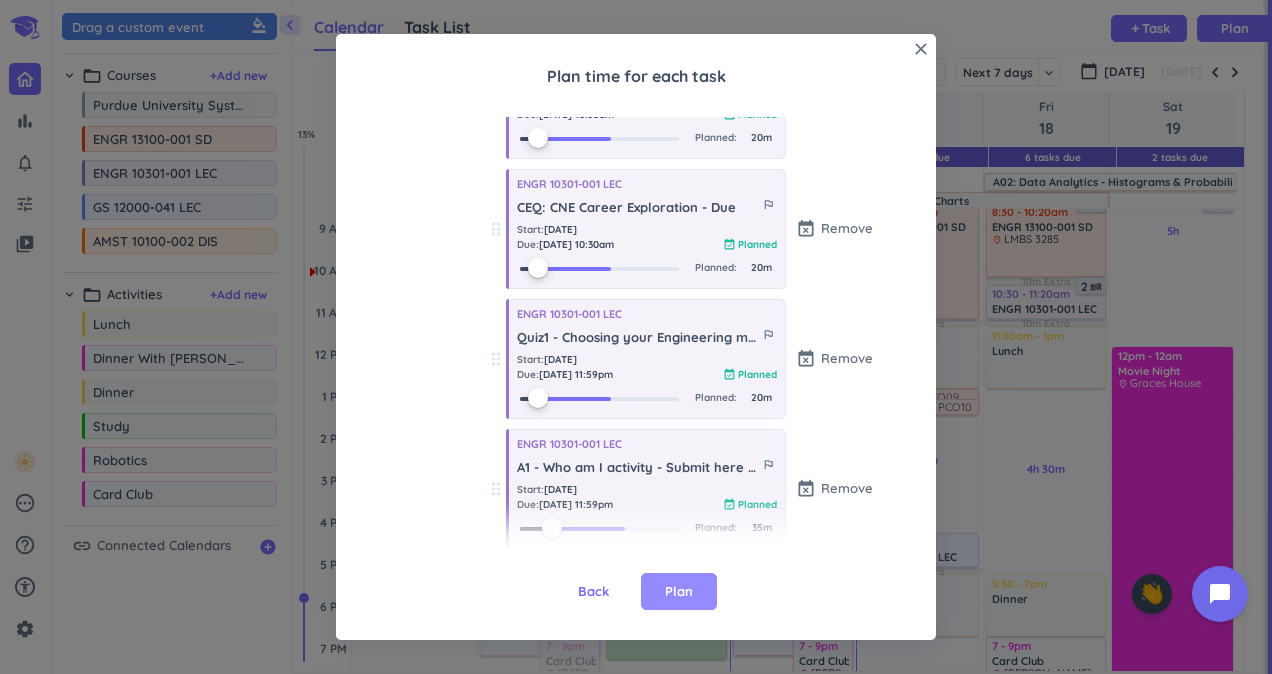 click on "Plan" at bounding box center [679, 592] 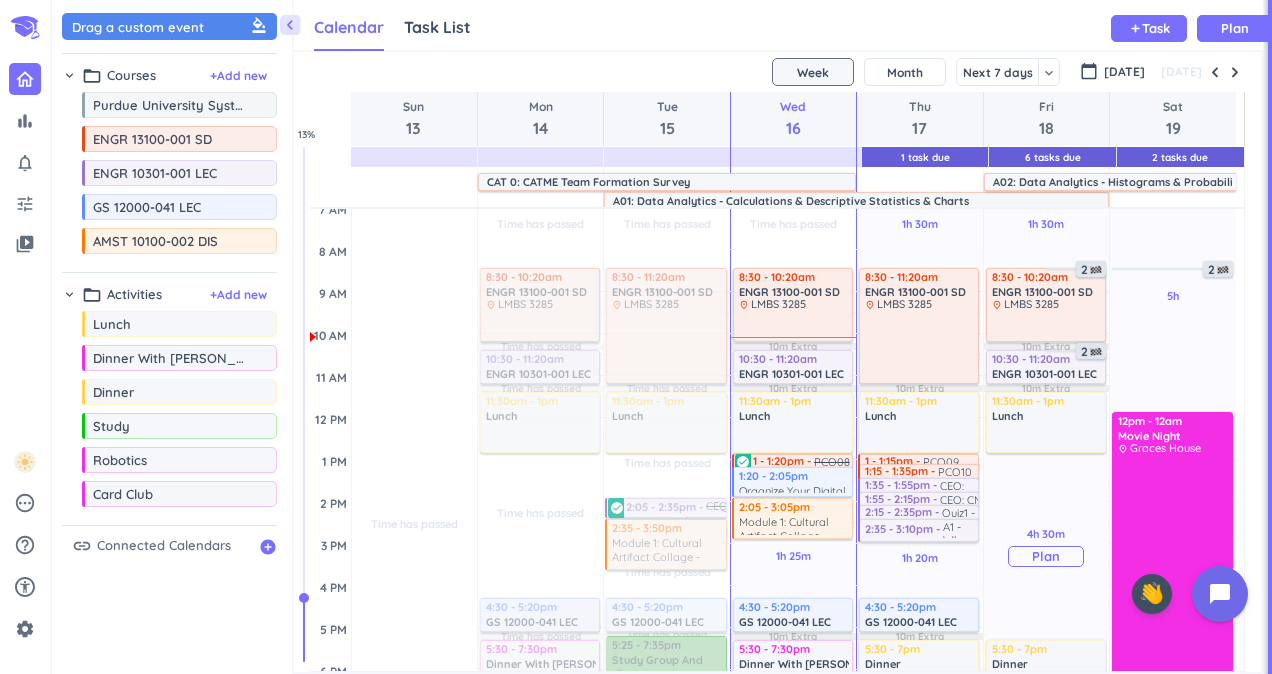 scroll, scrollTop: 130, scrollLeft: 0, axis: vertical 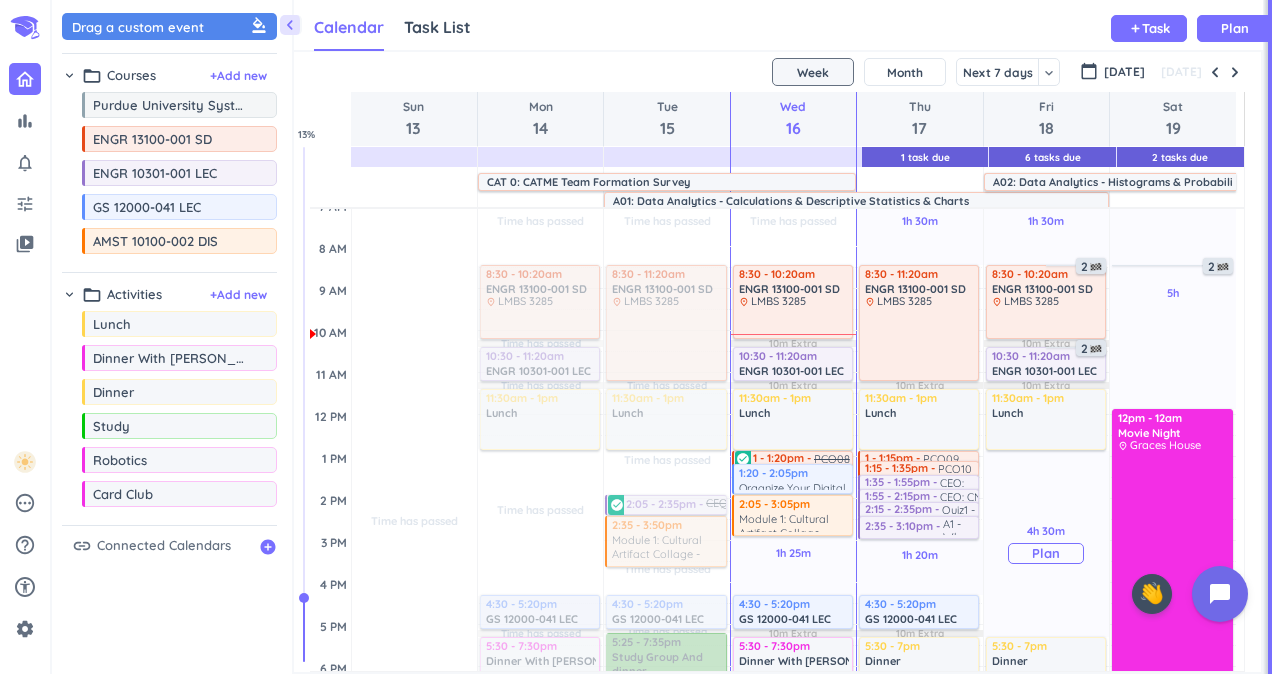 click on "Plan" at bounding box center [1046, 553] 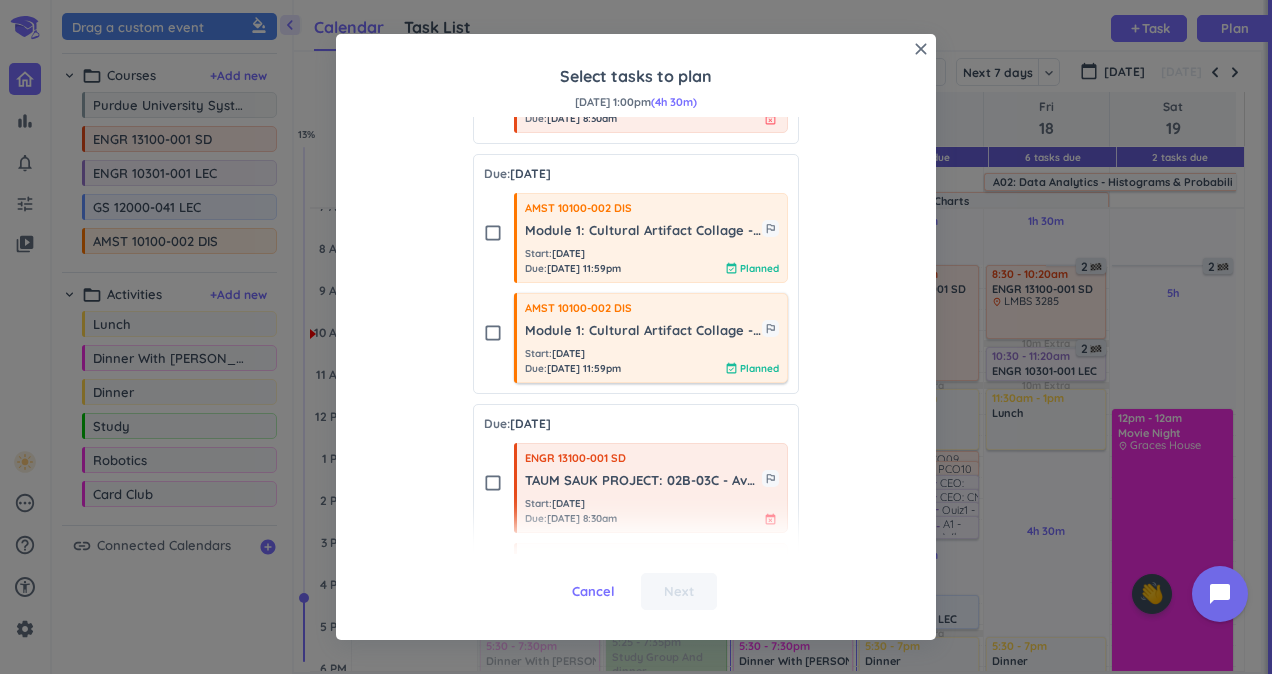 scroll, scrollTop: 1173, scrollLeft: 0, axis: vertical 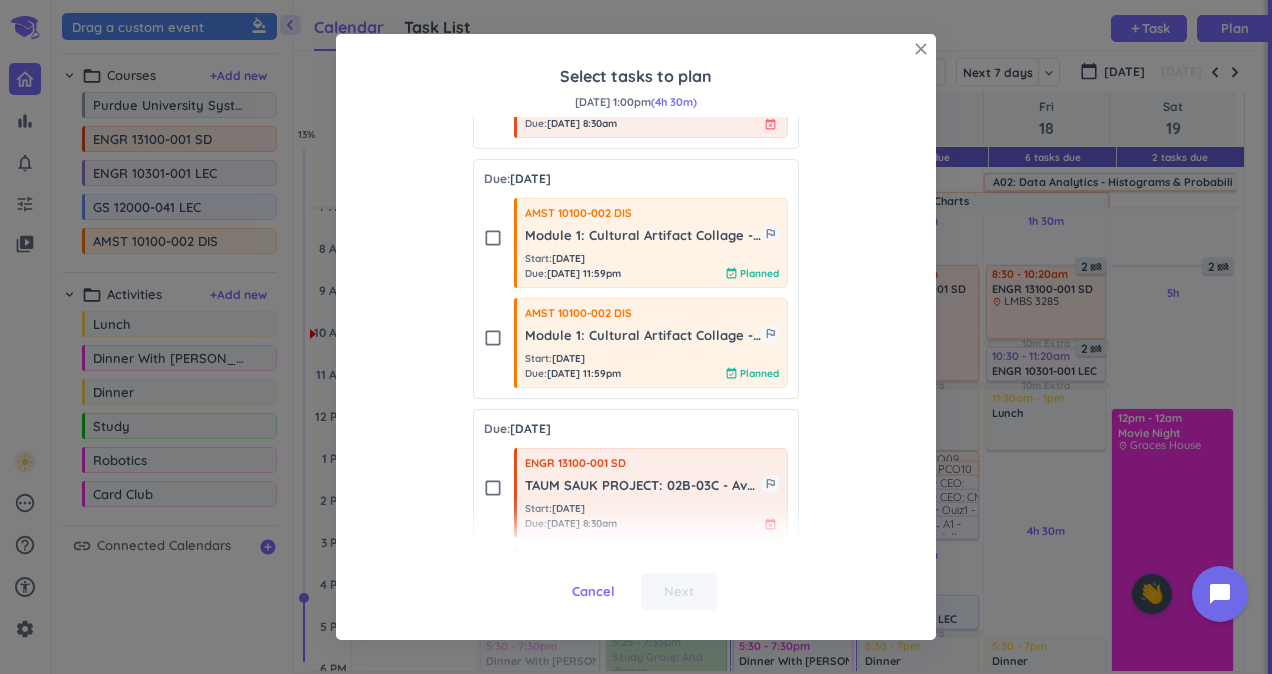 click on "close" at bounding box center [921, 49] 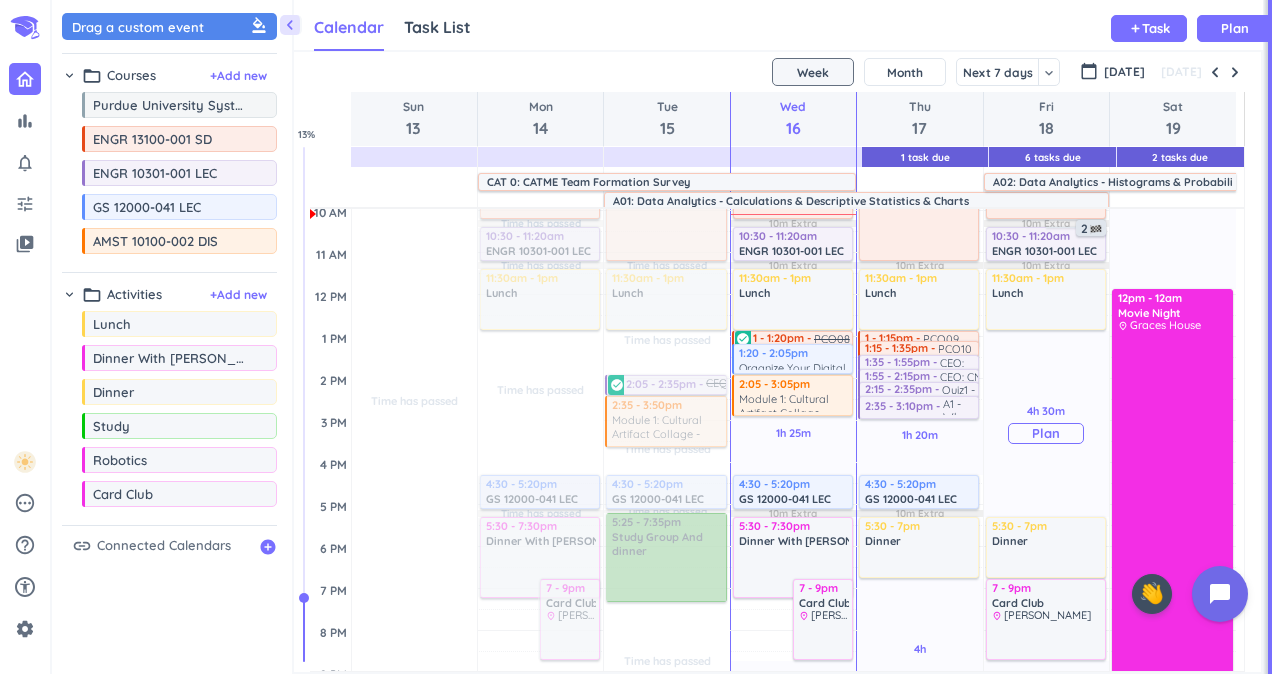scroll, scrollTop: 254, scrollLeft: 0, axis: vertical 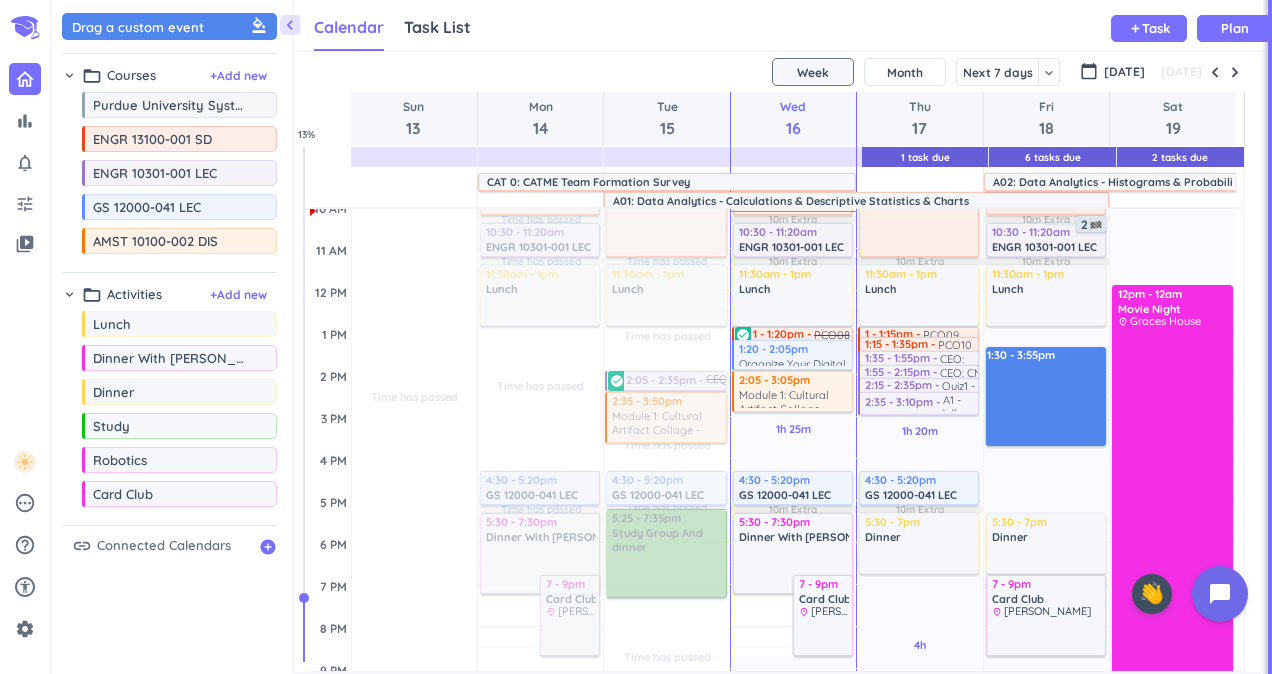 drag, startPoint x: 1011, startPoint y: 349, endPoint x: 1010, endPoint y: 453, distance: 104.00481 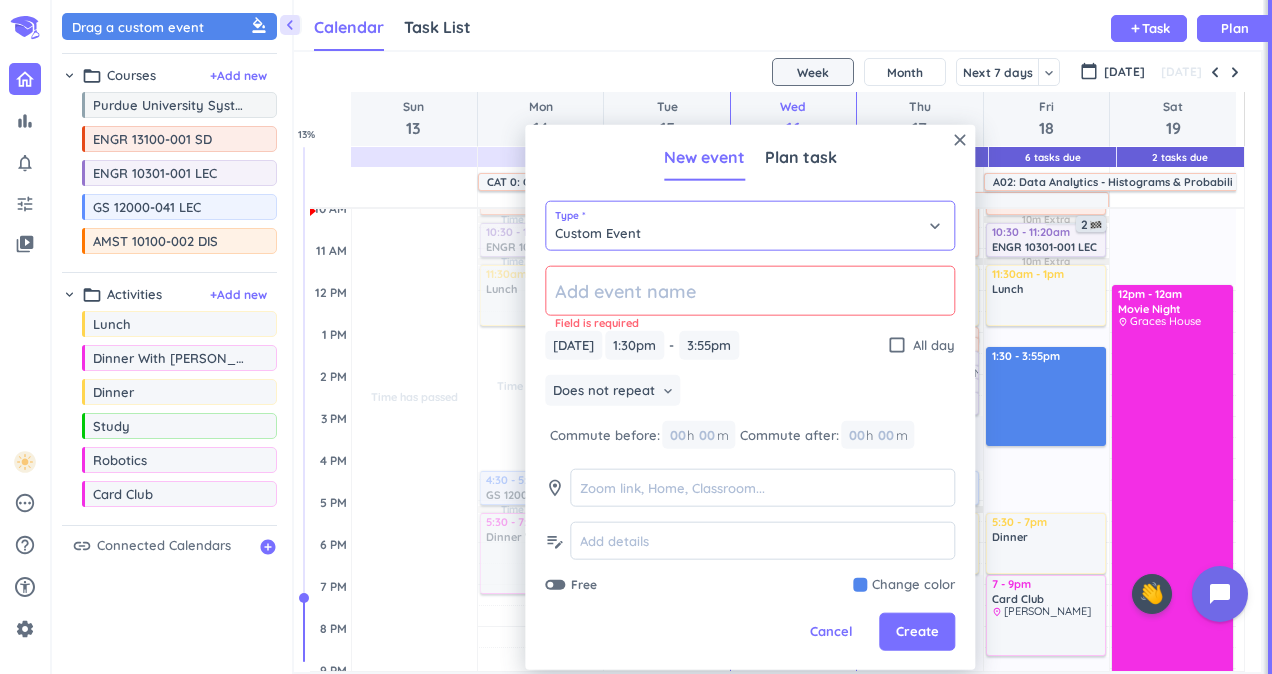 click on "Custom Event" at bounding box center [750, 226] 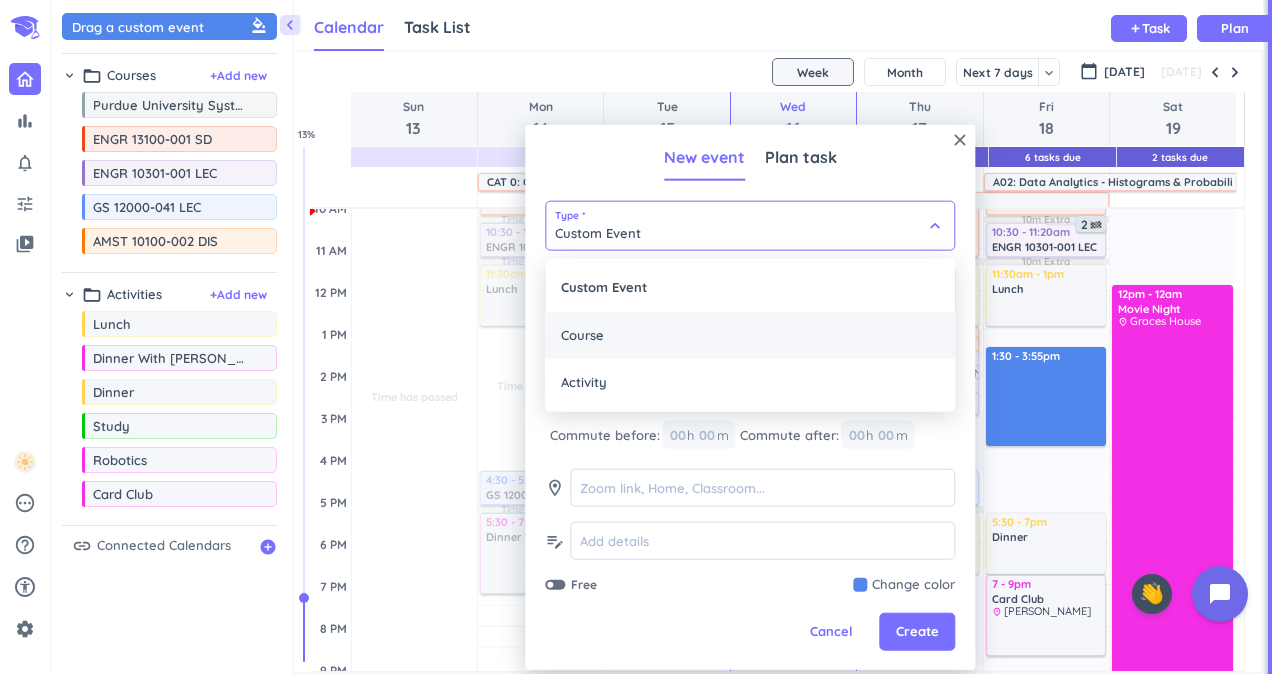 click on "Course" at bounding box center (750, 335) 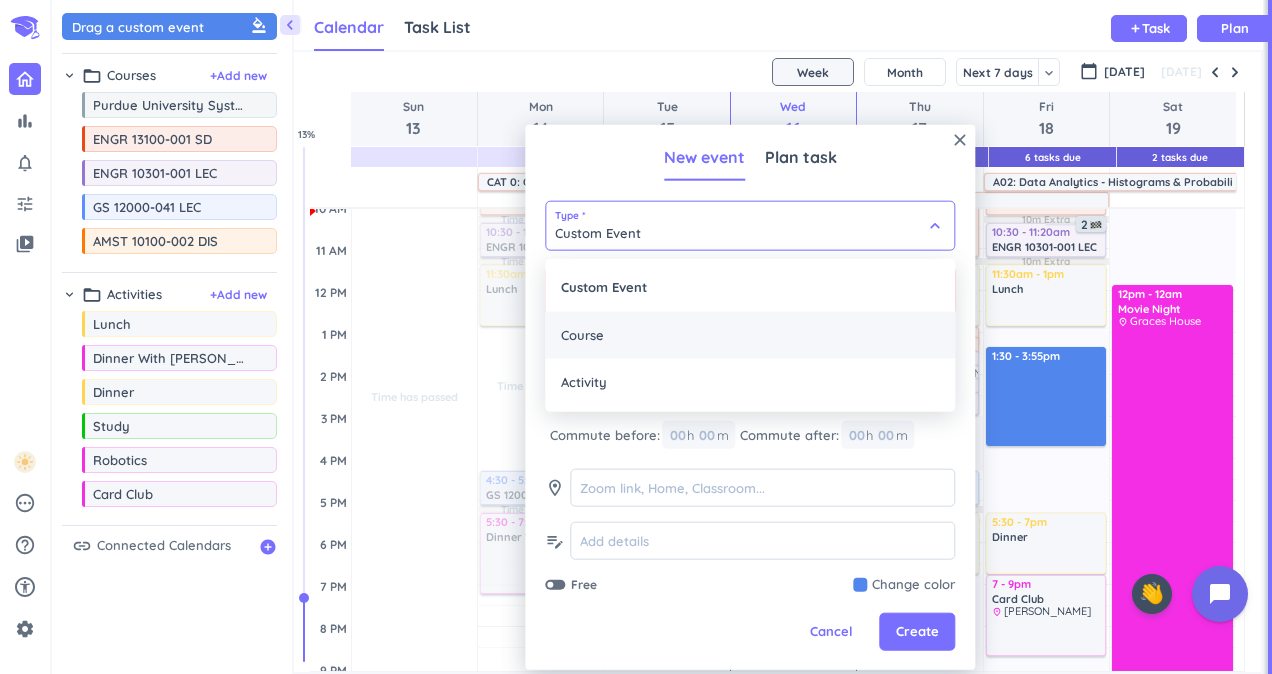 type on "Course" 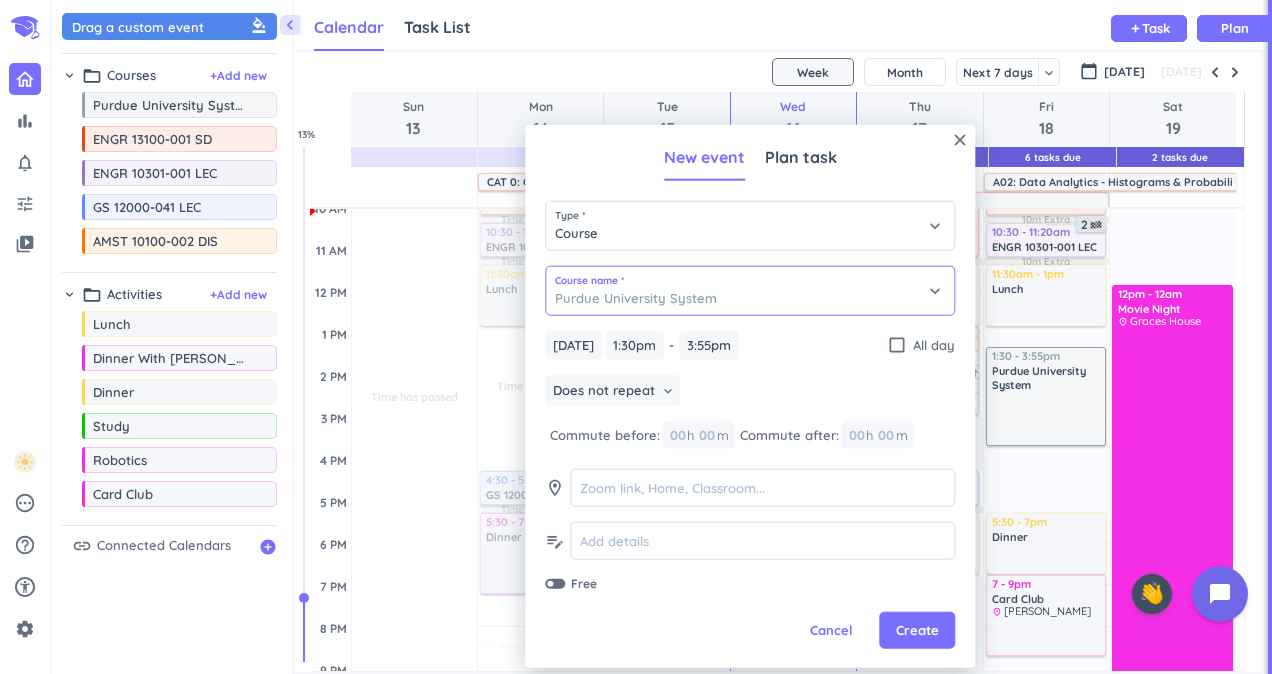 click on "Purdue University System" at bounding box center [750, 291] 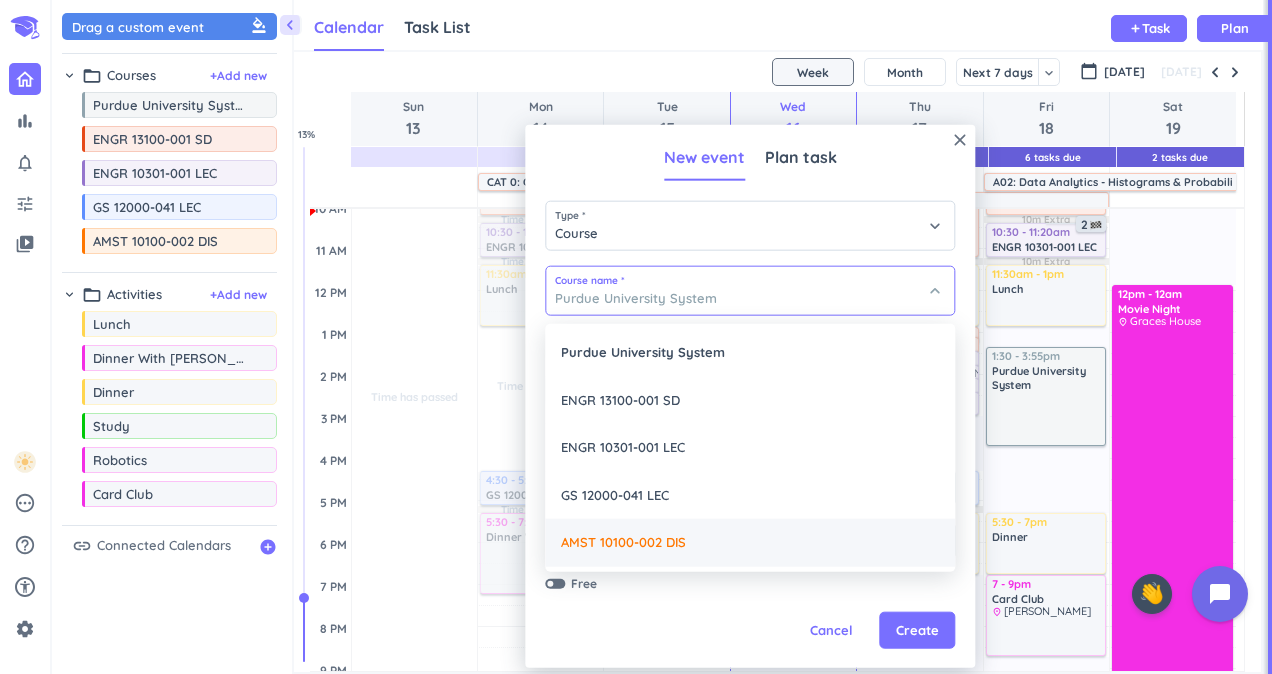 click on "AMST 10100-002 DIS" at bounding box center (750, 543) 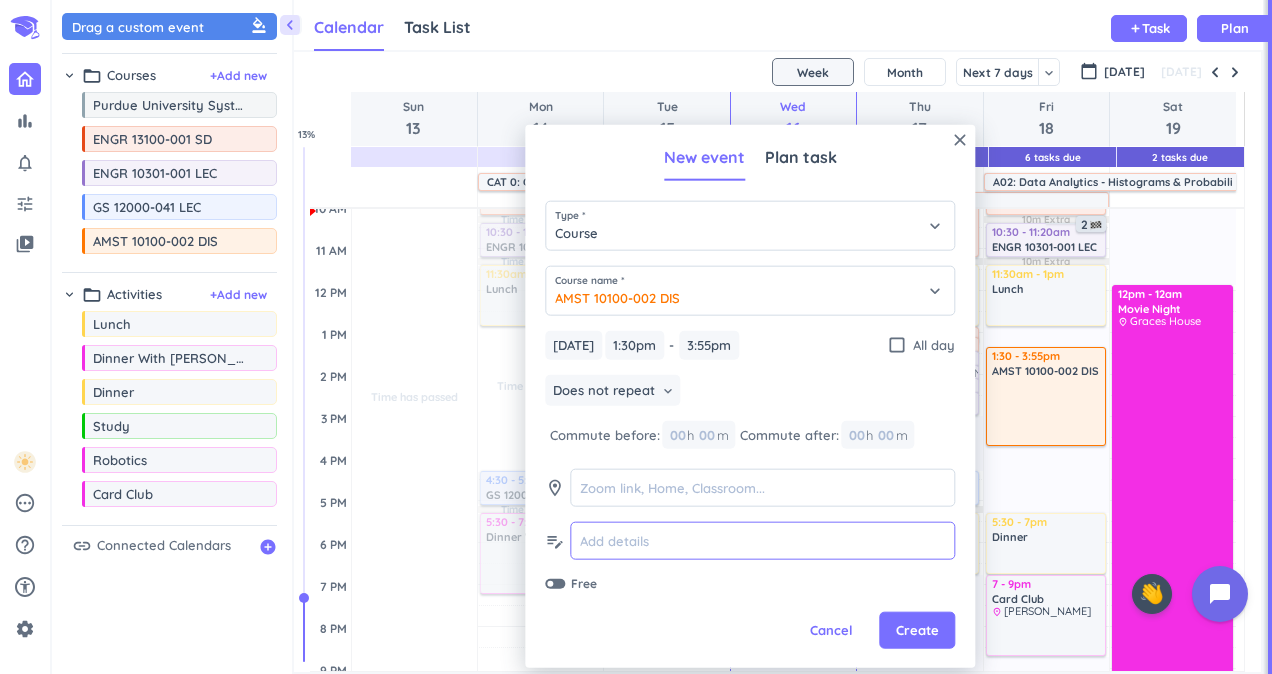 click at bounding box center [762, 541] 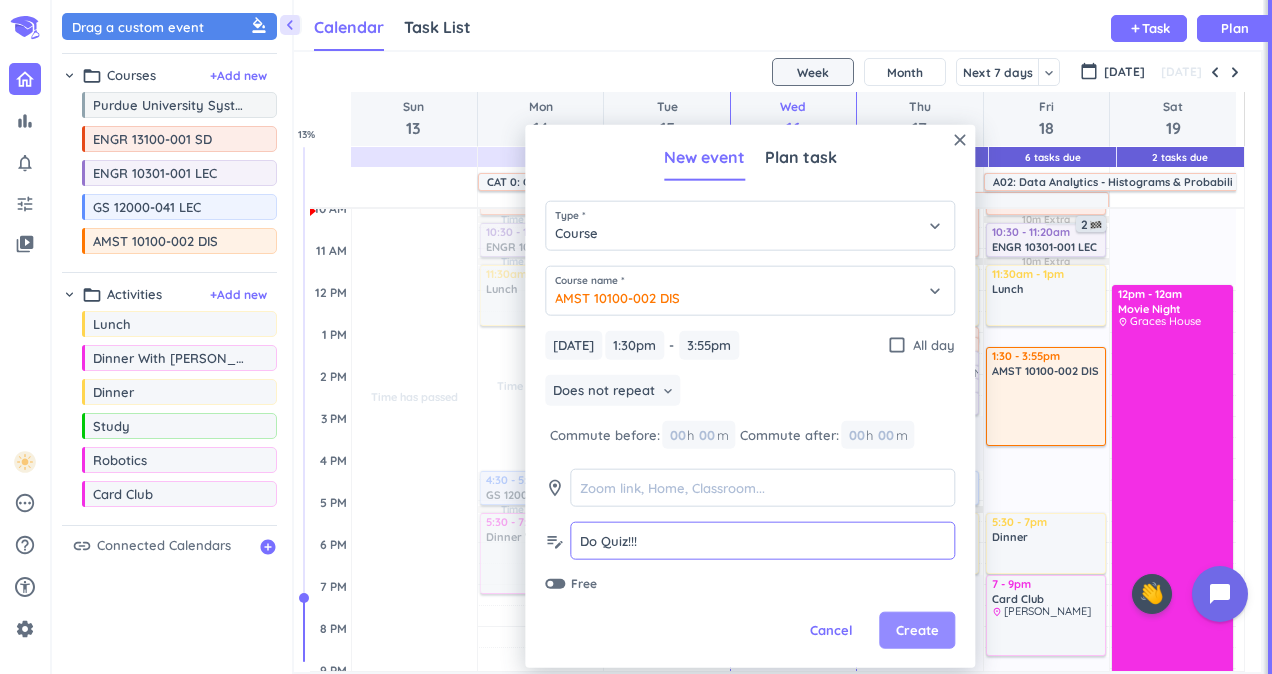 type on "Do Quiz!!!" 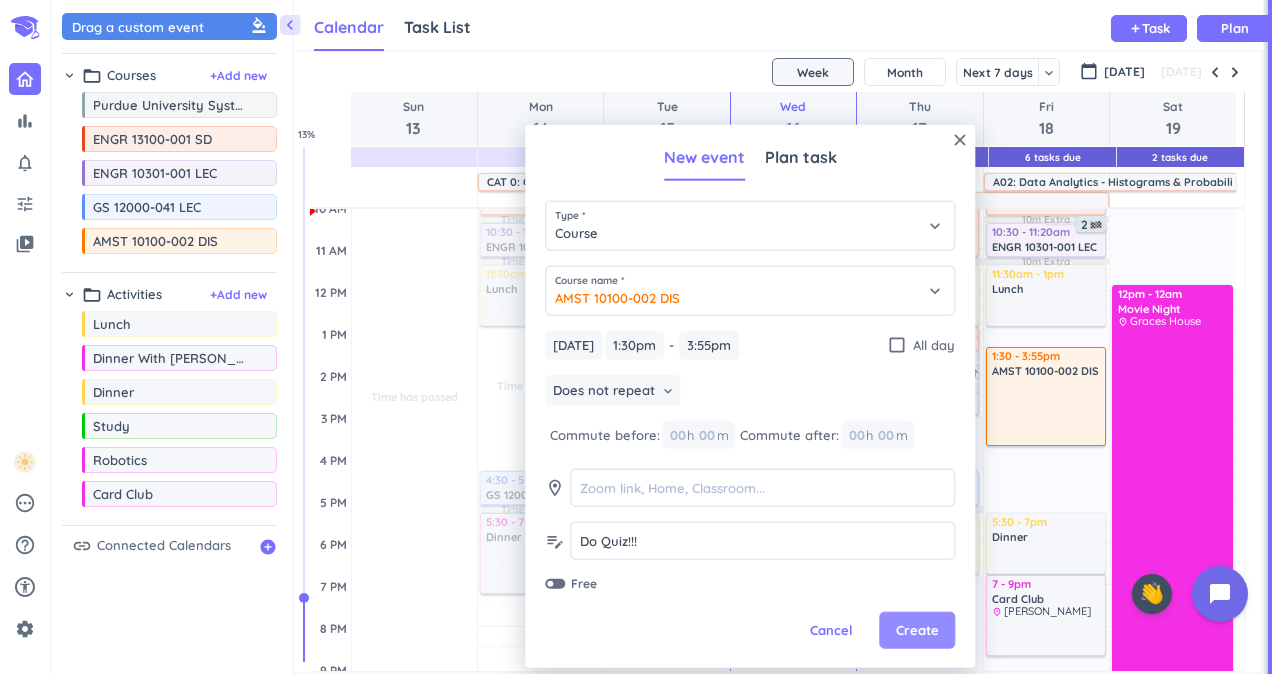 click on "Create" at bounding box center [917, 631] 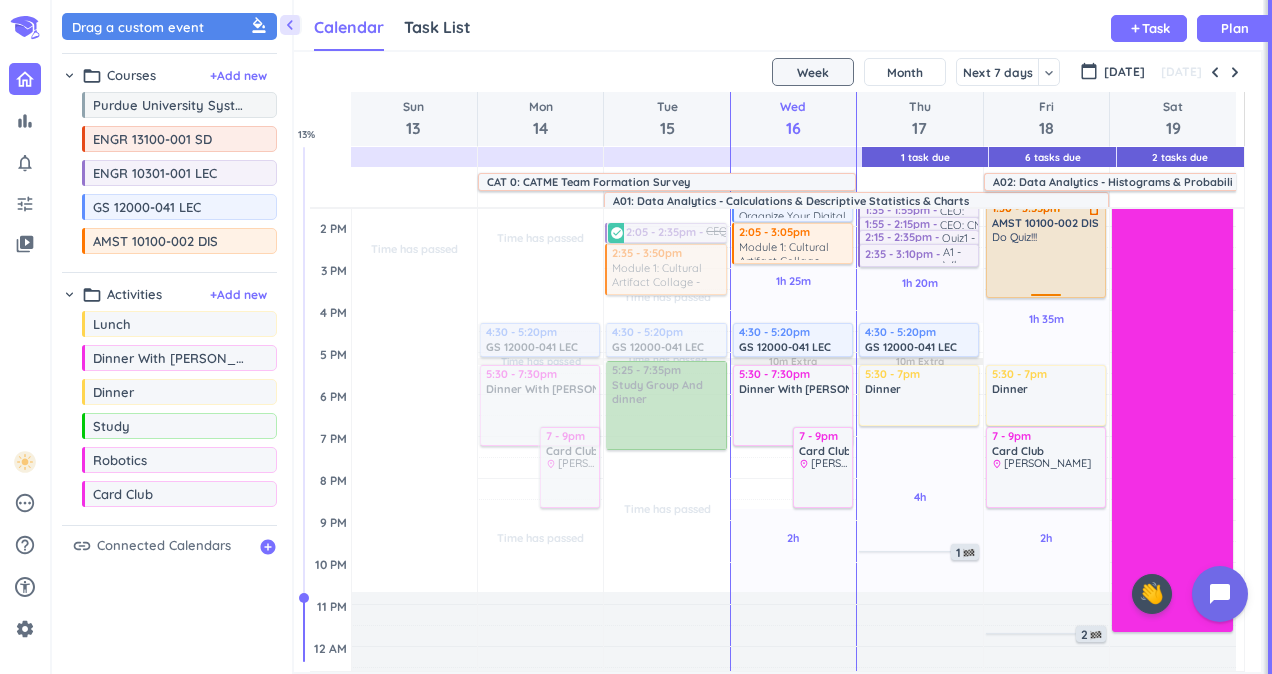 scroll, scrollTop: 403, scrollLeft: 0, axis: vertical 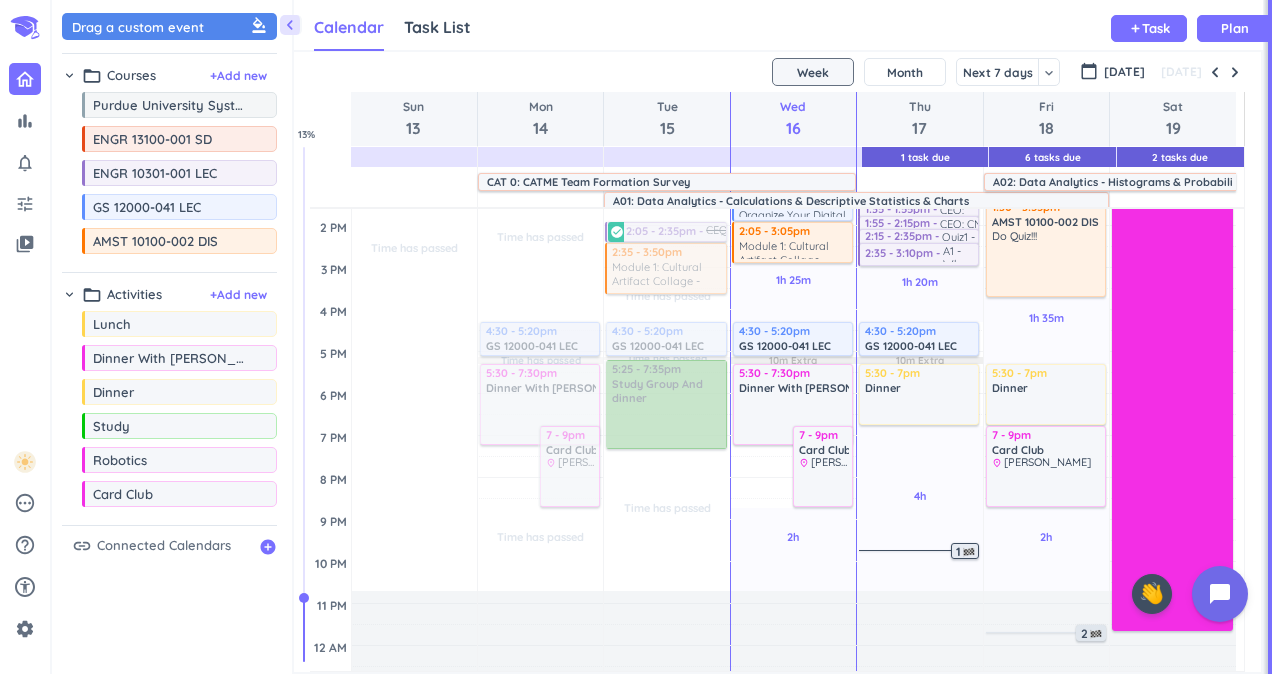 click at bounding box center [969, 552] 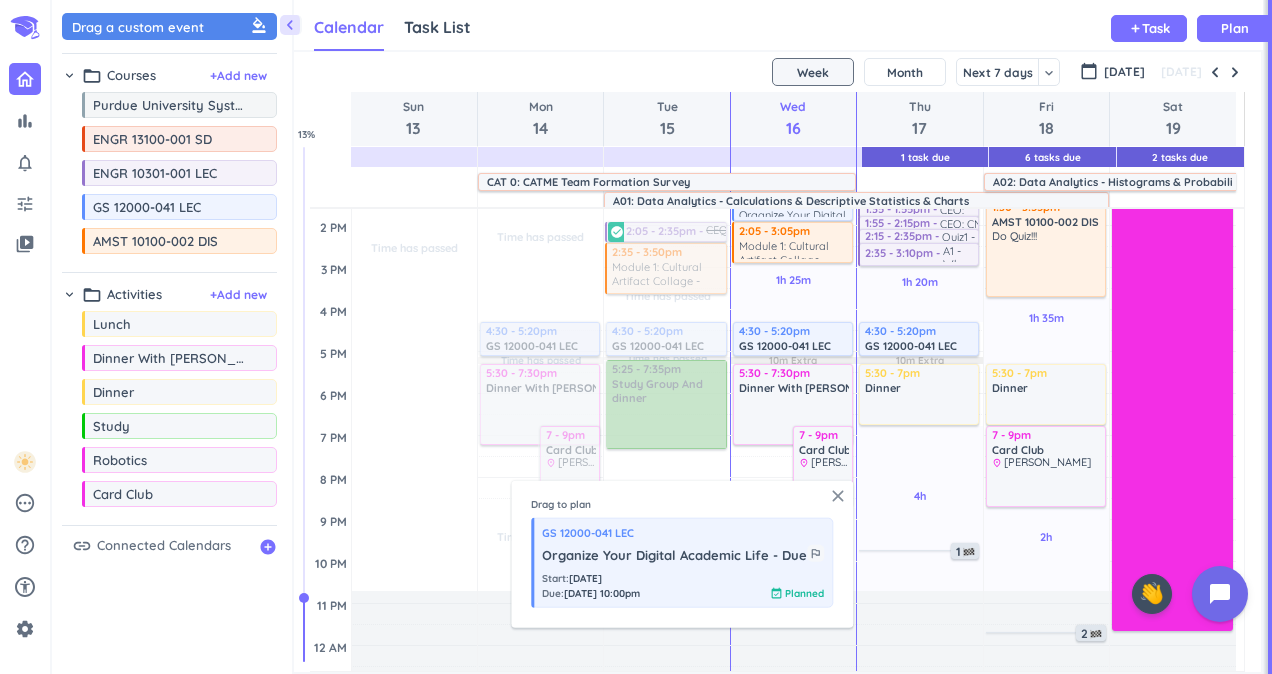 click on "close" at bounding box center [838, 496] 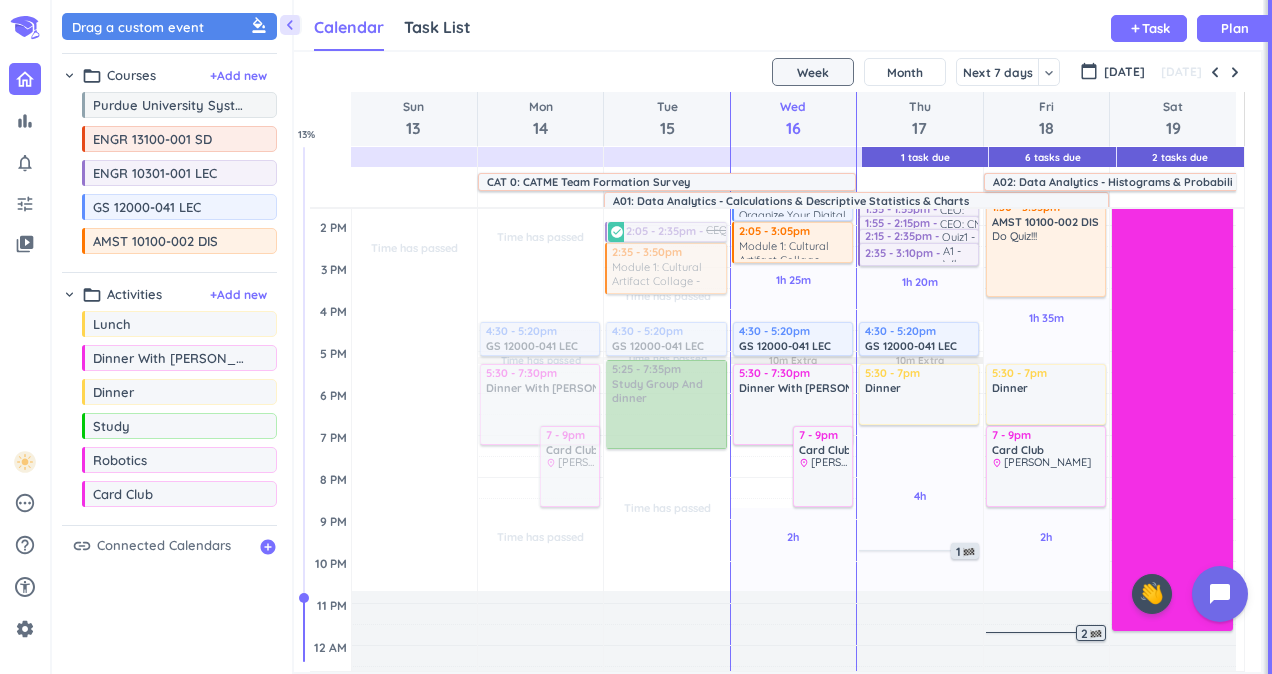 click at bounding box center (1096, 634) 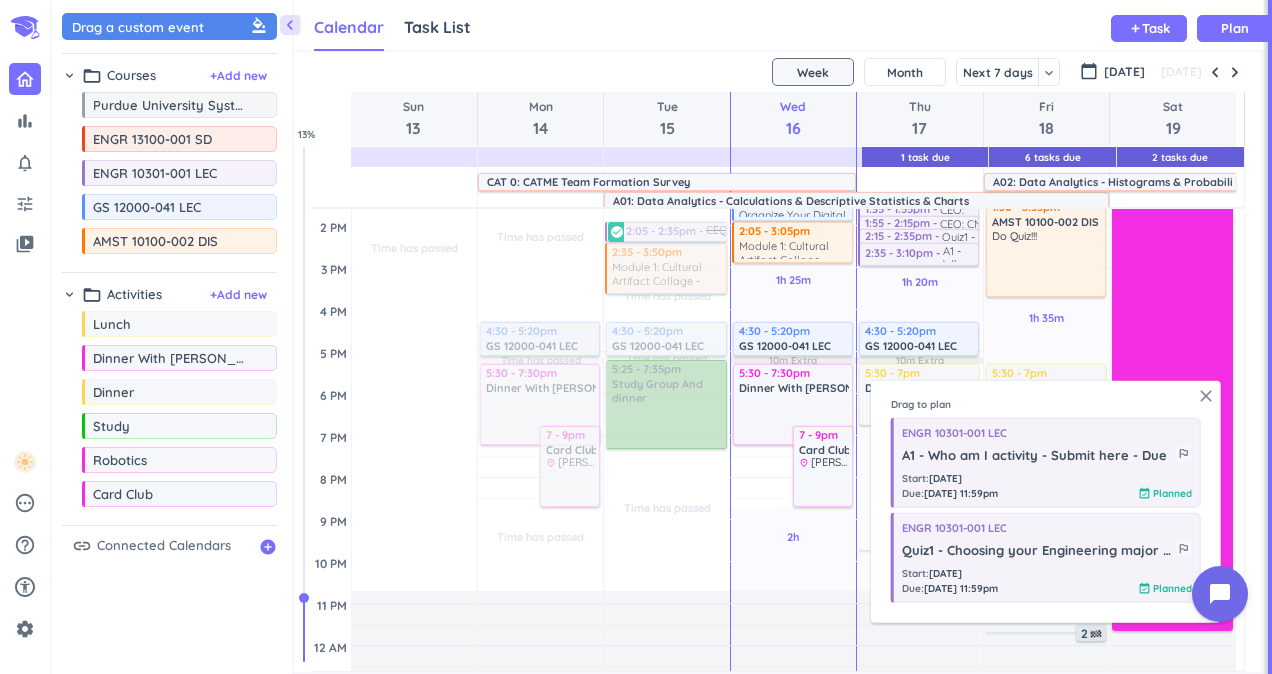 click on "close" at bounding box center [1206, 396] 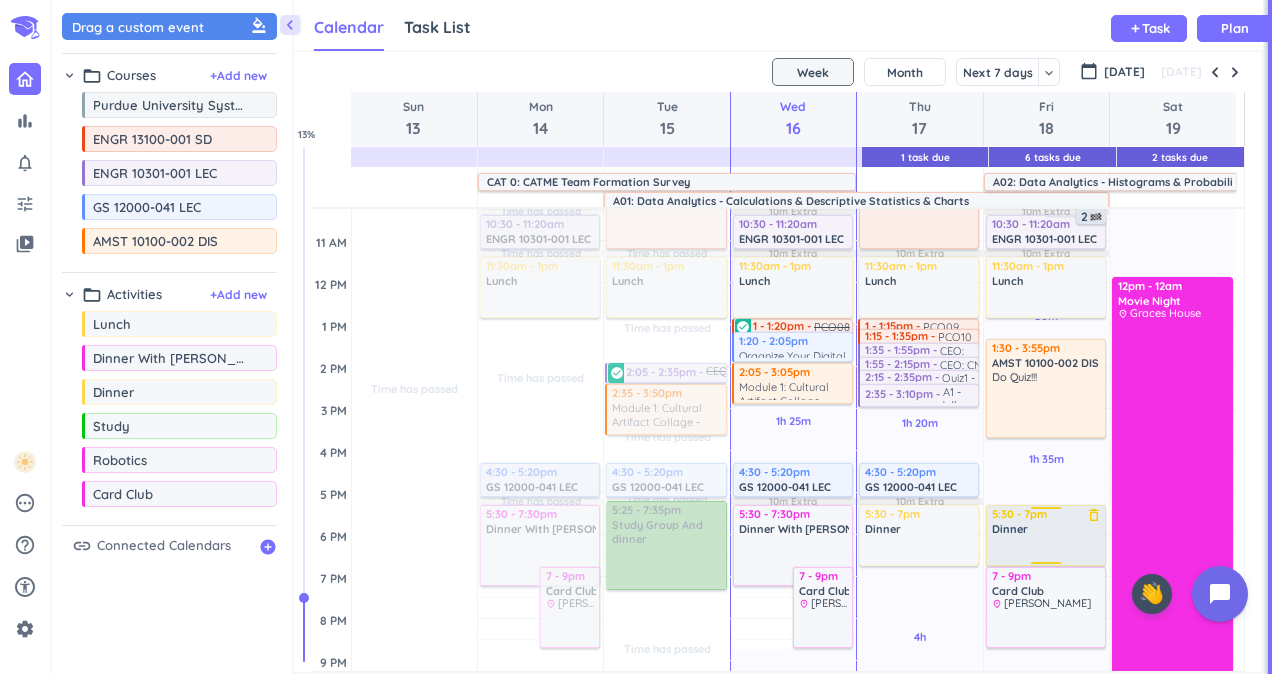scroll, scrollTop: 263, scrollLeft: 0, axis: vertical 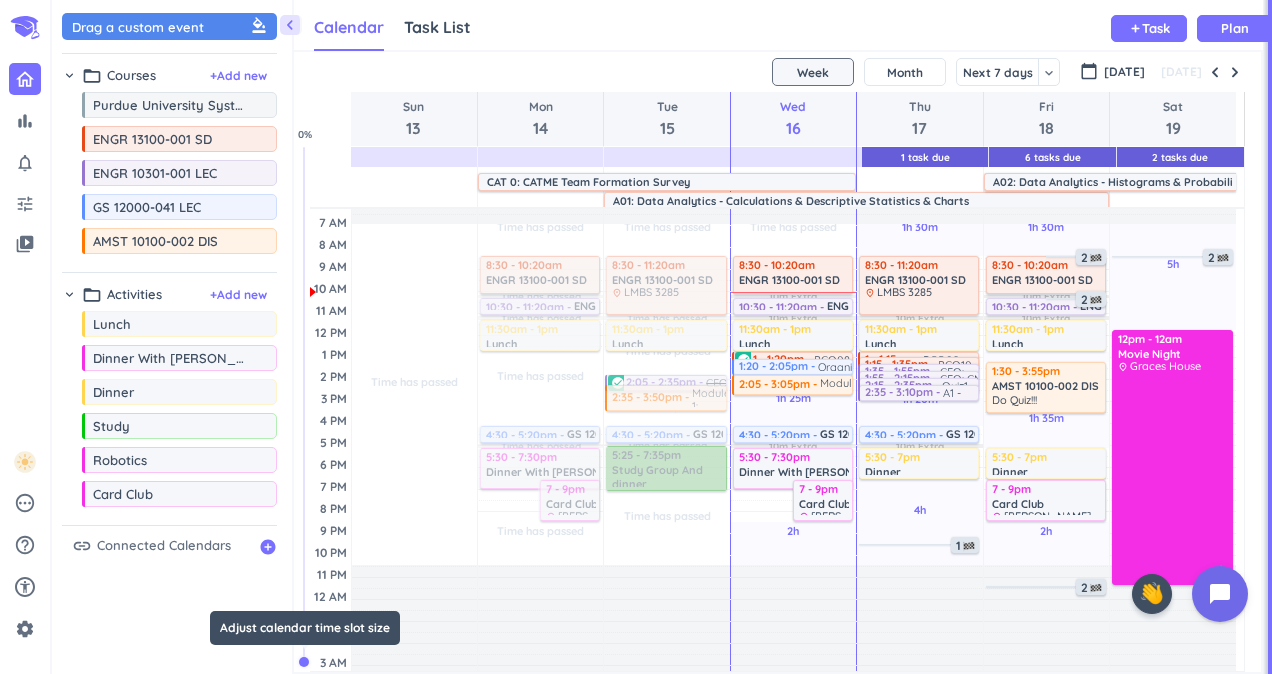 drag, startPoint x: 306, startPoint y: 596, endPoint x: 302, endPoint y: 680, distance: 84.095184 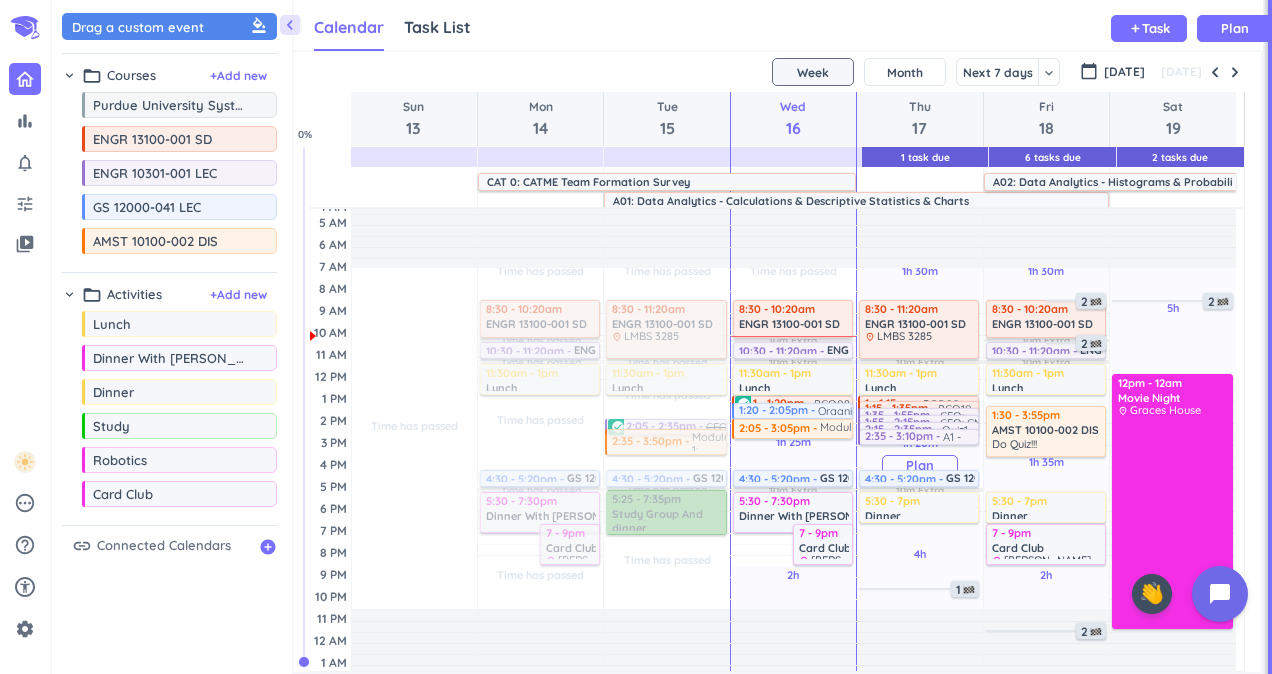 scroll, scrollTop: 10, scrollLeft: 0, axis: vertical 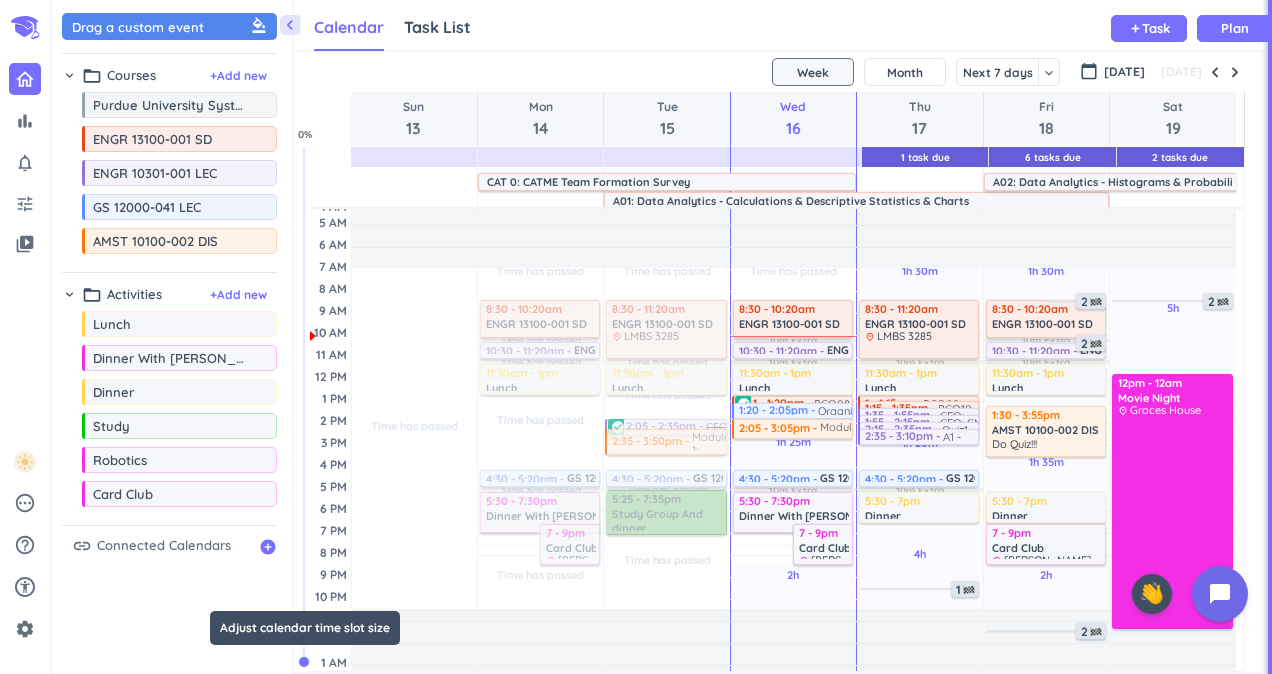 click at bounding box center [305, 404] 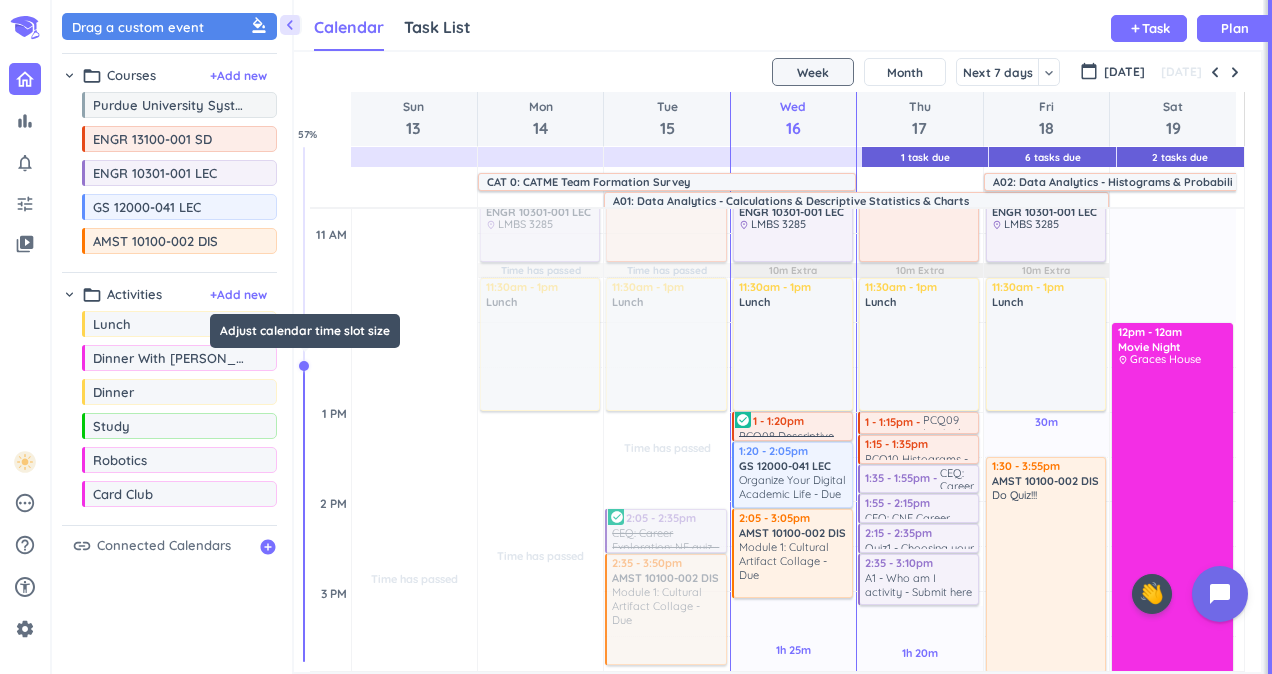 scroll, scrollTop: 610, scrollLeft: 0, axis: vertical 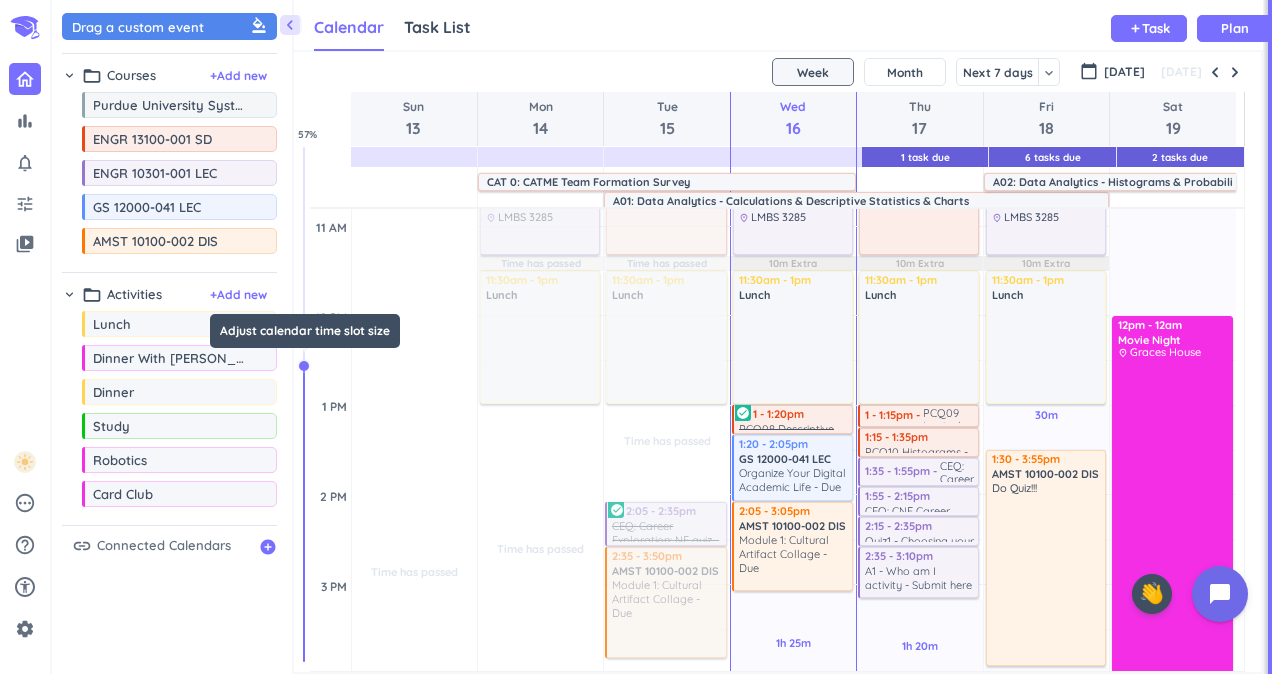 click at bounding box center (305, 404) 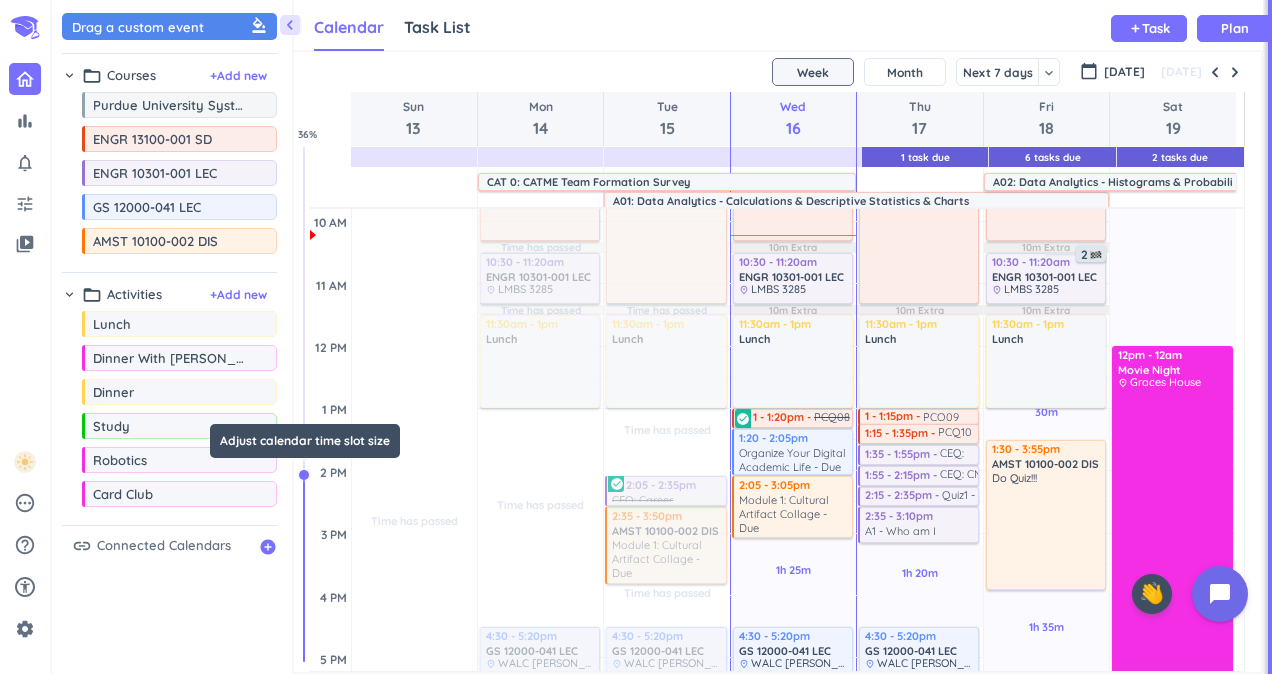 scroll, scrollTop: 248, scrollLeft: 0, axis: vertical 